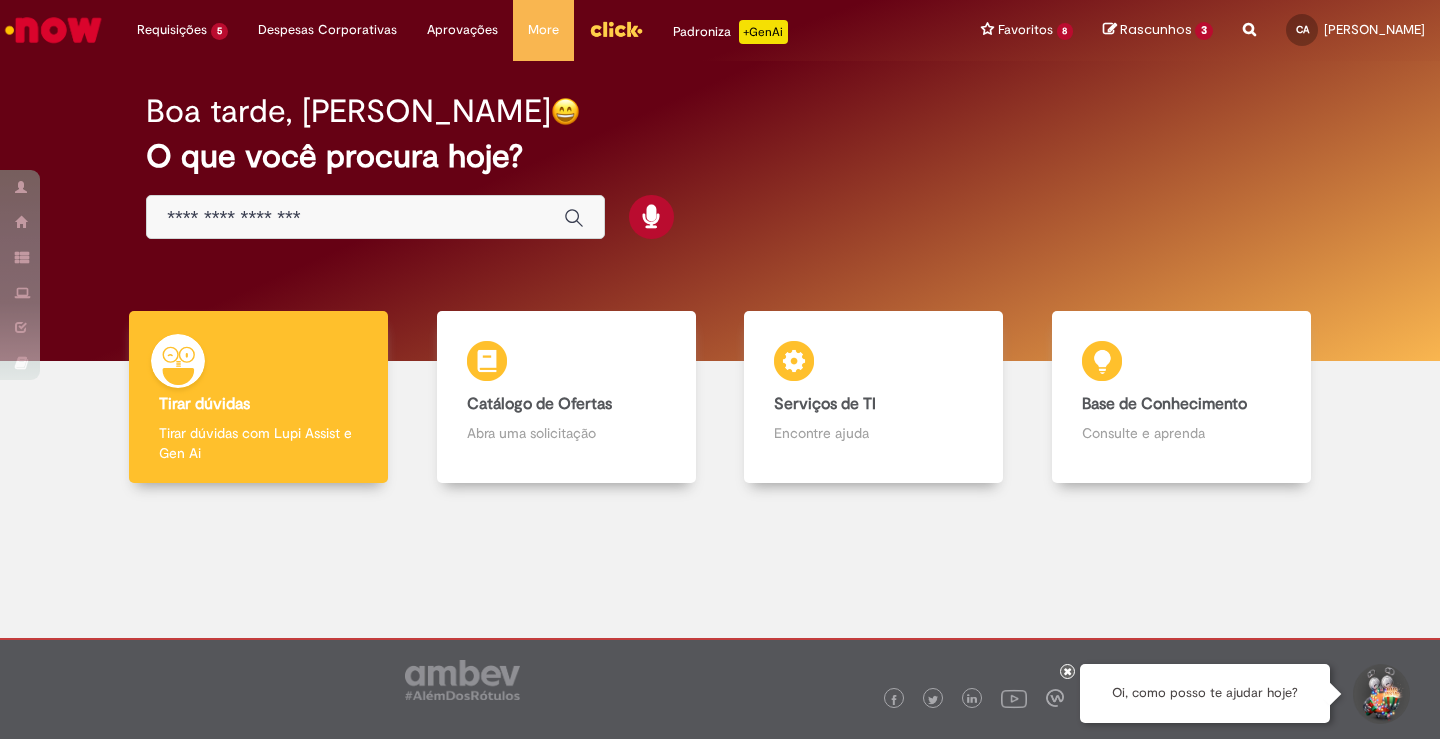scroll, scrollTop: 0, scrollLeft: 0, axis: both 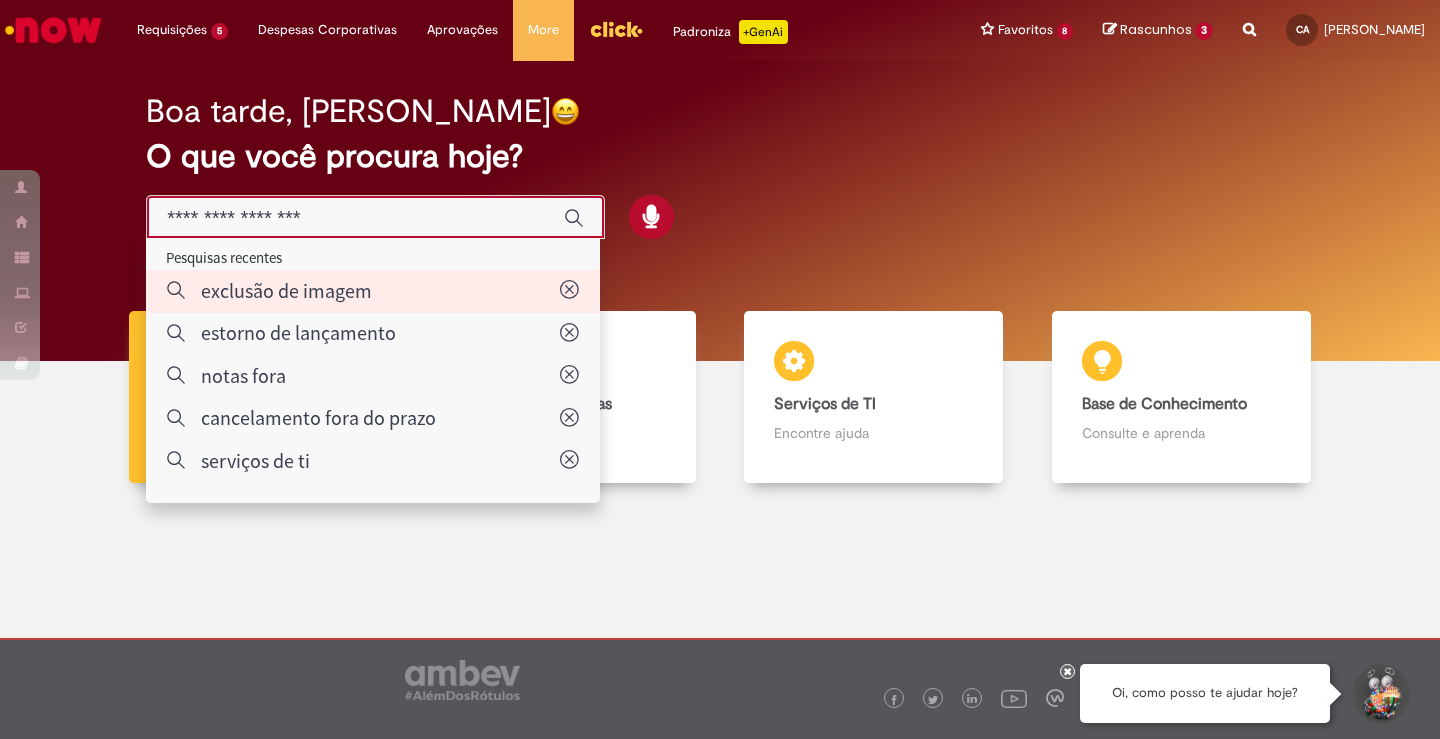 type on "**********" 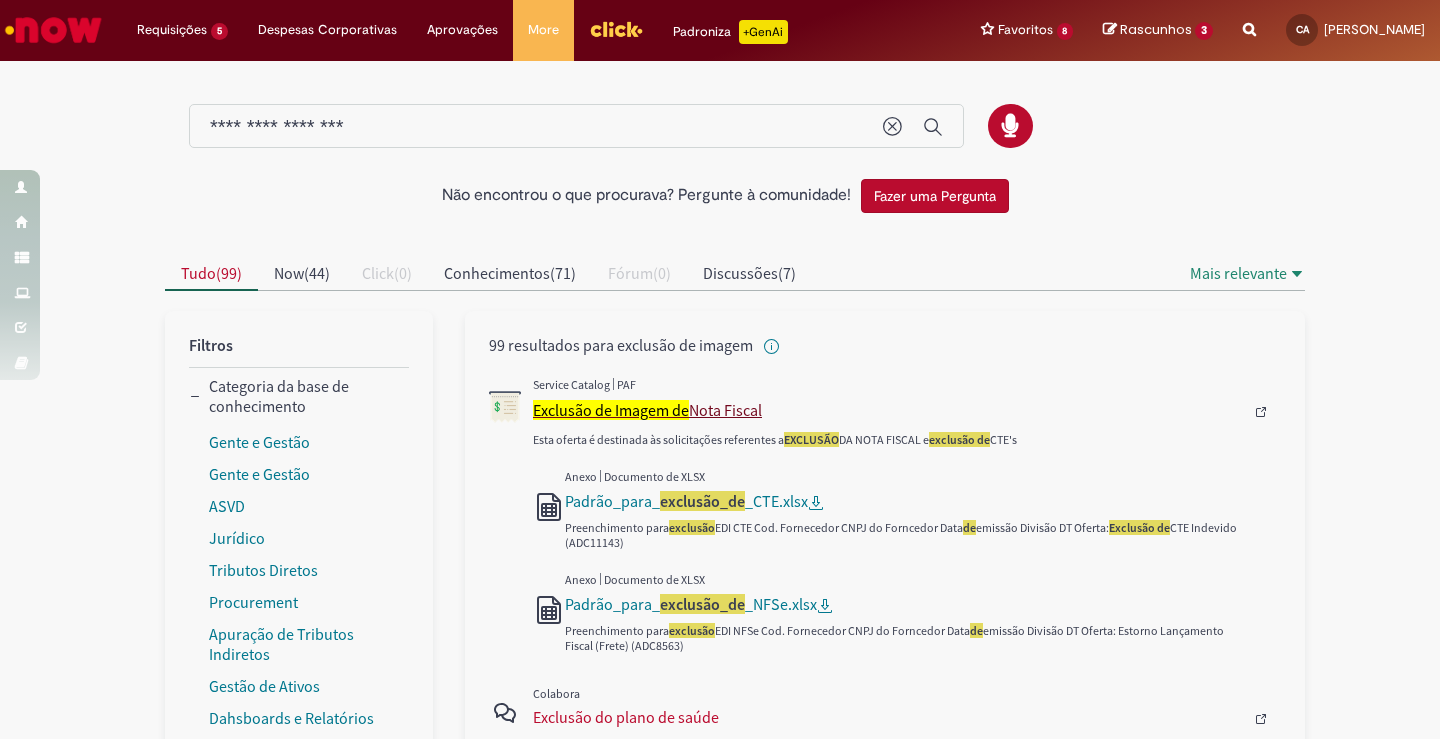 click on "Exclusão de Imagem de" at bounding box center (611, 410) 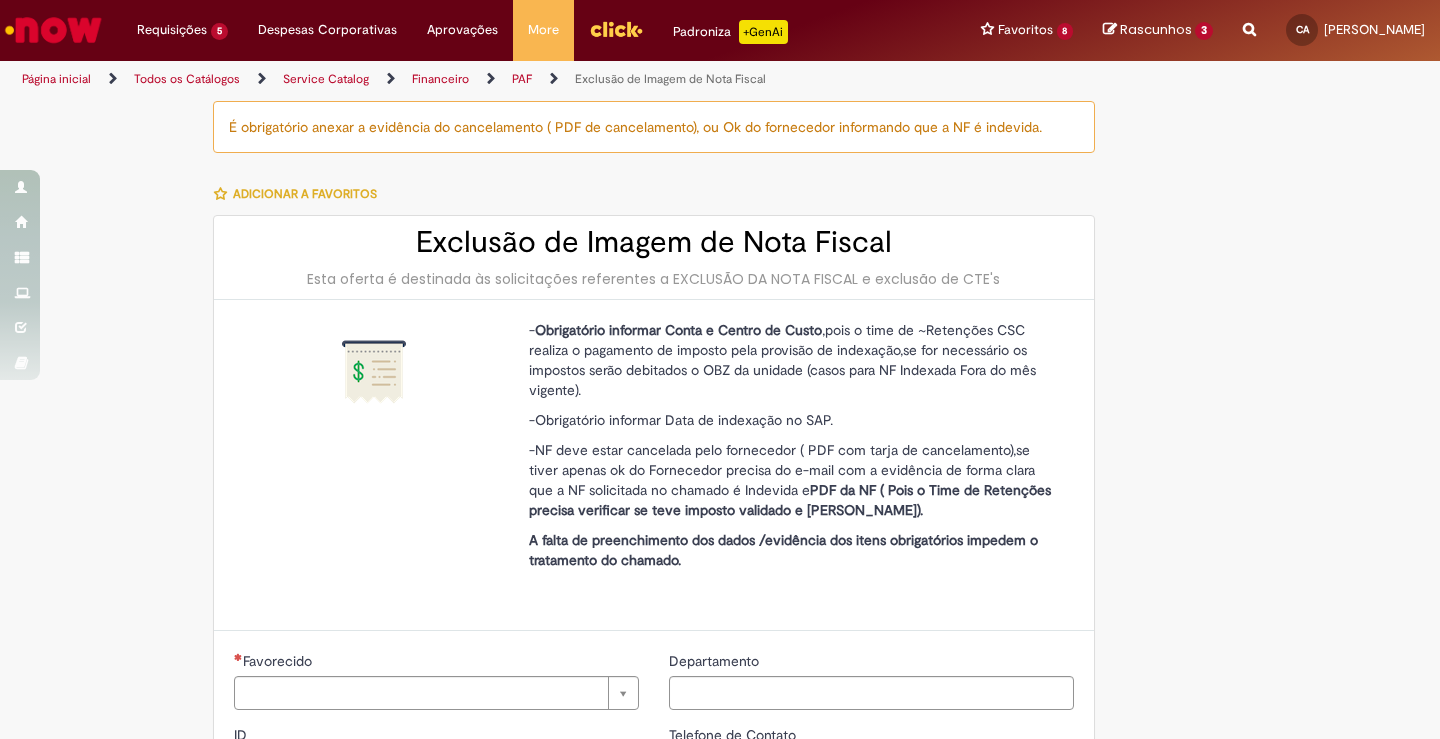 type on "********" 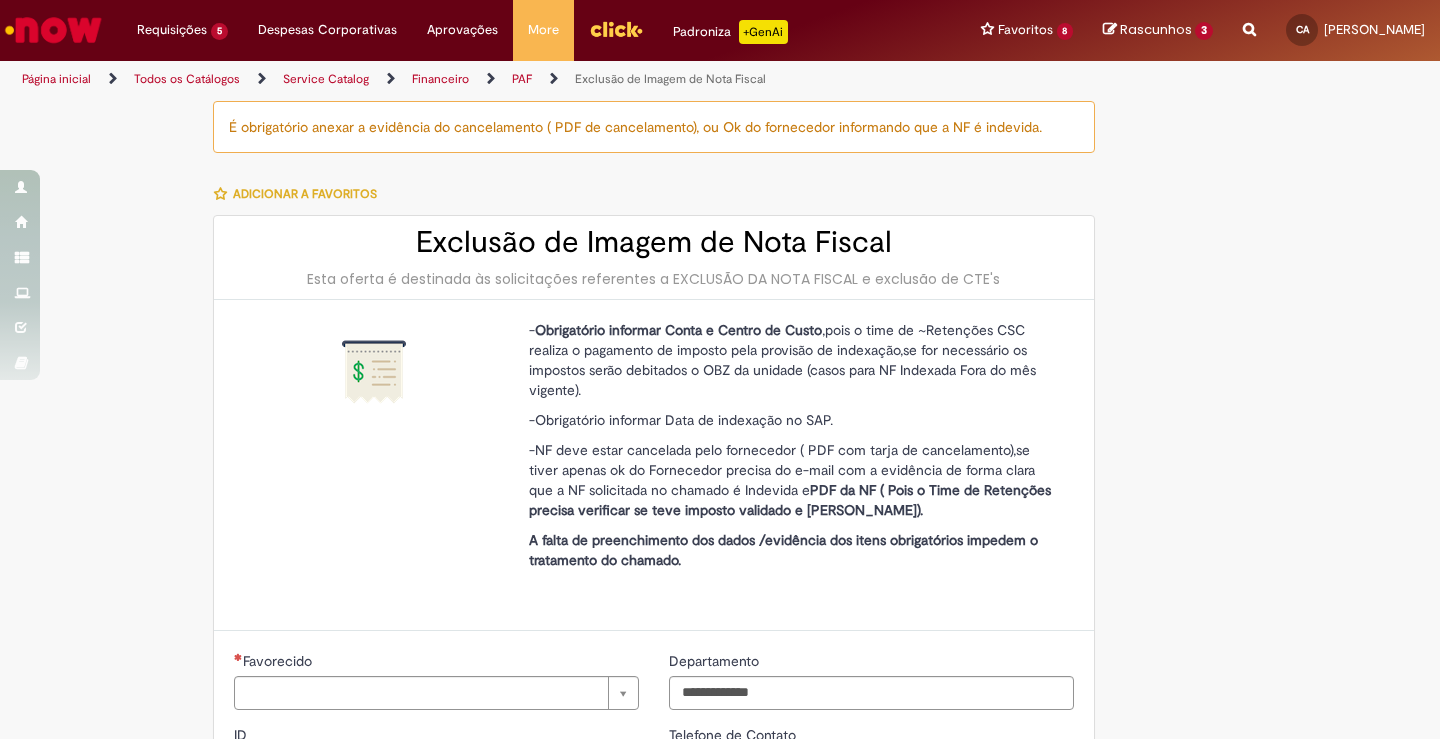 type on "**********" 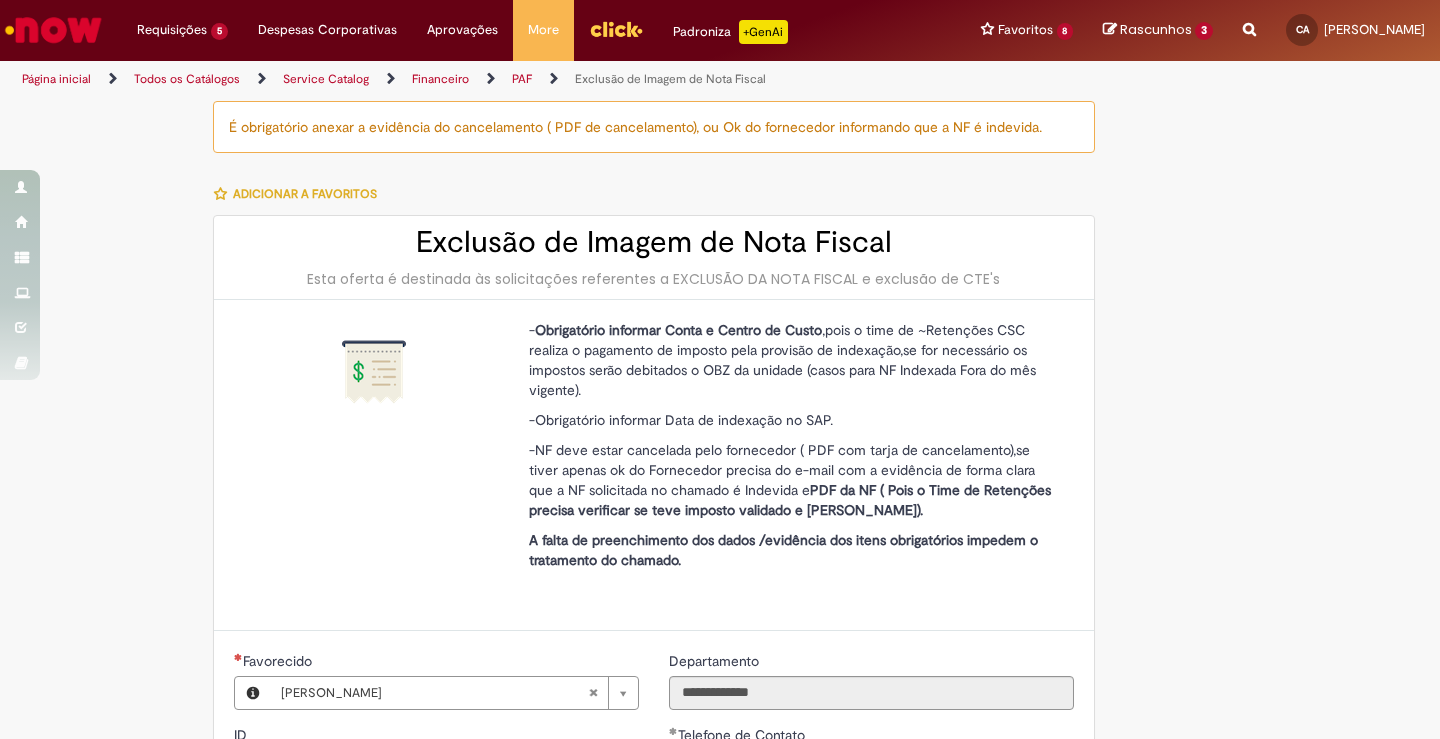 type on "**********" 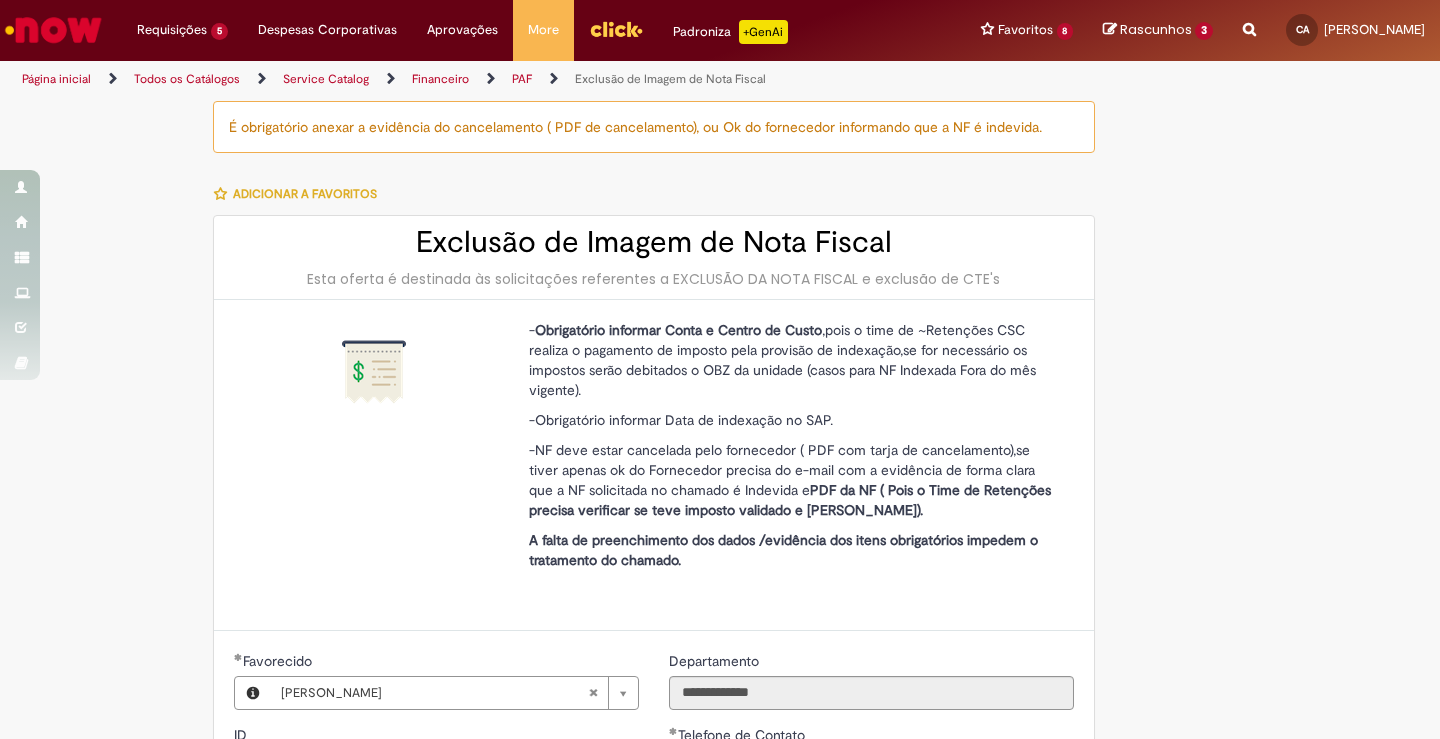 scroll, scrollTop: 560, scrollLeft: 0, axis: vertical 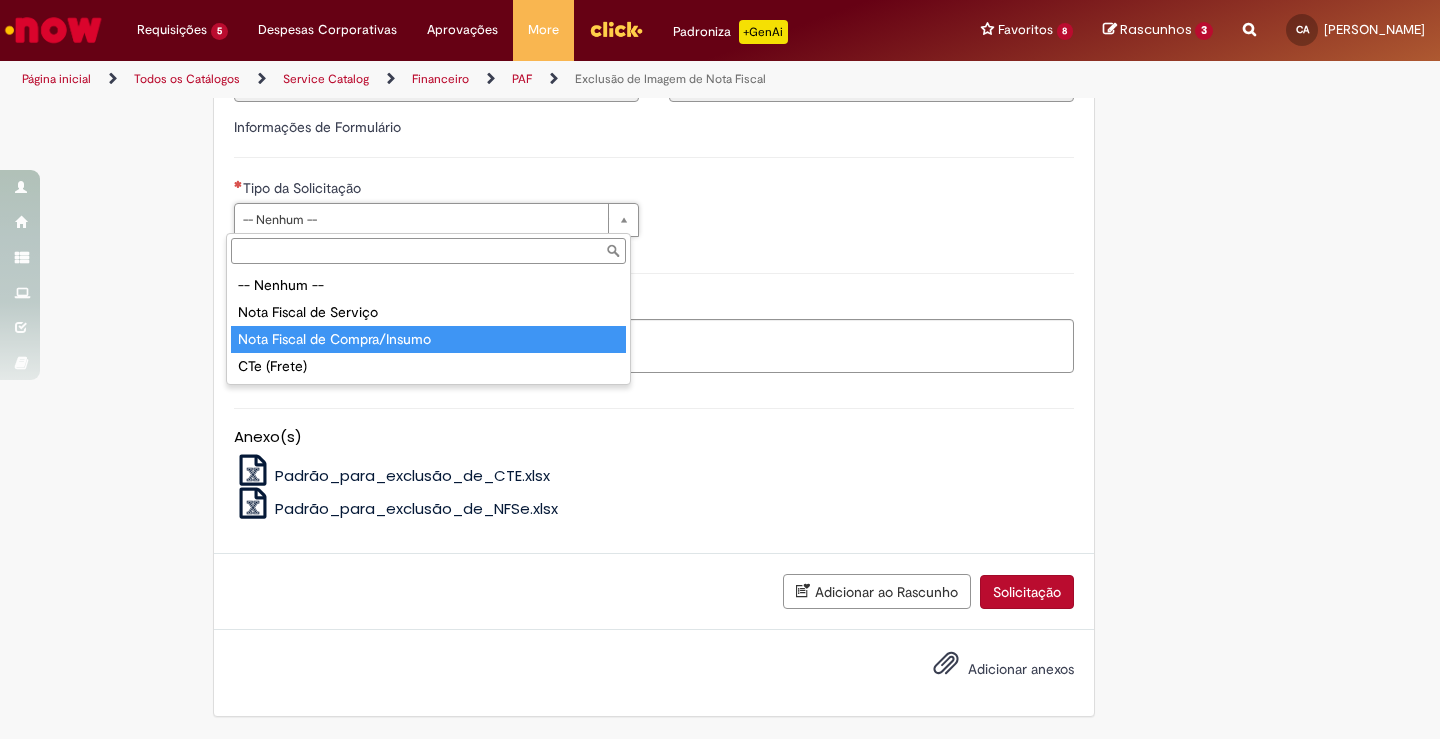 type on "**********" 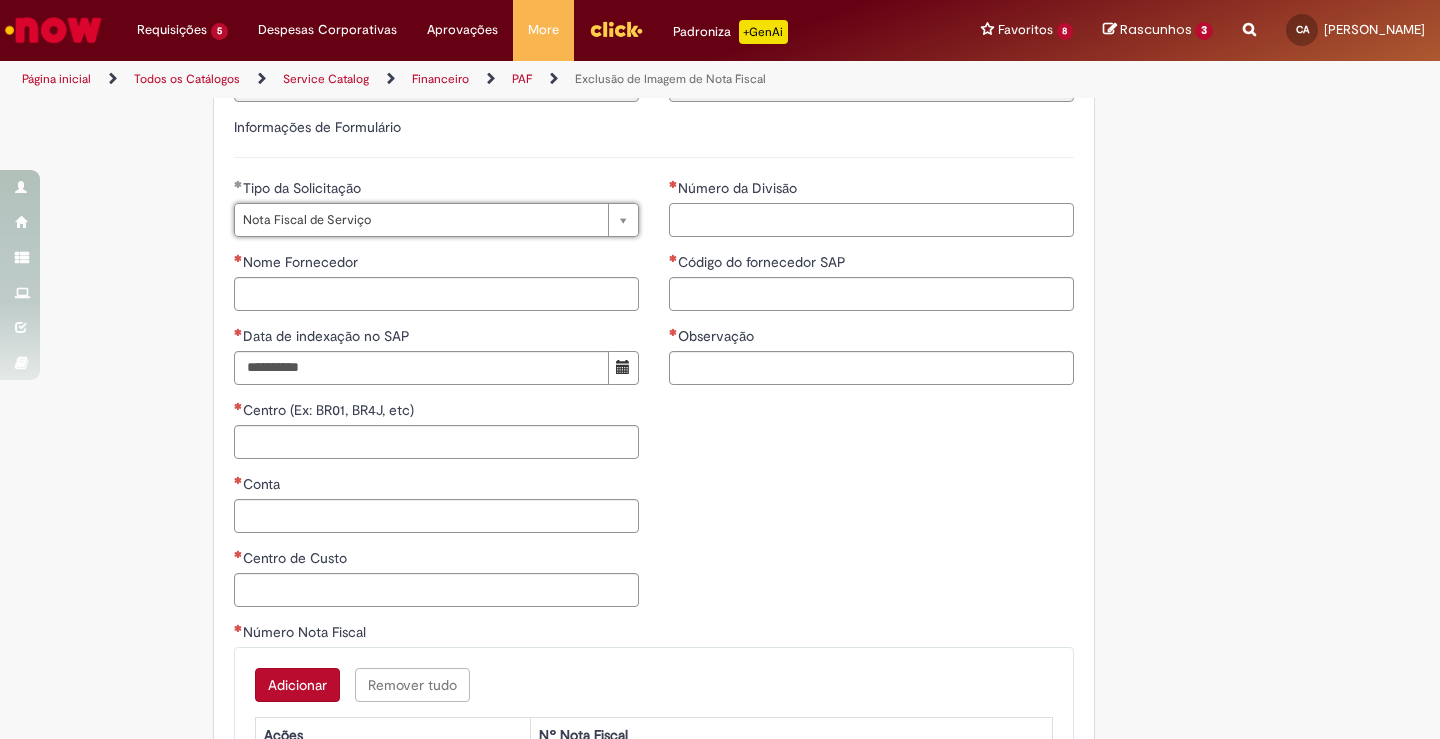 click on "Número da Divisão" at bounding box center [871, 220] 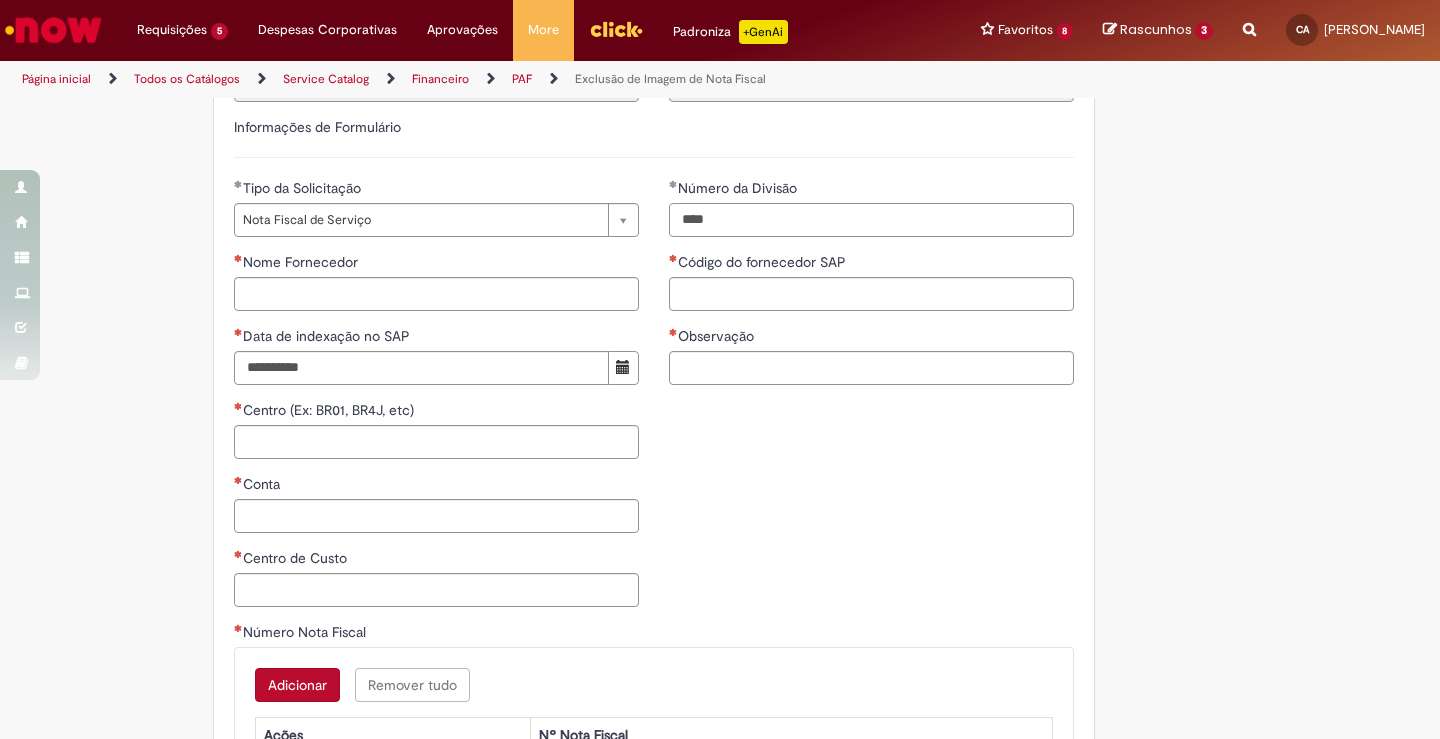 type on "****" 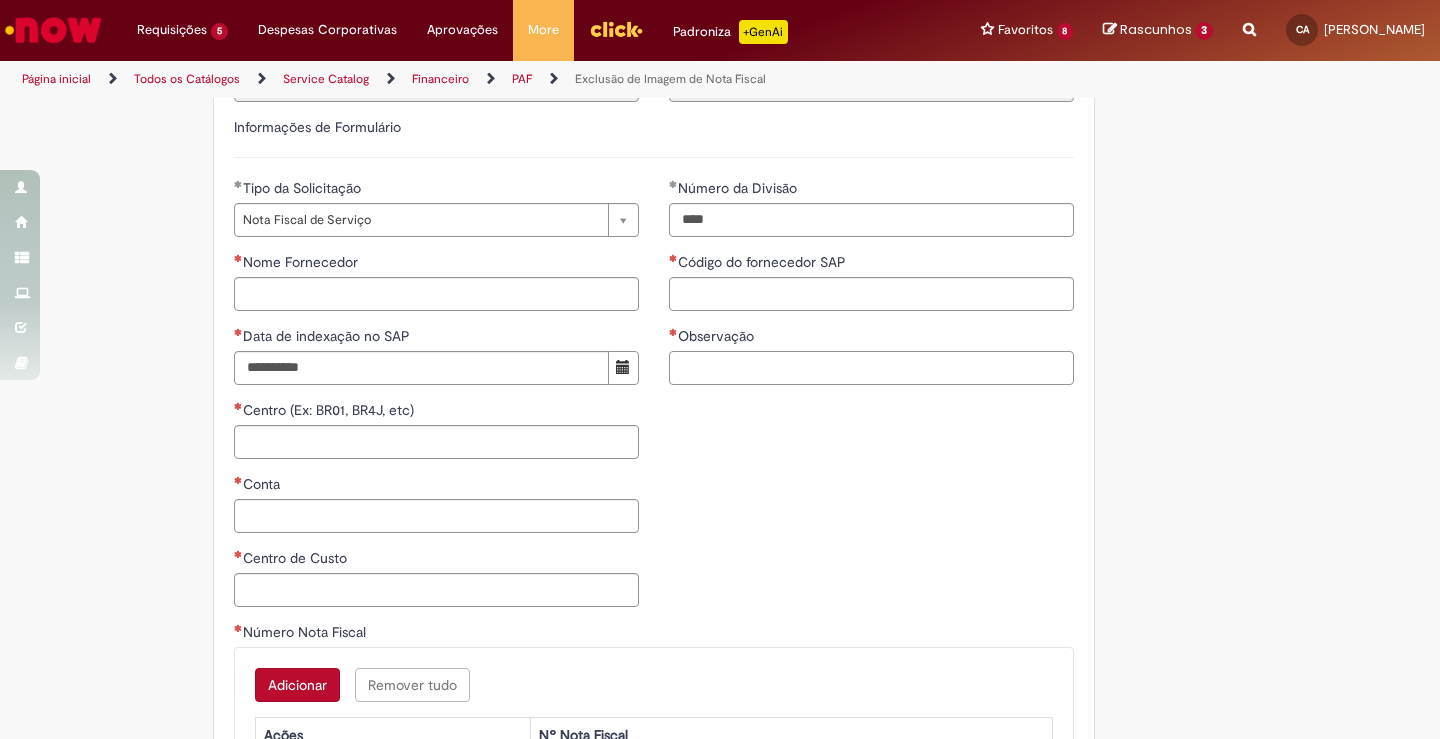 click on "Observação" at bounding box center [871, 368] 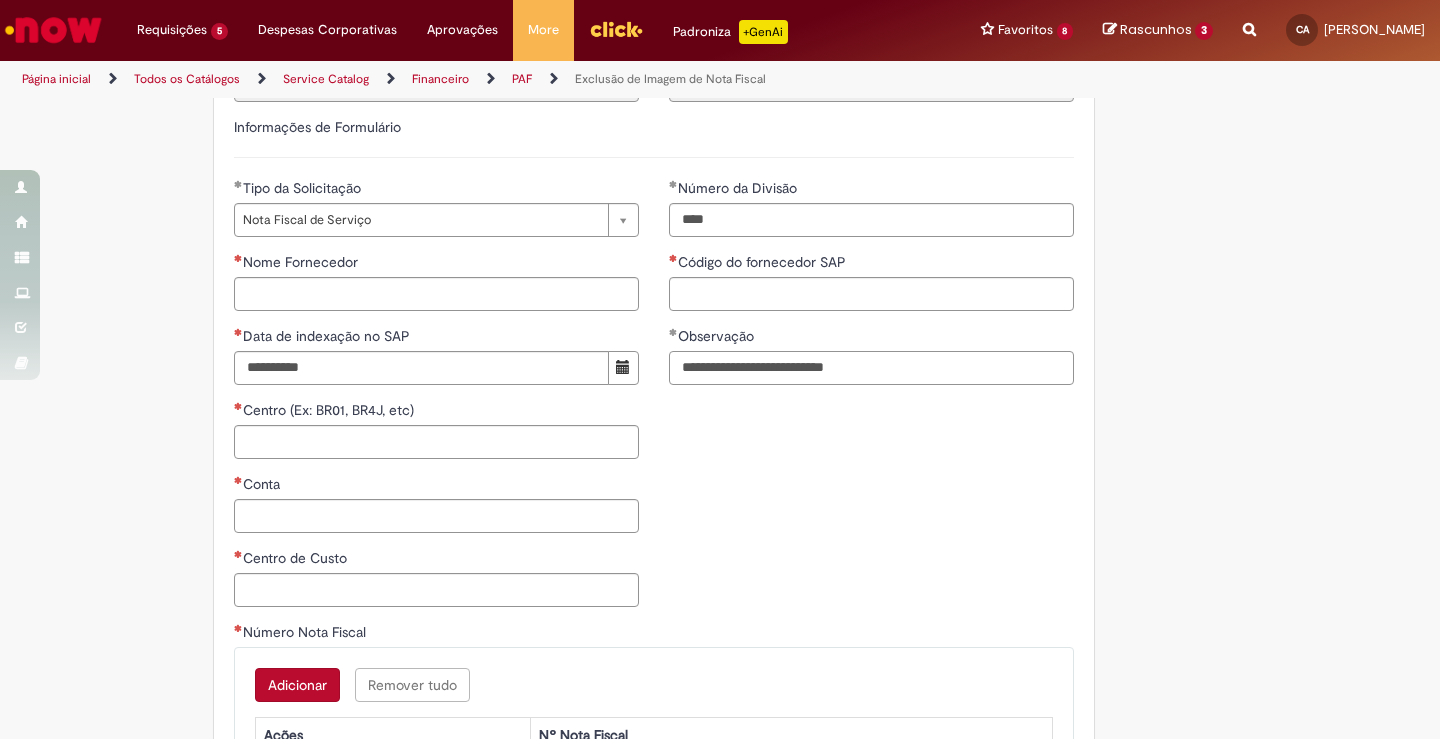 type on "**********" 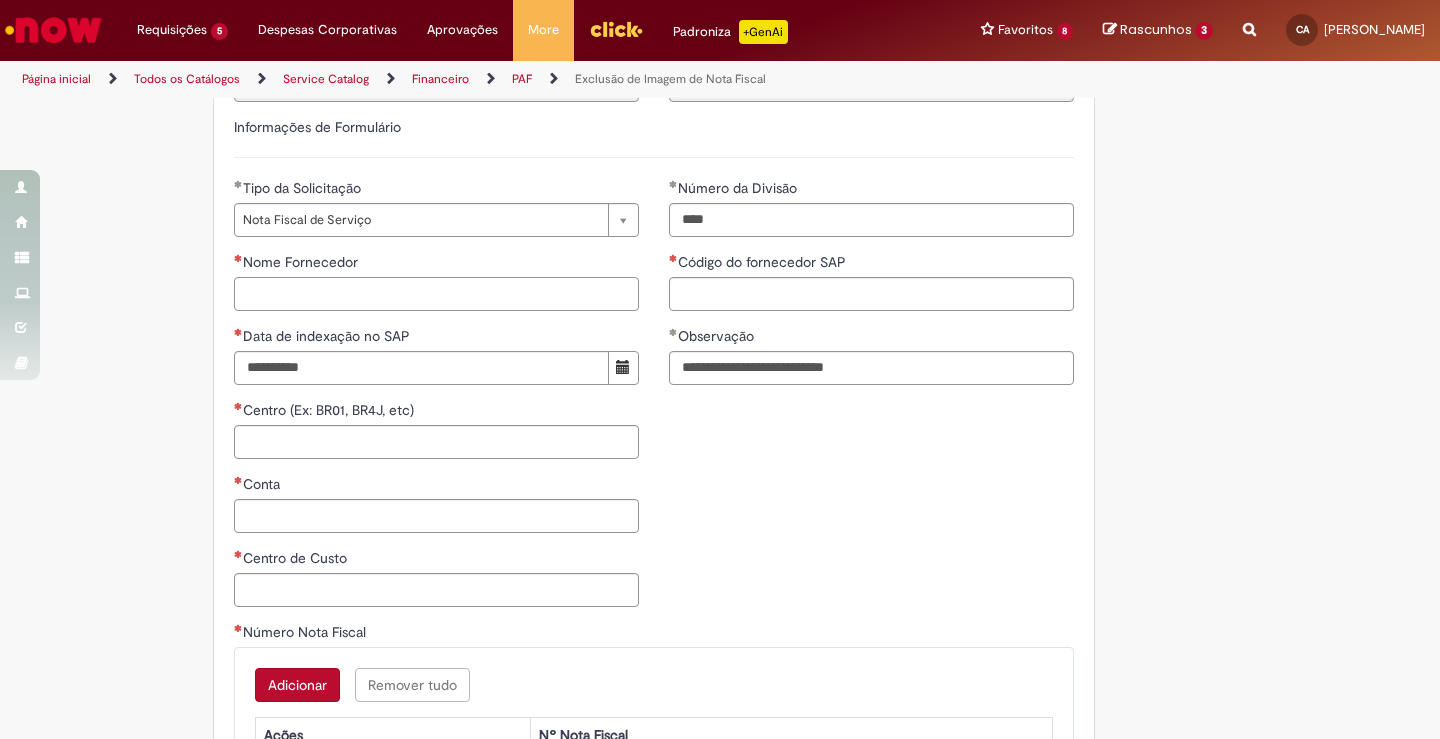 click on "Nome Fornecedor" at bounding box center (436, 294) 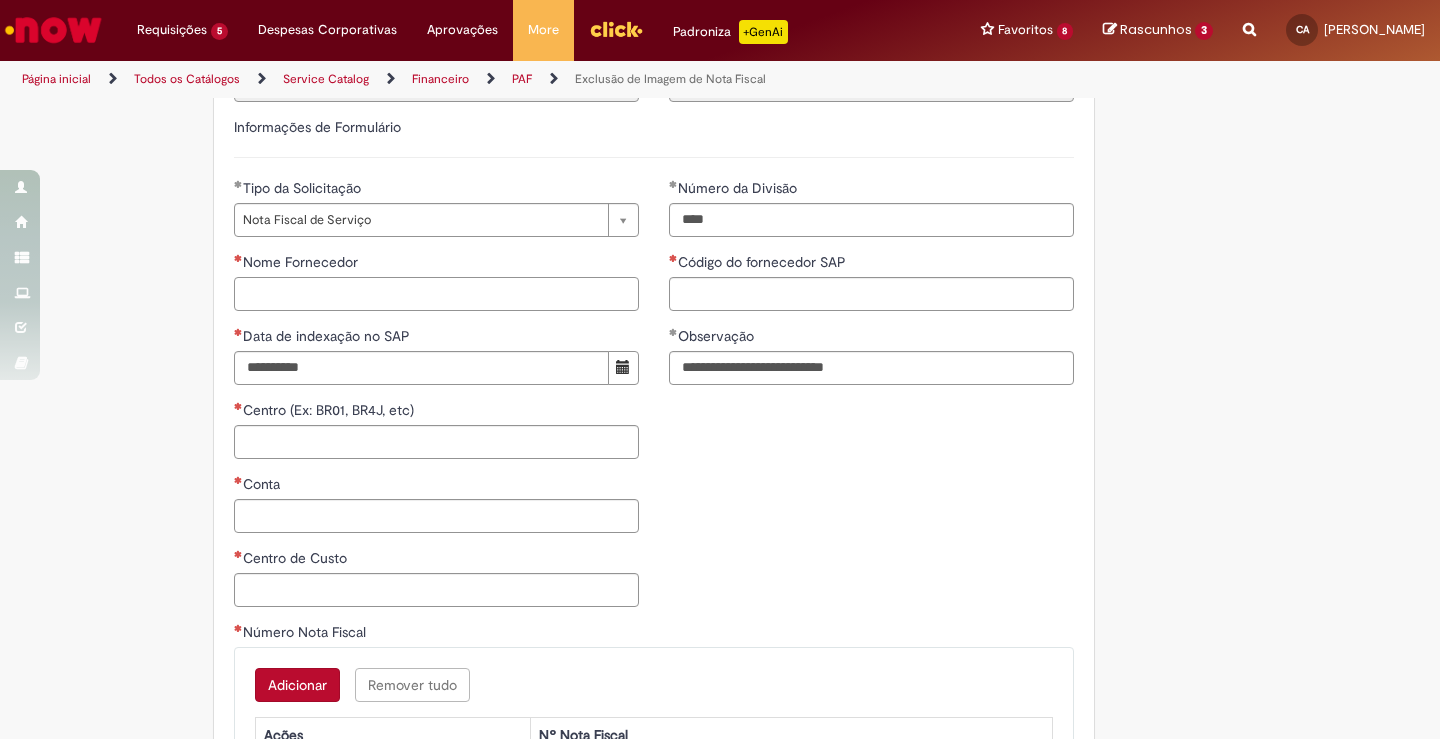 click on "Nome Fornecedor" at bounding box center (436, 294) 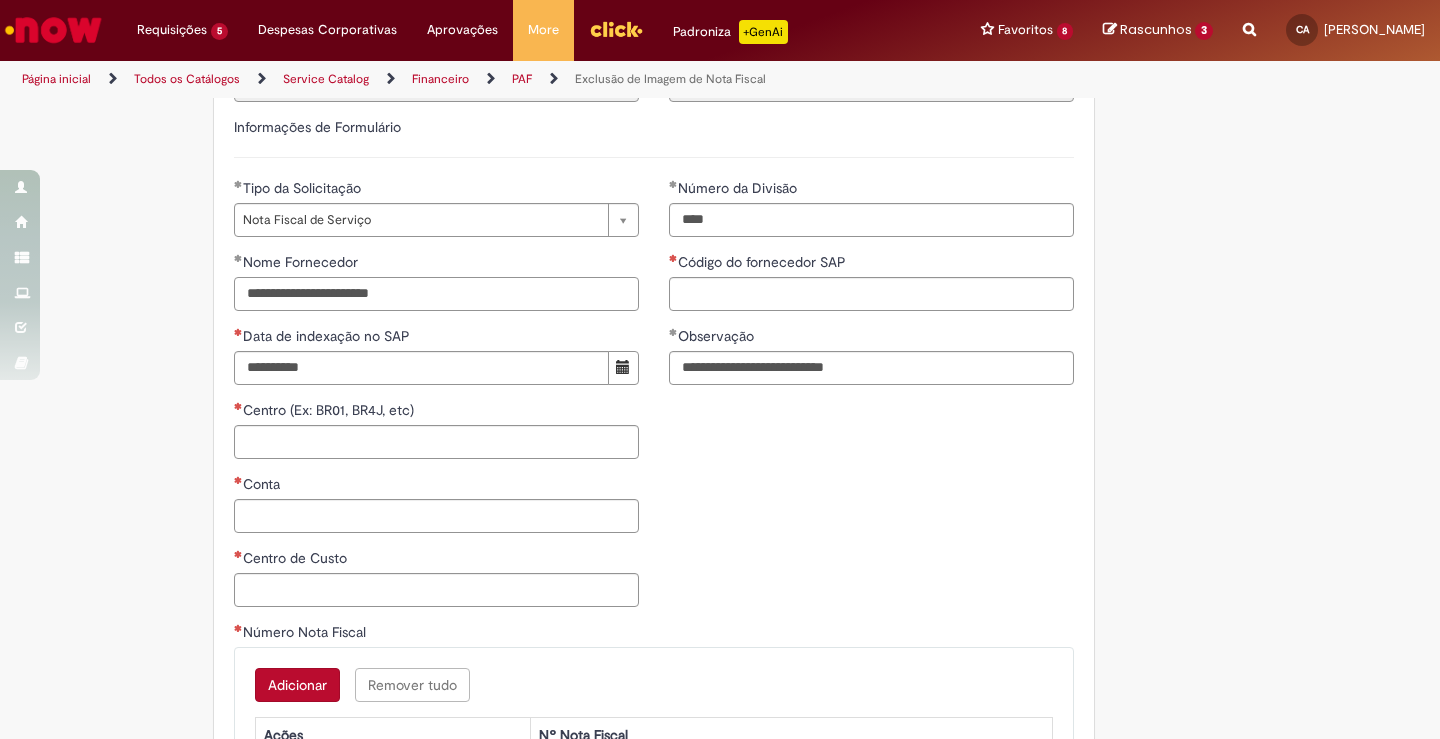 type on "**********" 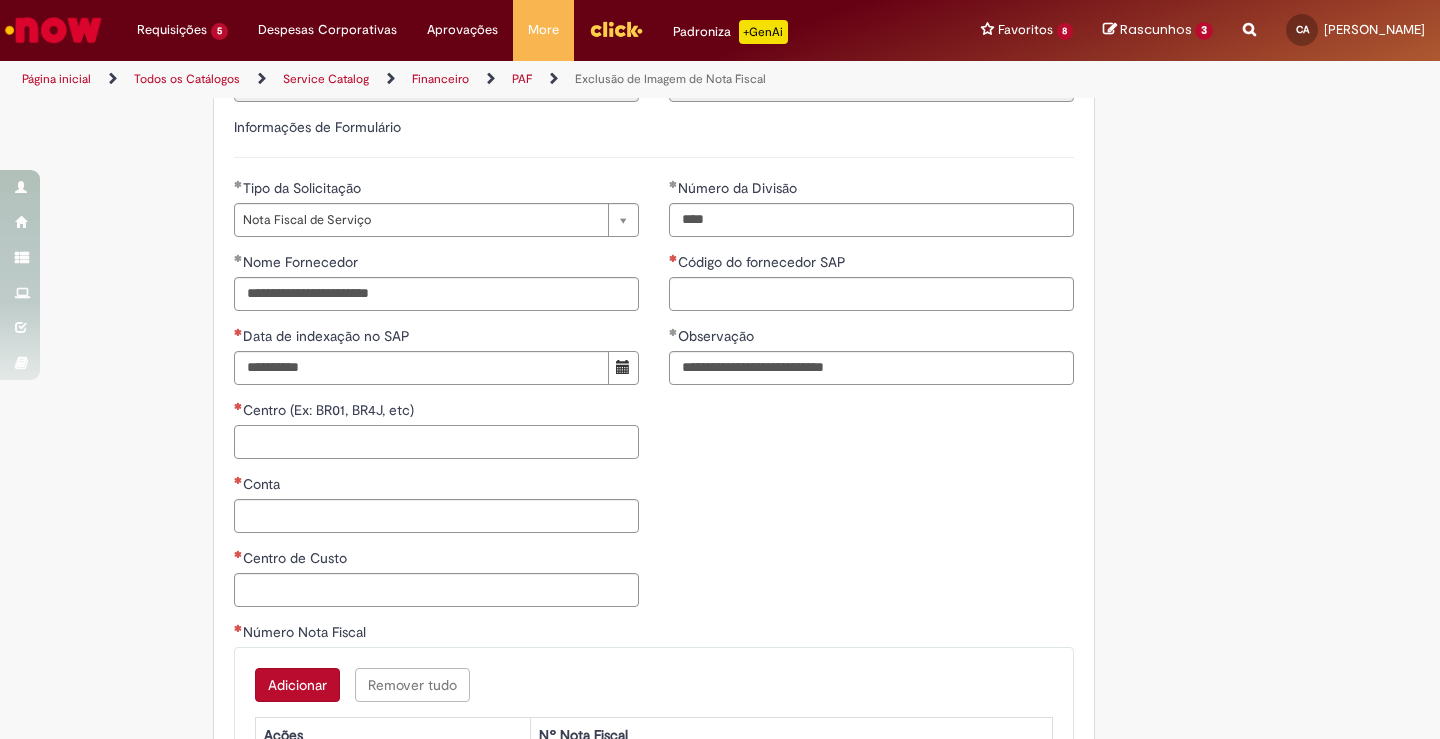 click on "Centro (Ex: BR01, BR4J, etc)" at bounding box center (436, 442) 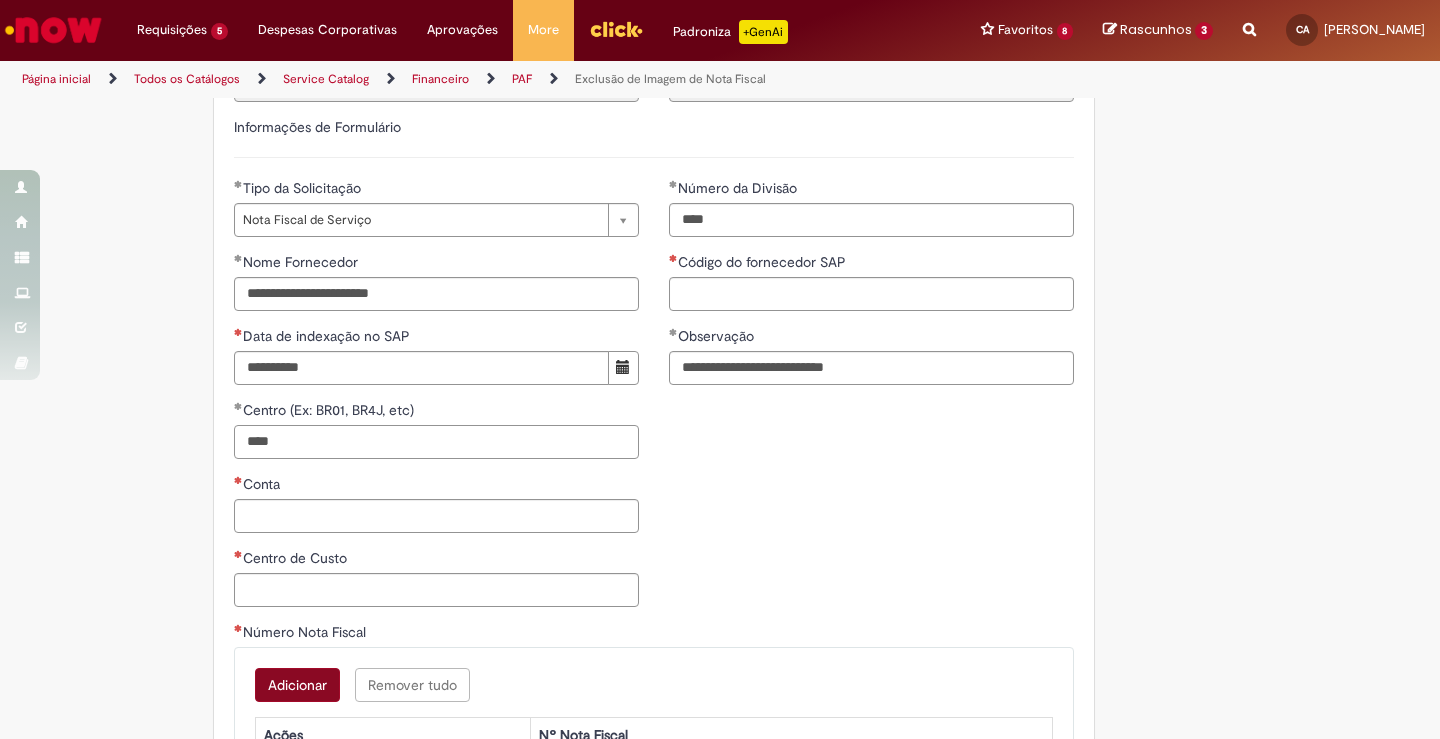 type on "****" 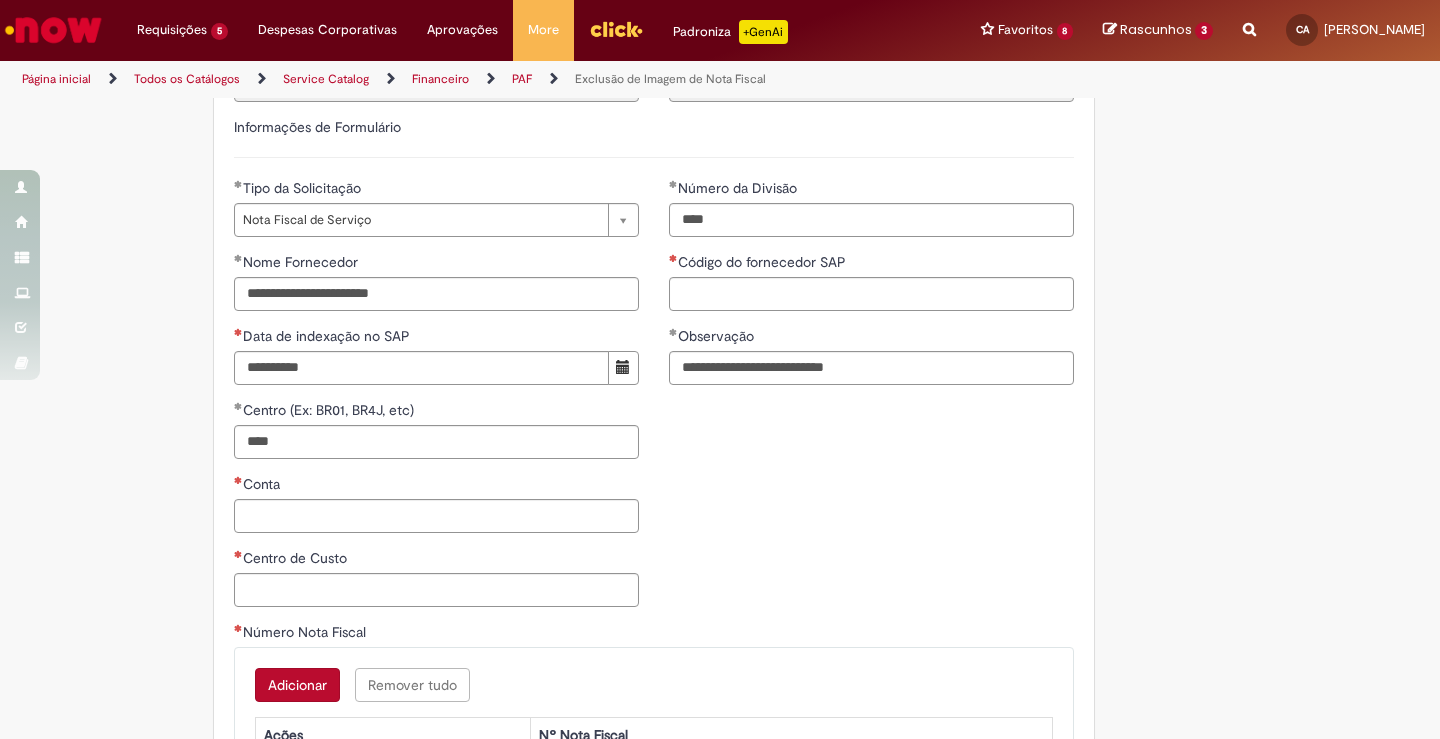 click on "Adicionar" at bounding box center [297, 685] 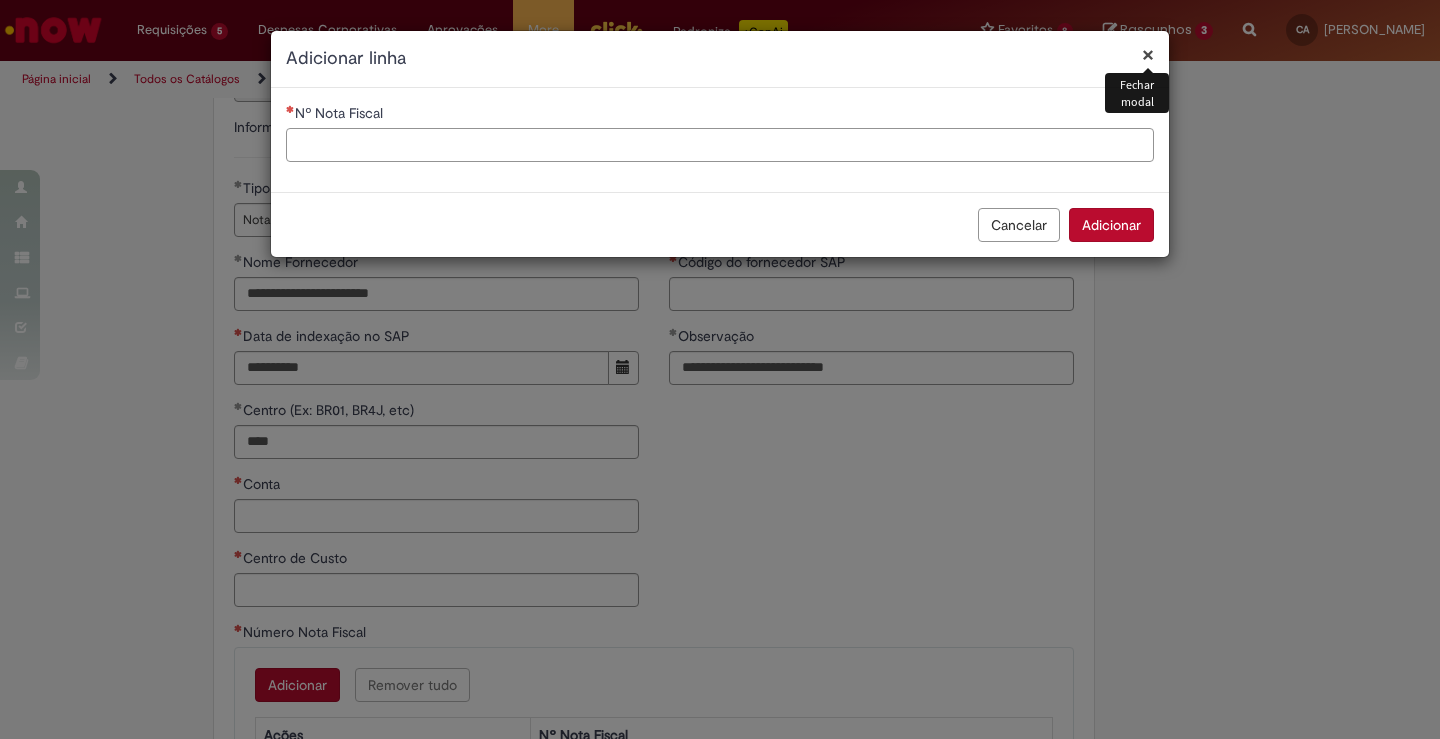 click on "Nº Nota Fiscal" at bounding box center [720, 145] 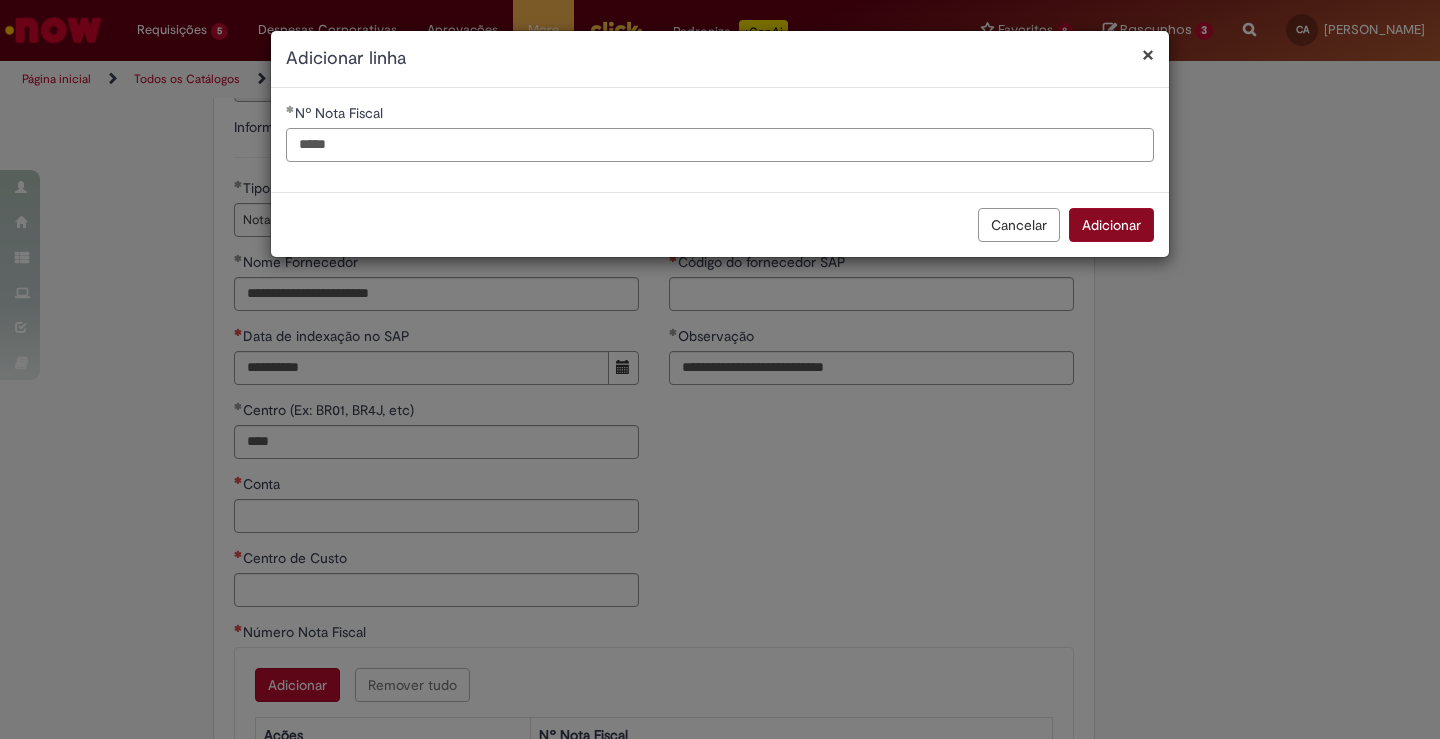 type on "*****" 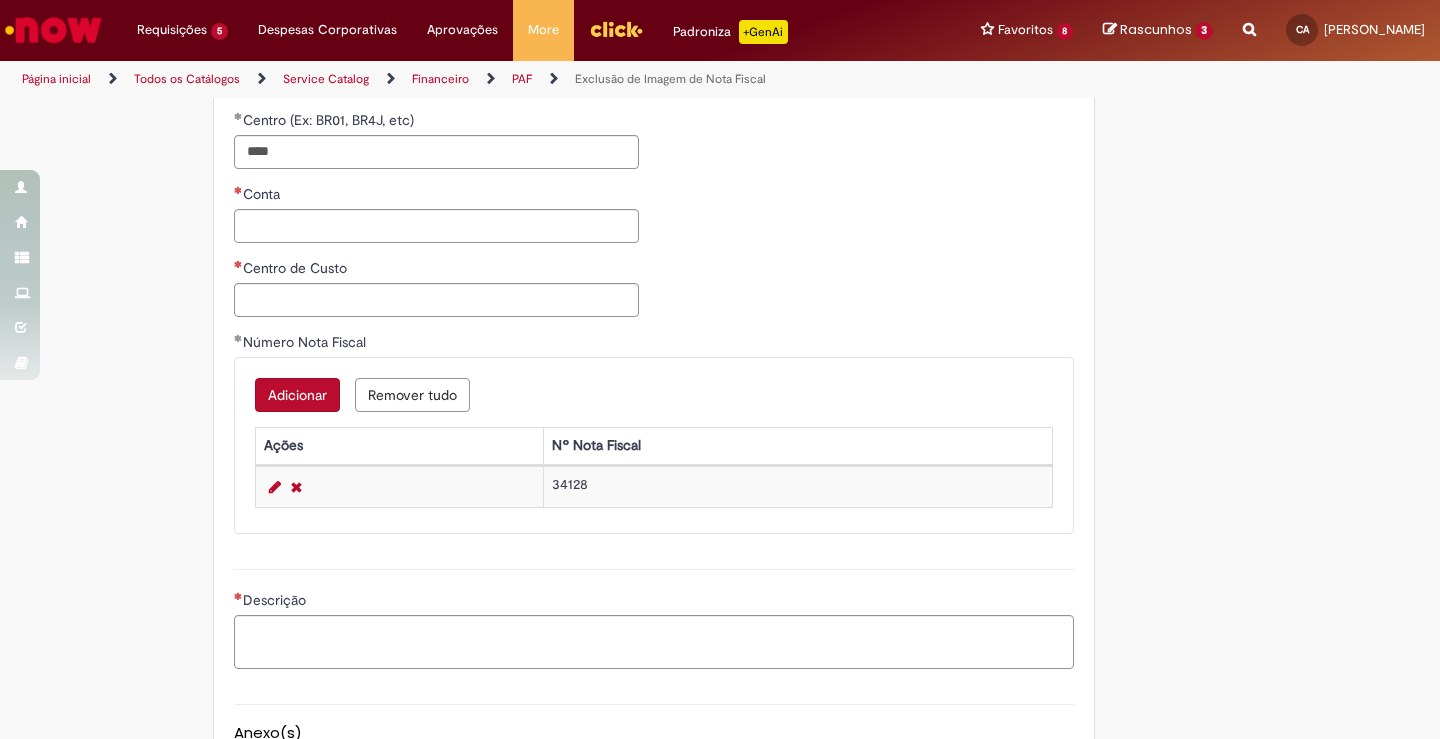 scroll, scrollTop: 1195, scrollLeft: 0, axis: vertical 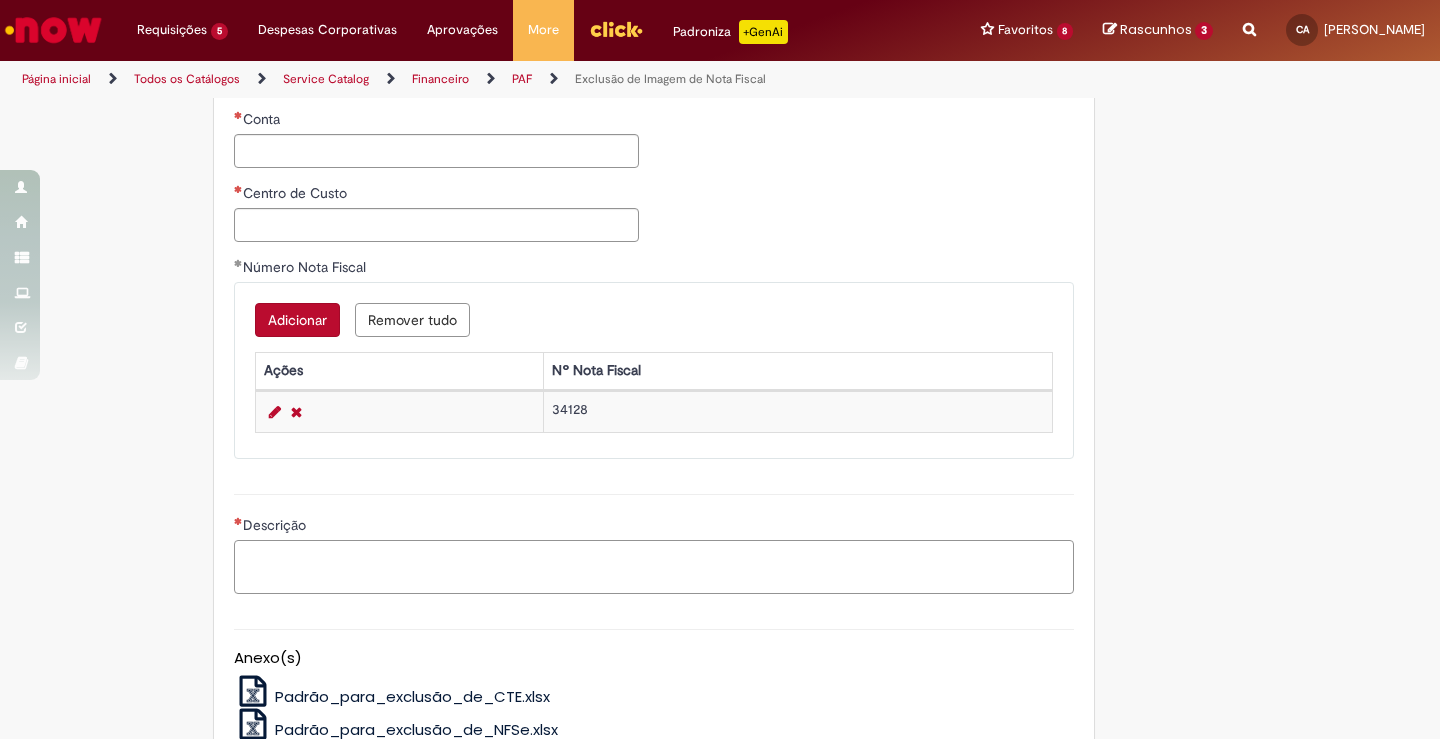 click on "Descrição" at bounding box center (654, 567) 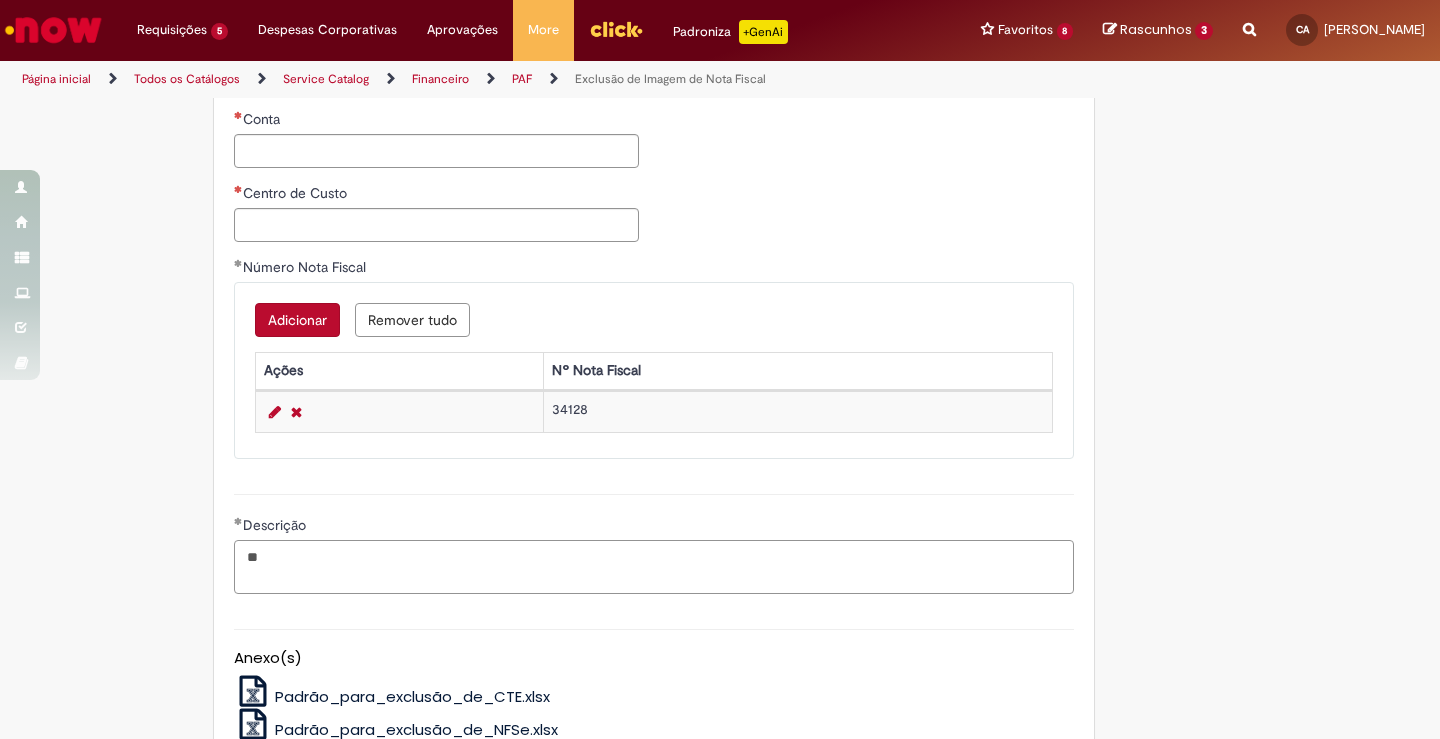 type on "*" 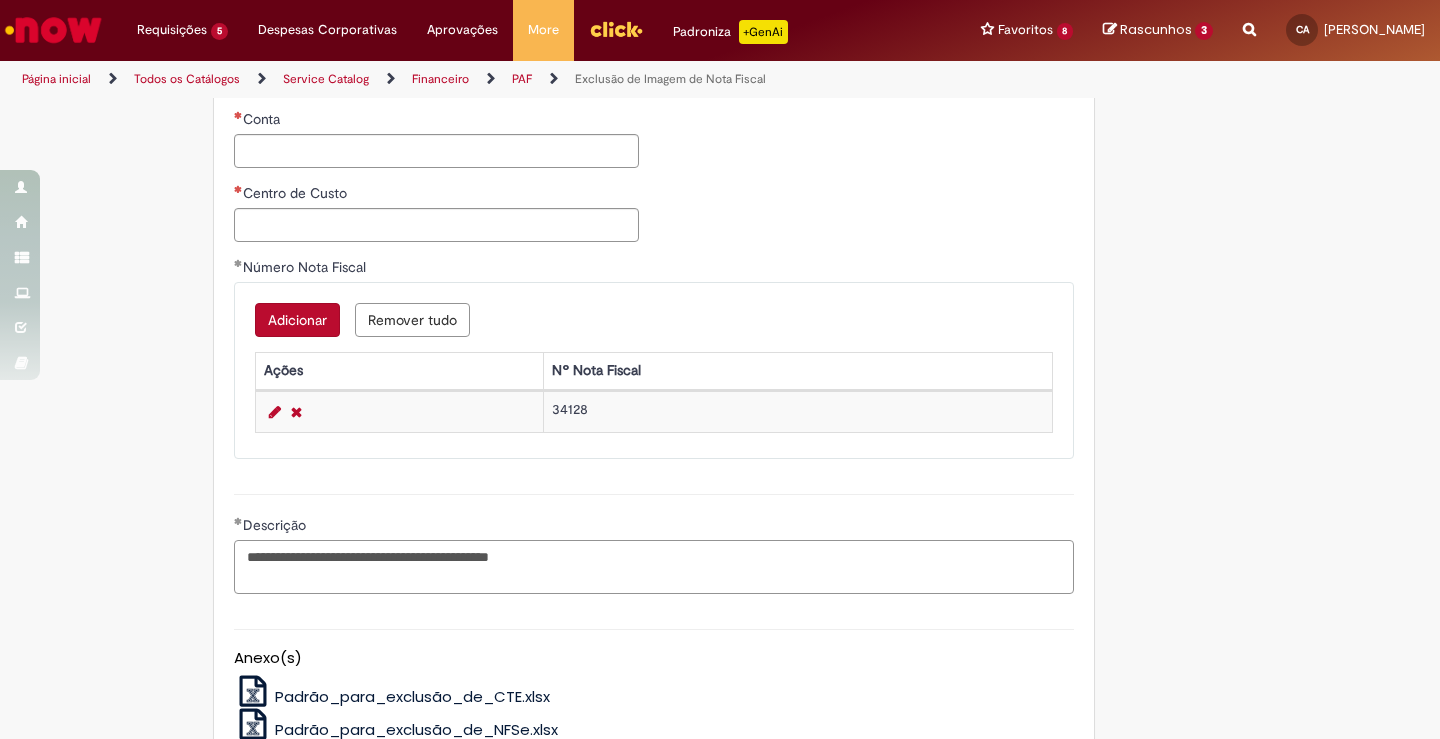 paste on "**********" 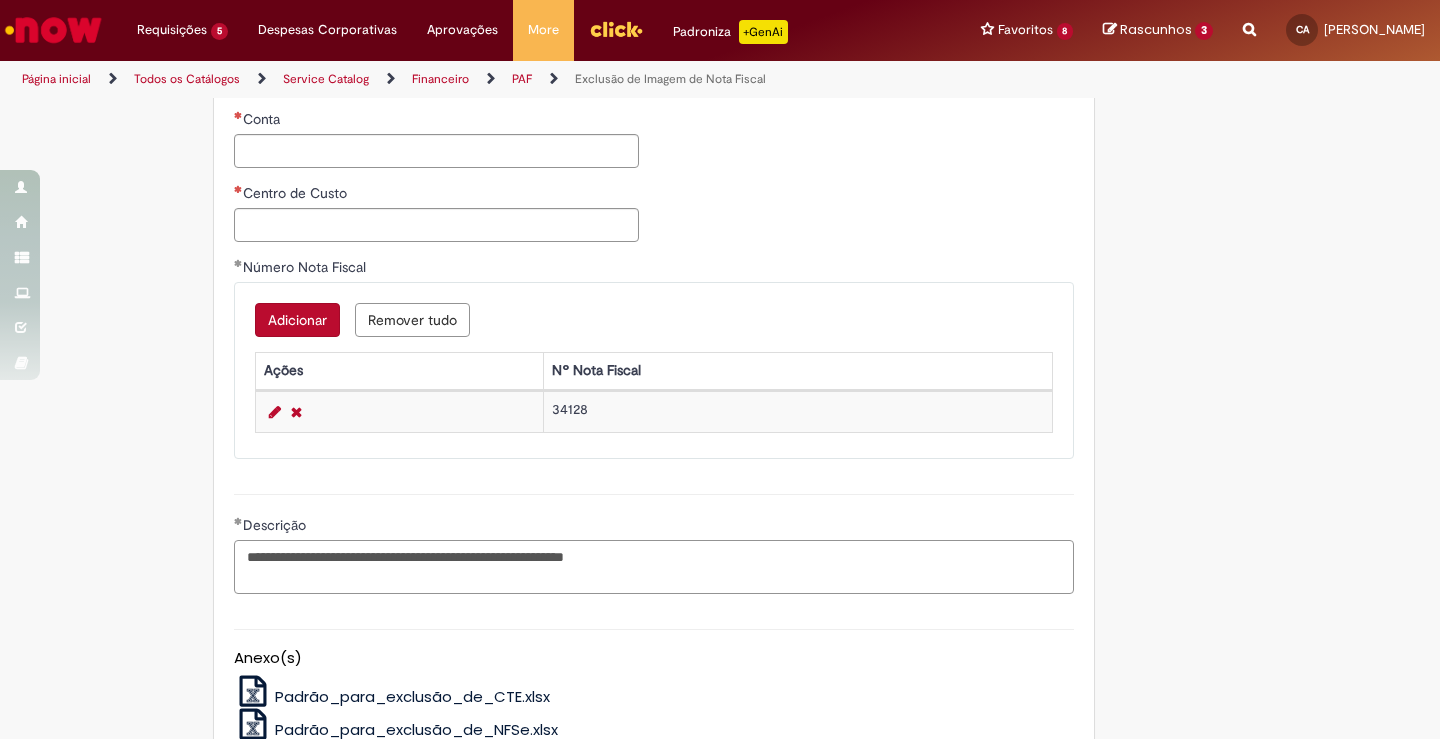 drag, startPoint x: 677, startPoint y: 562, endPoint x: 664, endPoint y: 595, distance: 35.468296 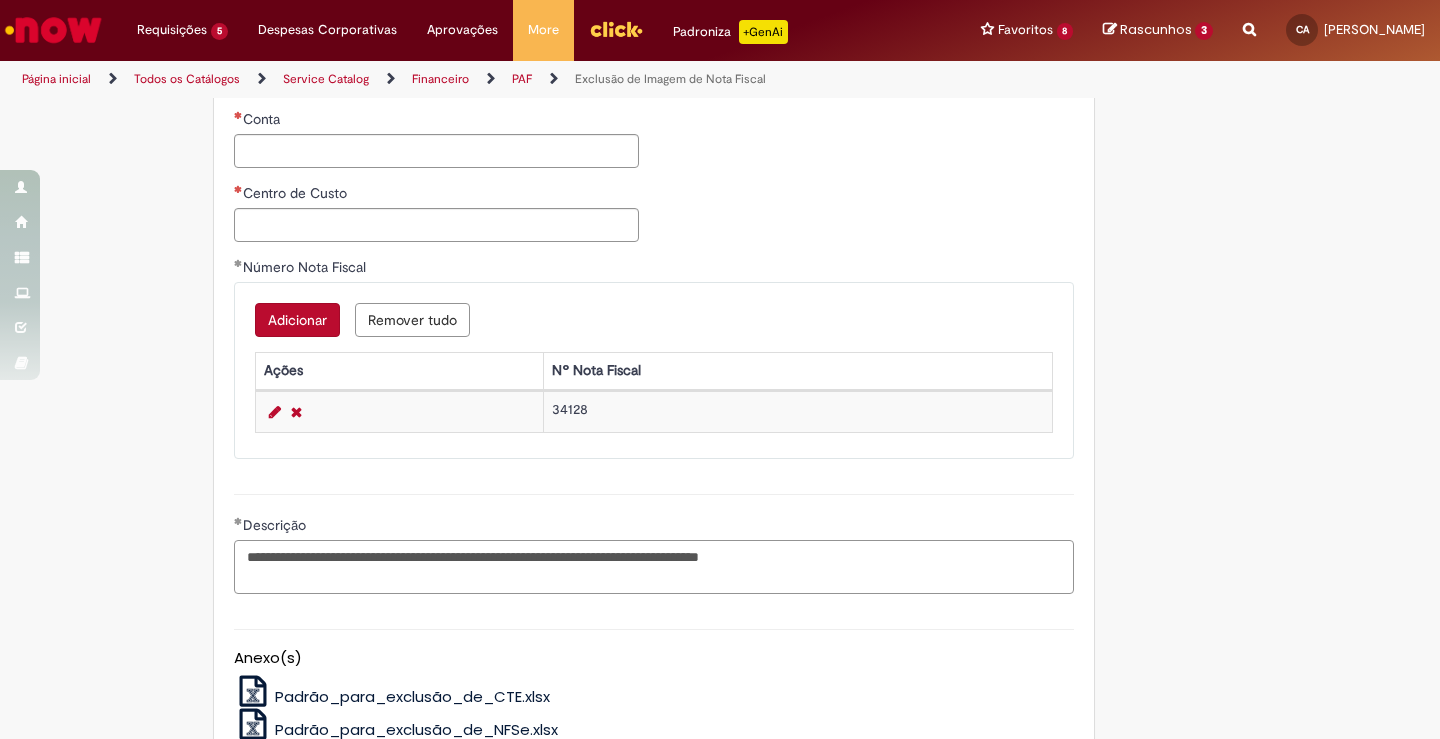 type on "**********" 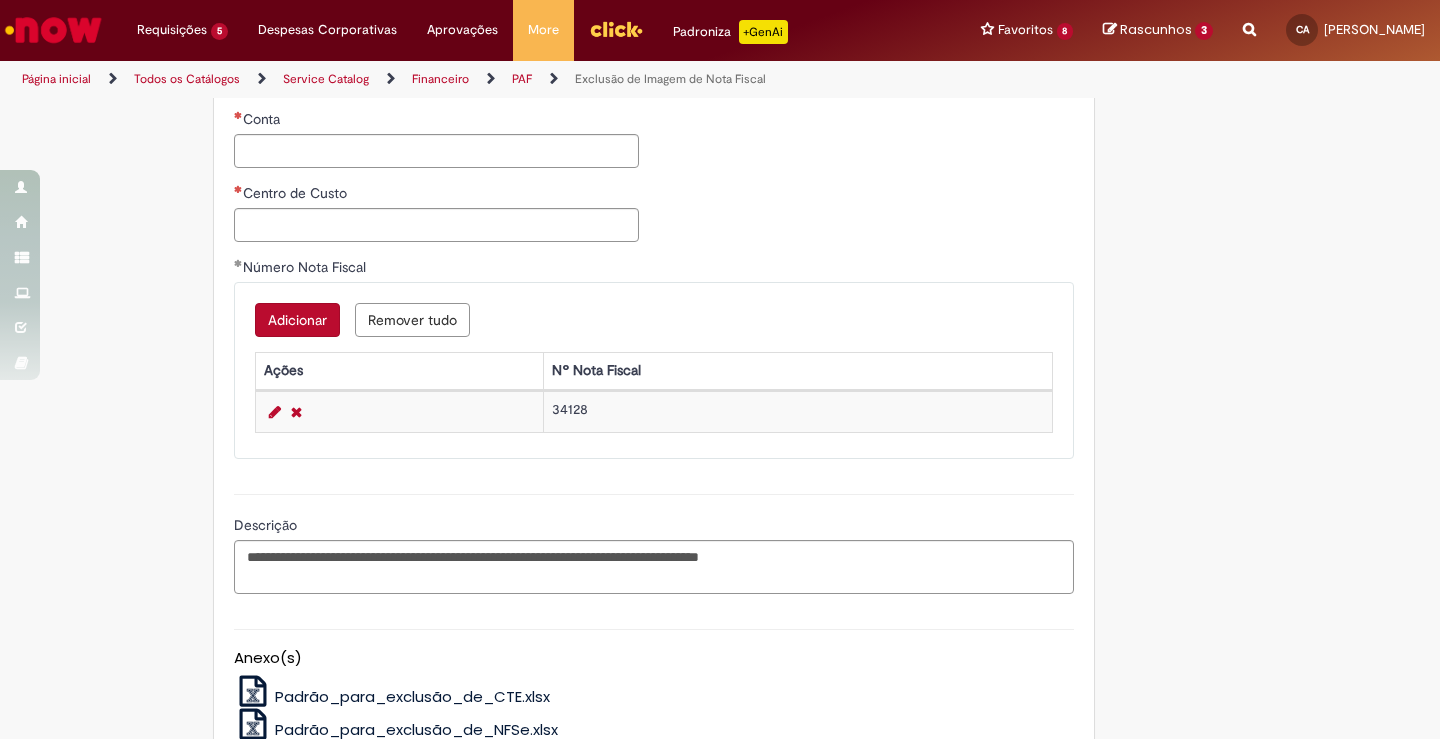 scroll, scrollTop: 1416, scrollLeft: 0, axis: vertical 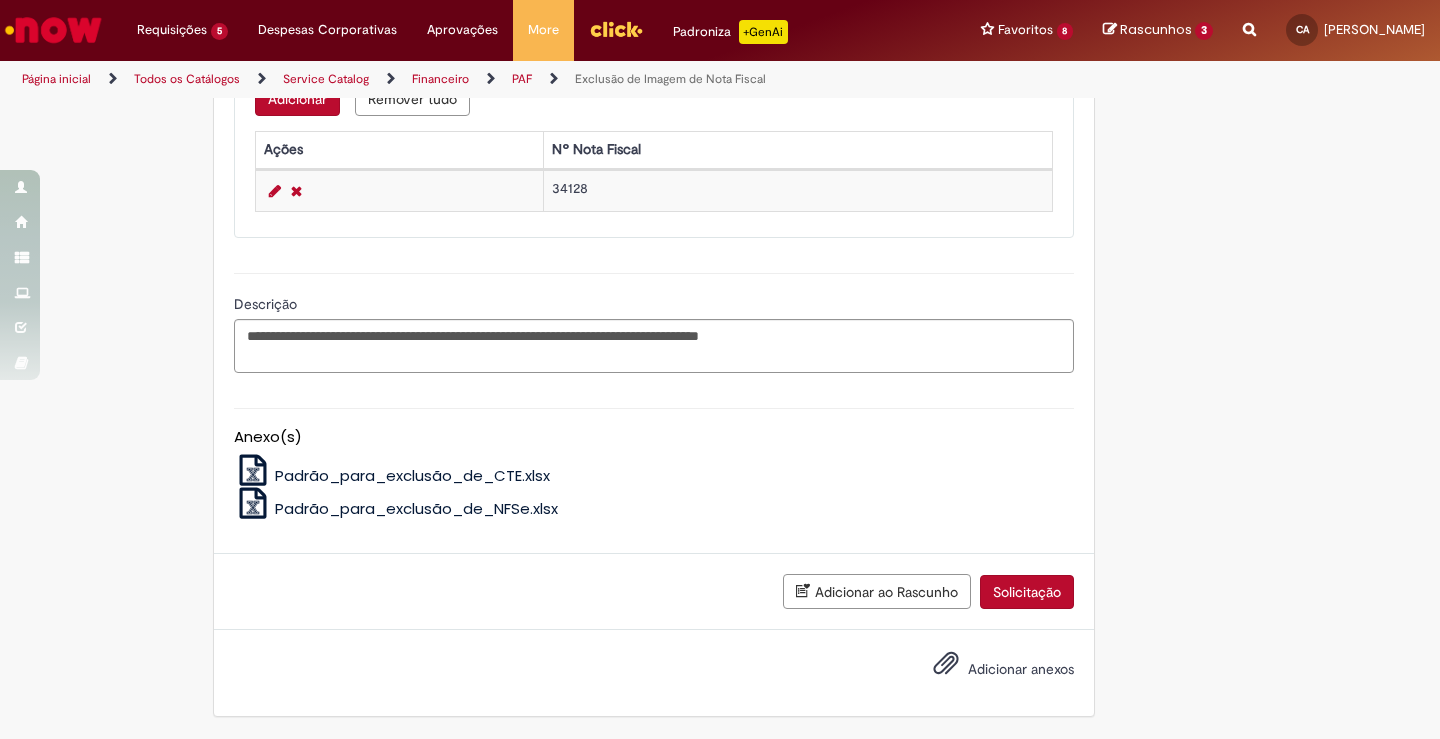 click on "Adicionar anexos" at bounding box center [1021, 669] 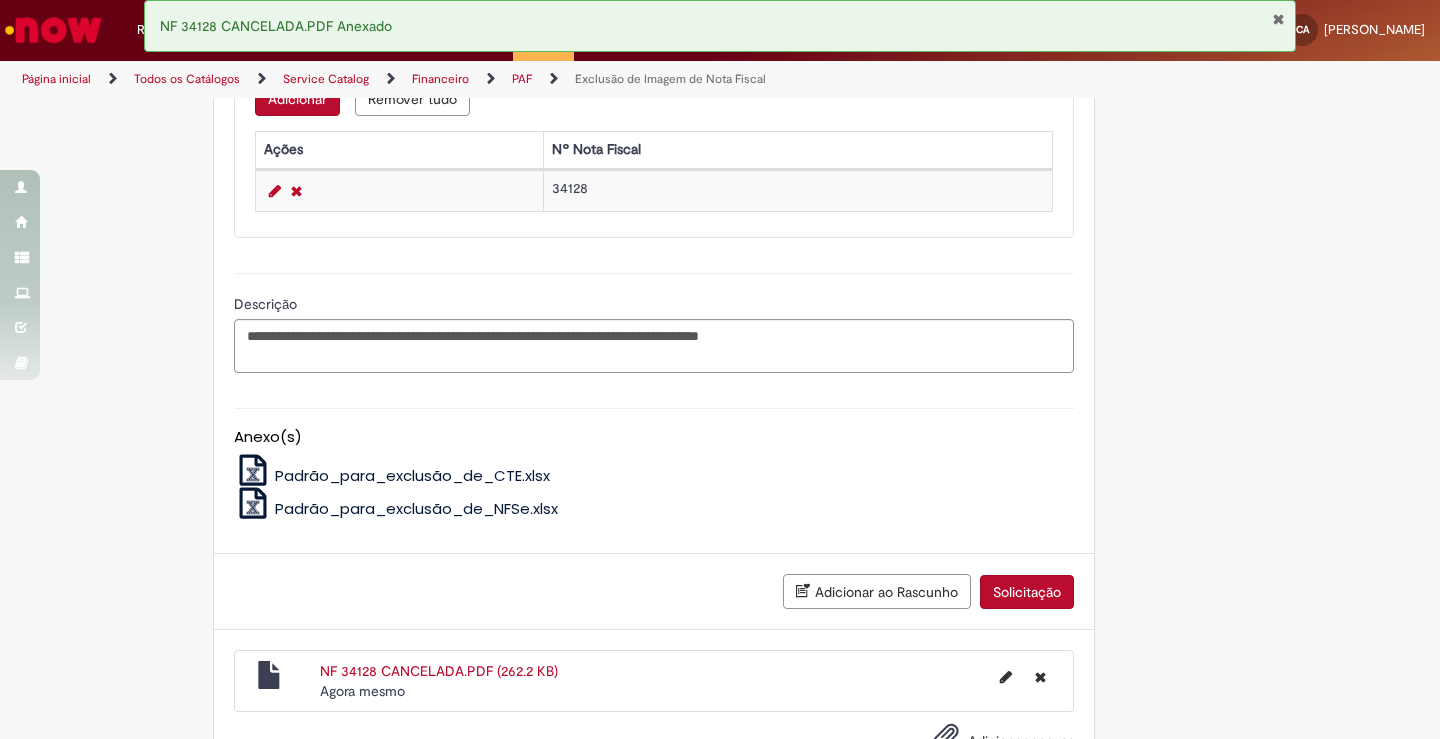 scroll, scrollTop: 856, scrollLeft: 0, axis: vertical 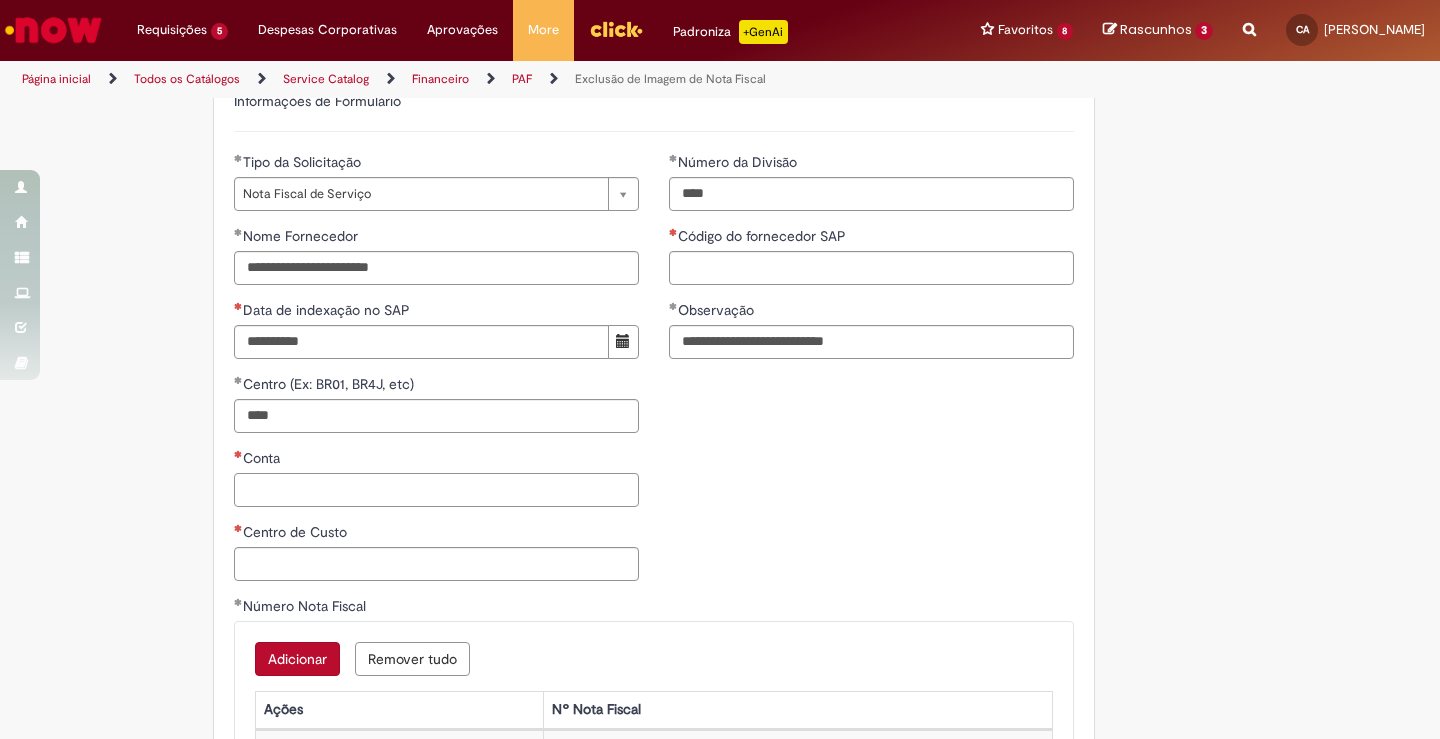 click on "Conta" at bounding box center [436, 490] 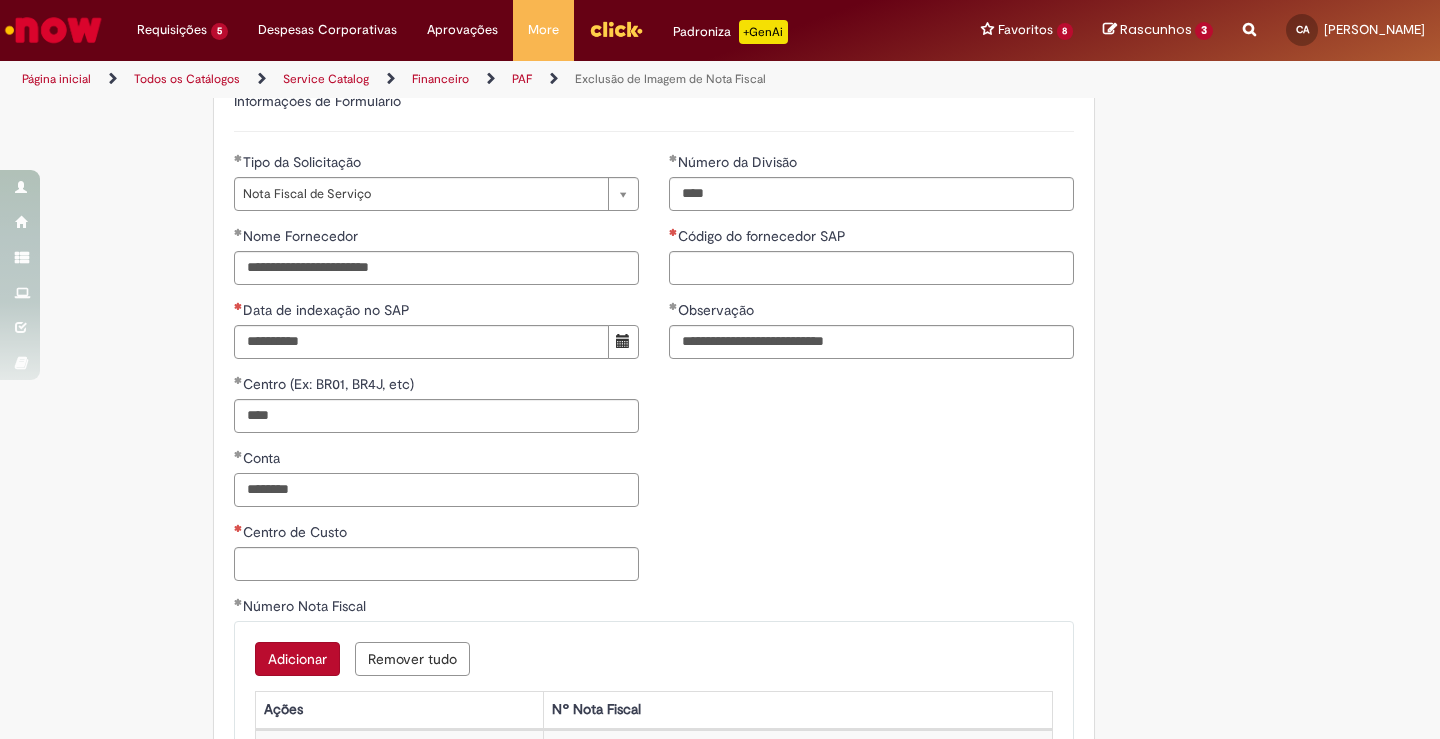 type on "********" 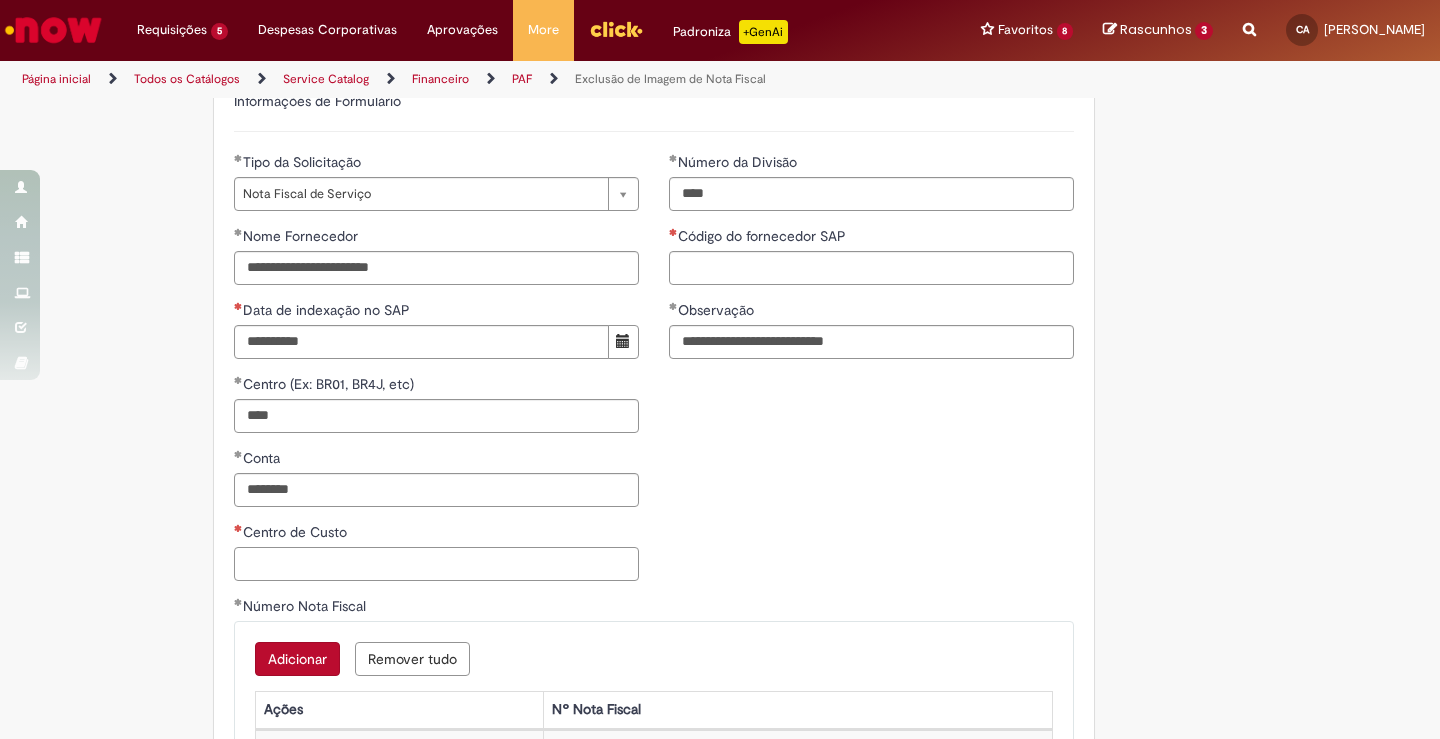 click on "Centro de Custo" at bounding box center (436, 564) 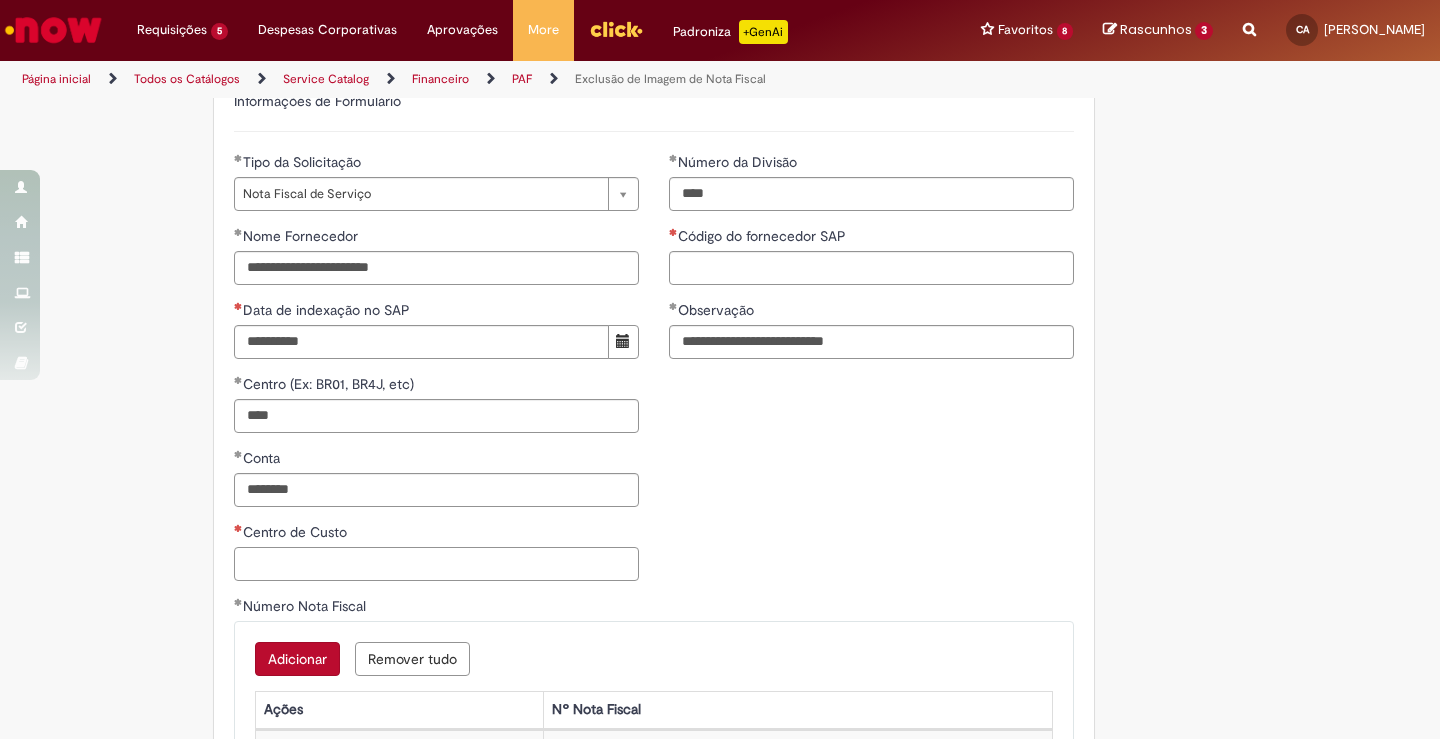 click on "Centro de Custo" at bounding box center [436, 564] 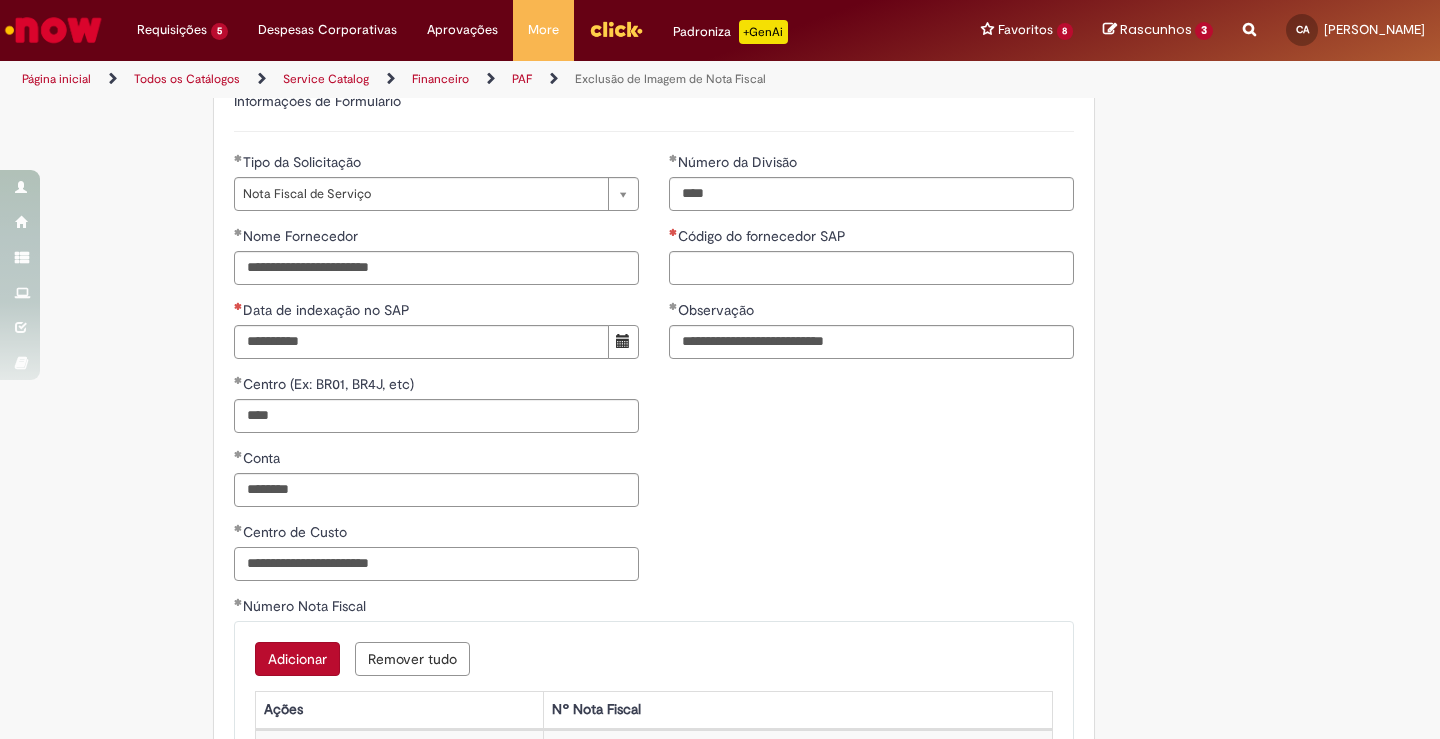 type on "**********" 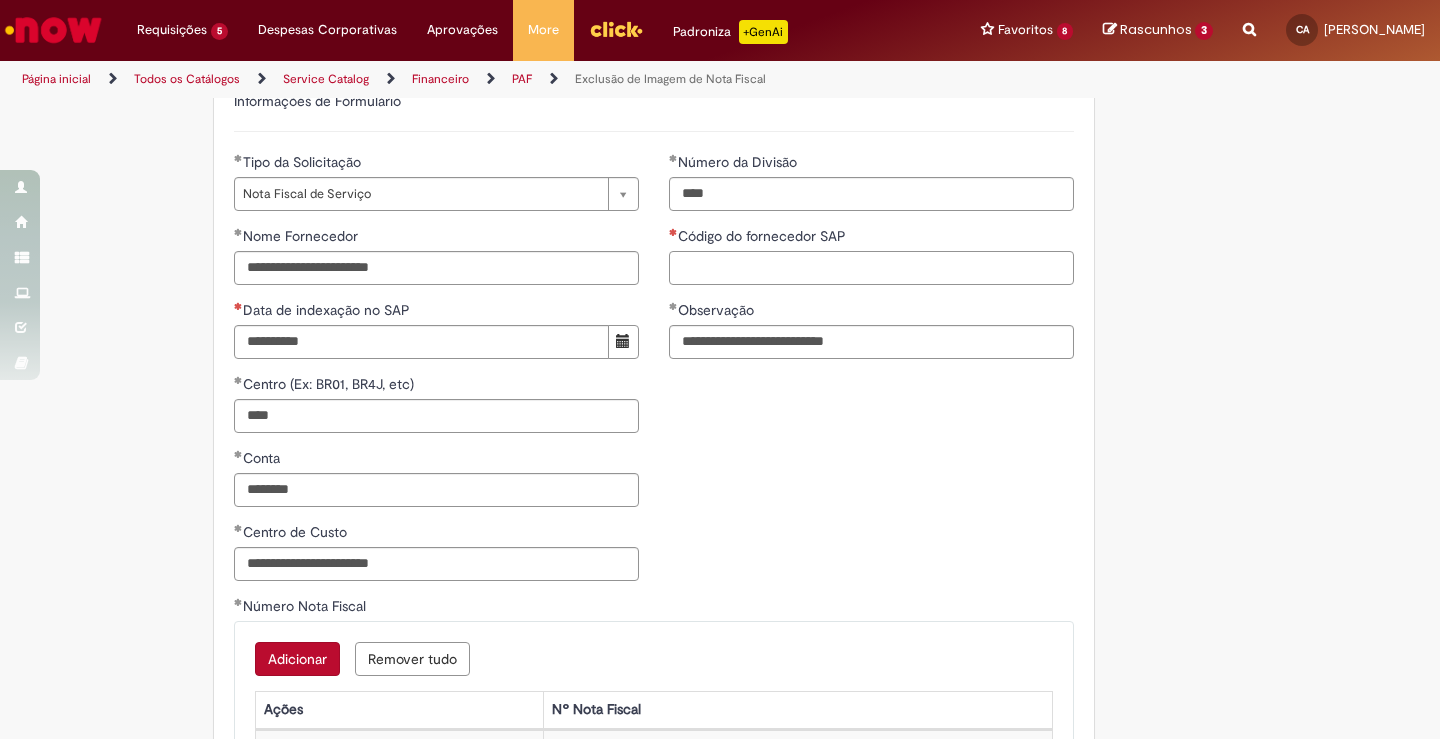 click on "Código do fornecedor SAP" at bounding box center (871, 268) 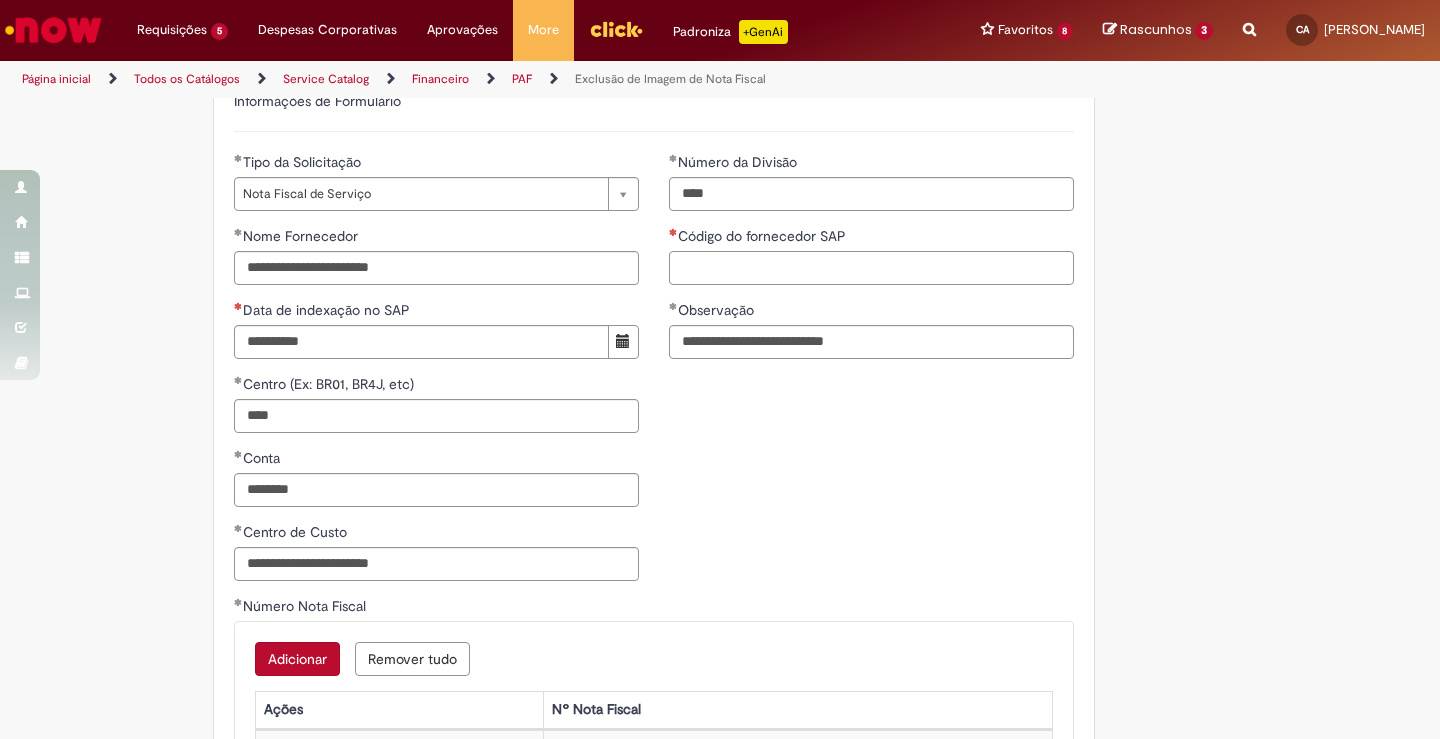 paste on "******" 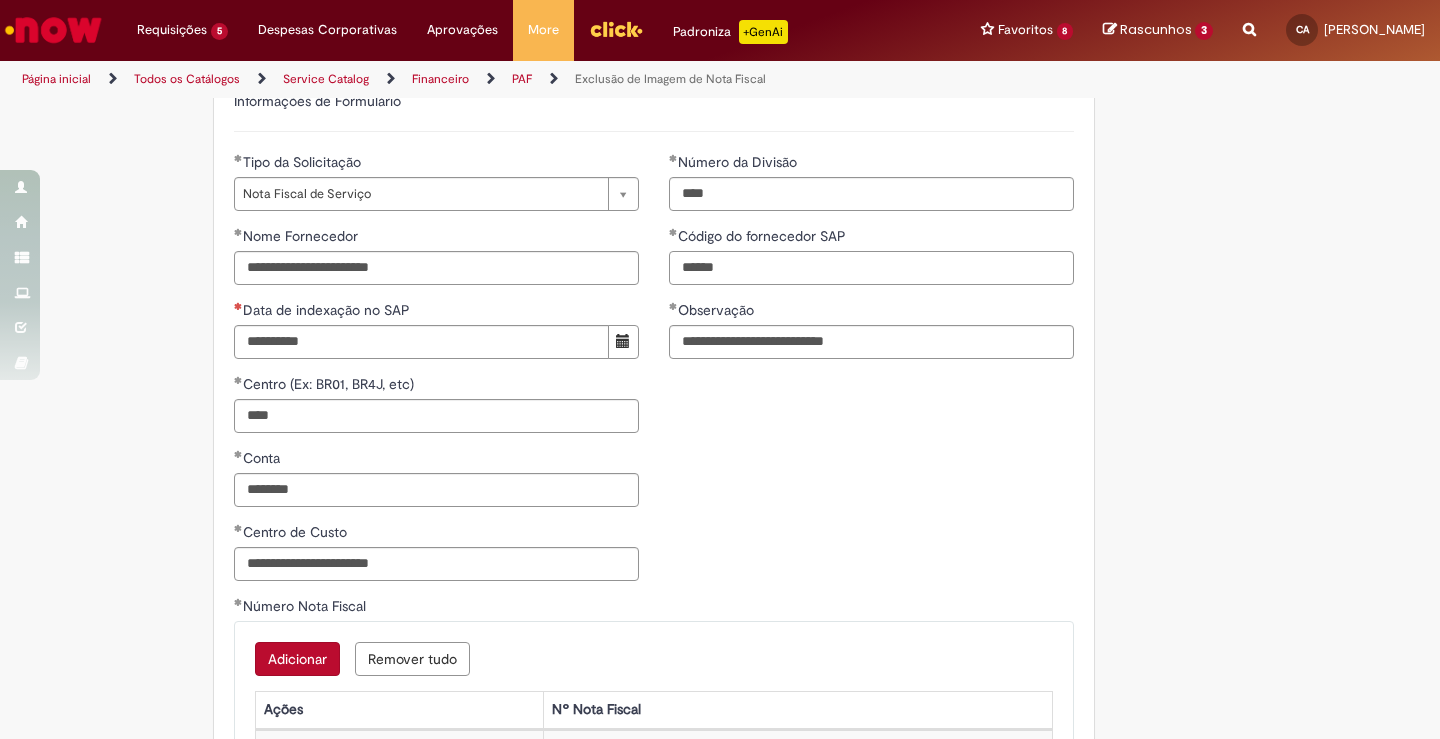 type on "******" 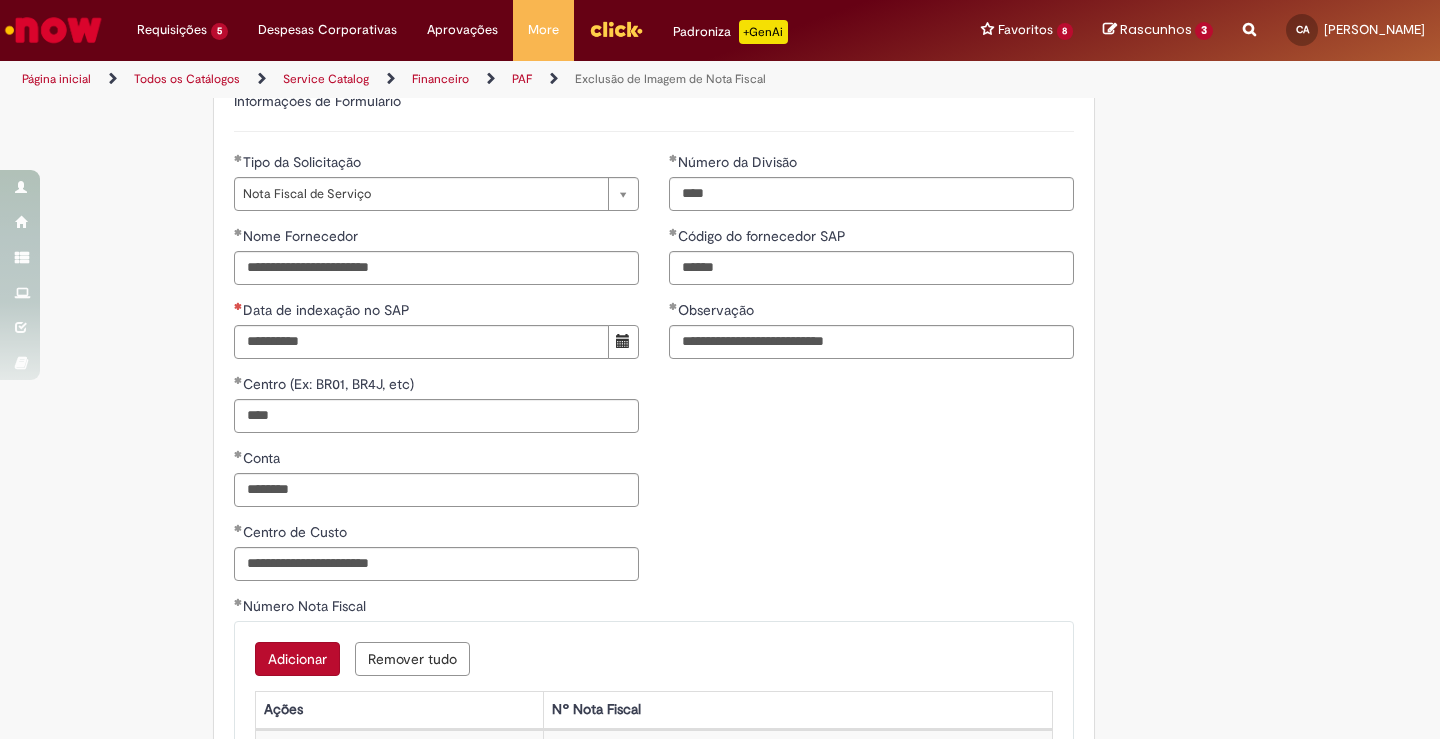 scroll, scrollTop: 1416, scrollLeft: 0, axis: vertical 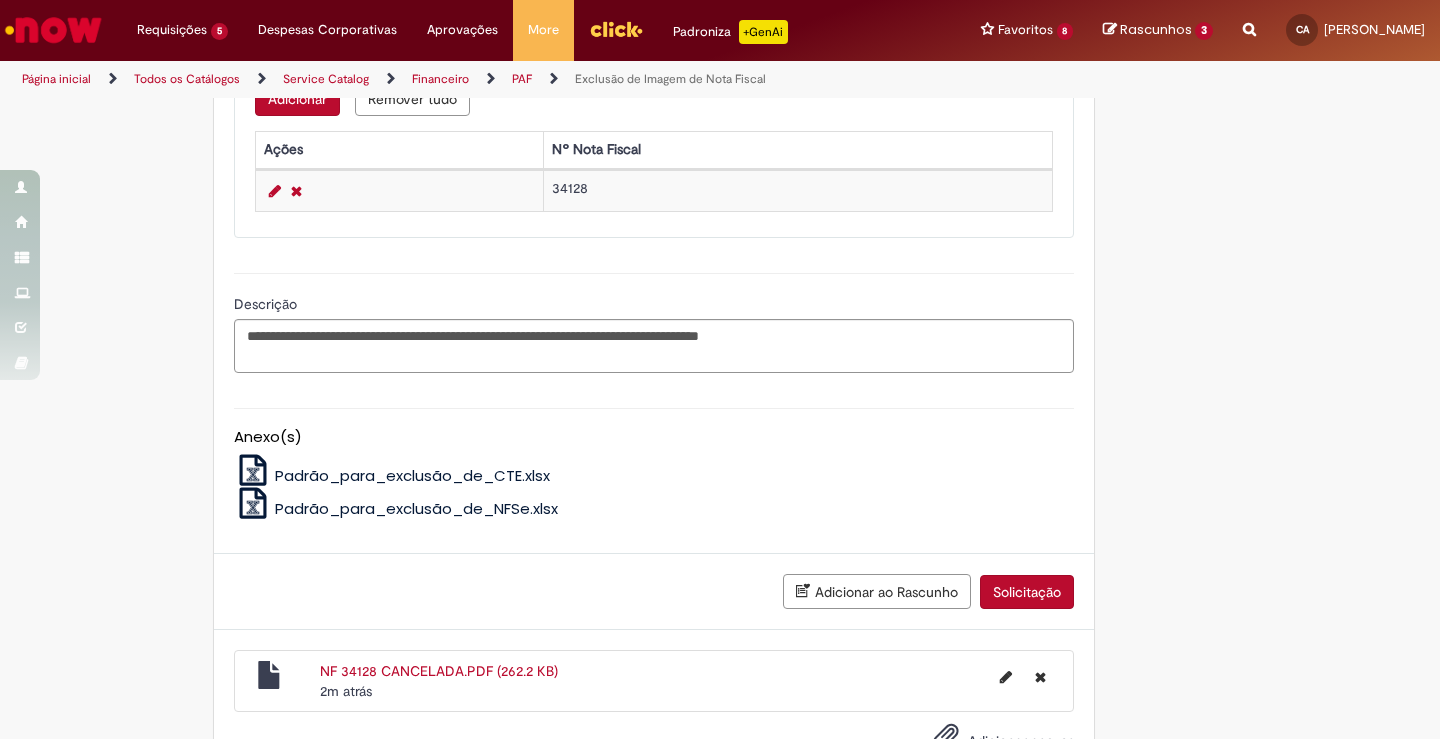 click on "Solicitação" at bounding box center [1027, 592] 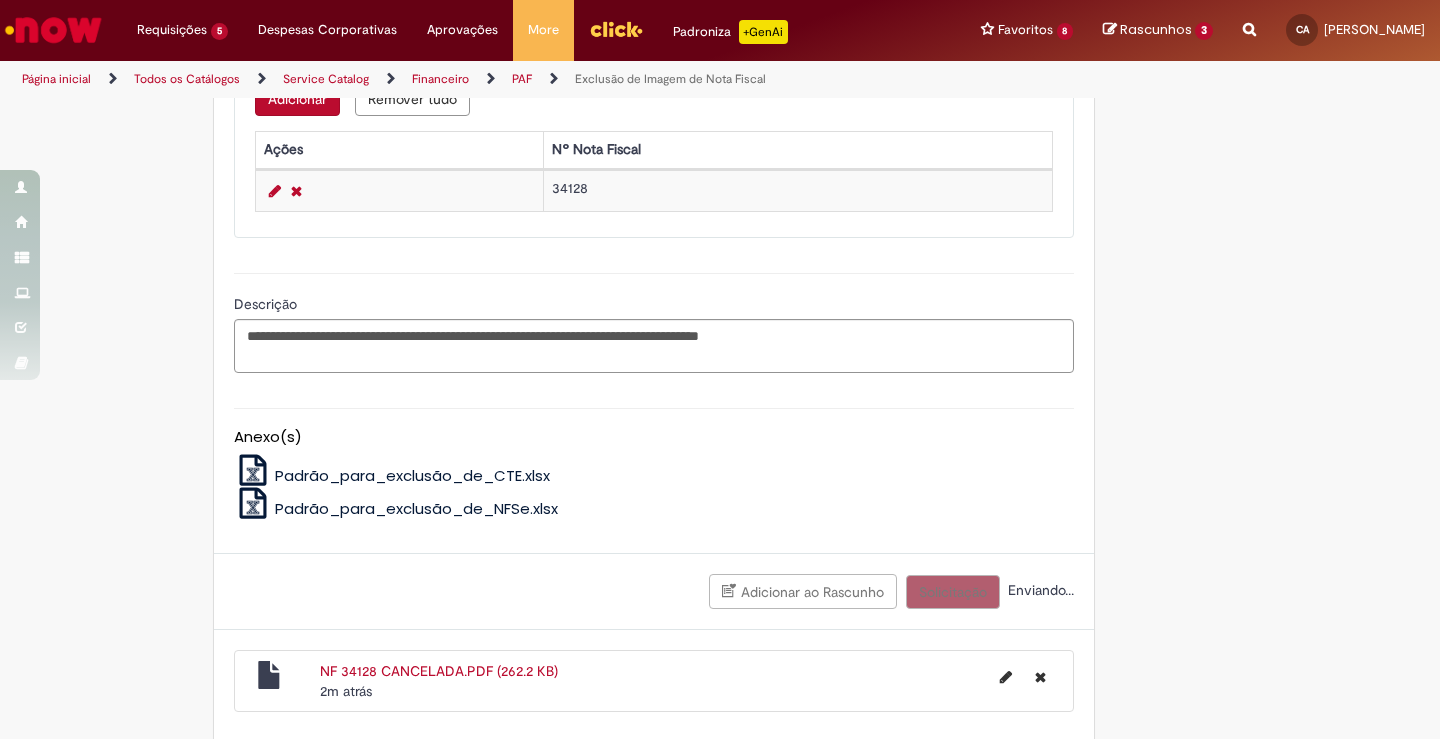 scroll, scrollTop: 779, scrollLeft: 0, axis: vertical 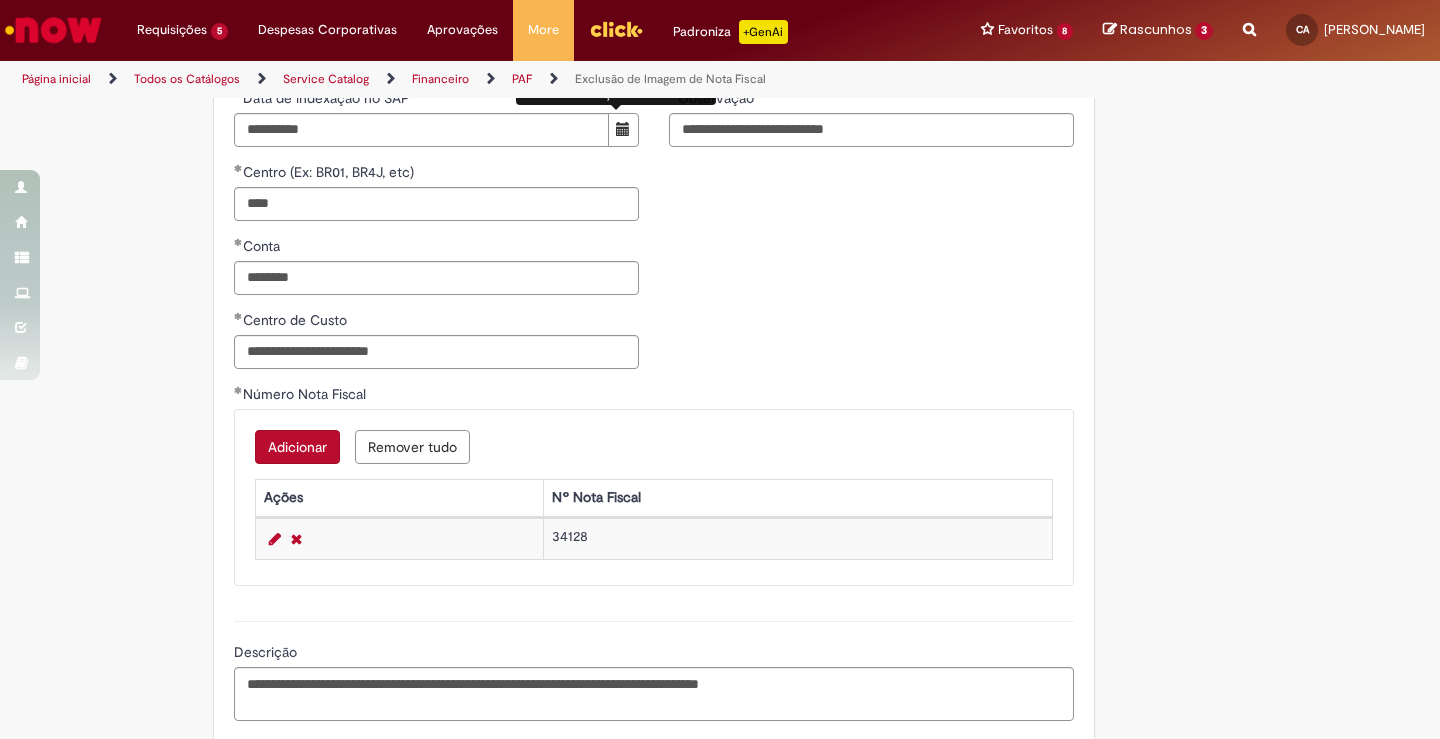 click at bounding box center (623, 130) 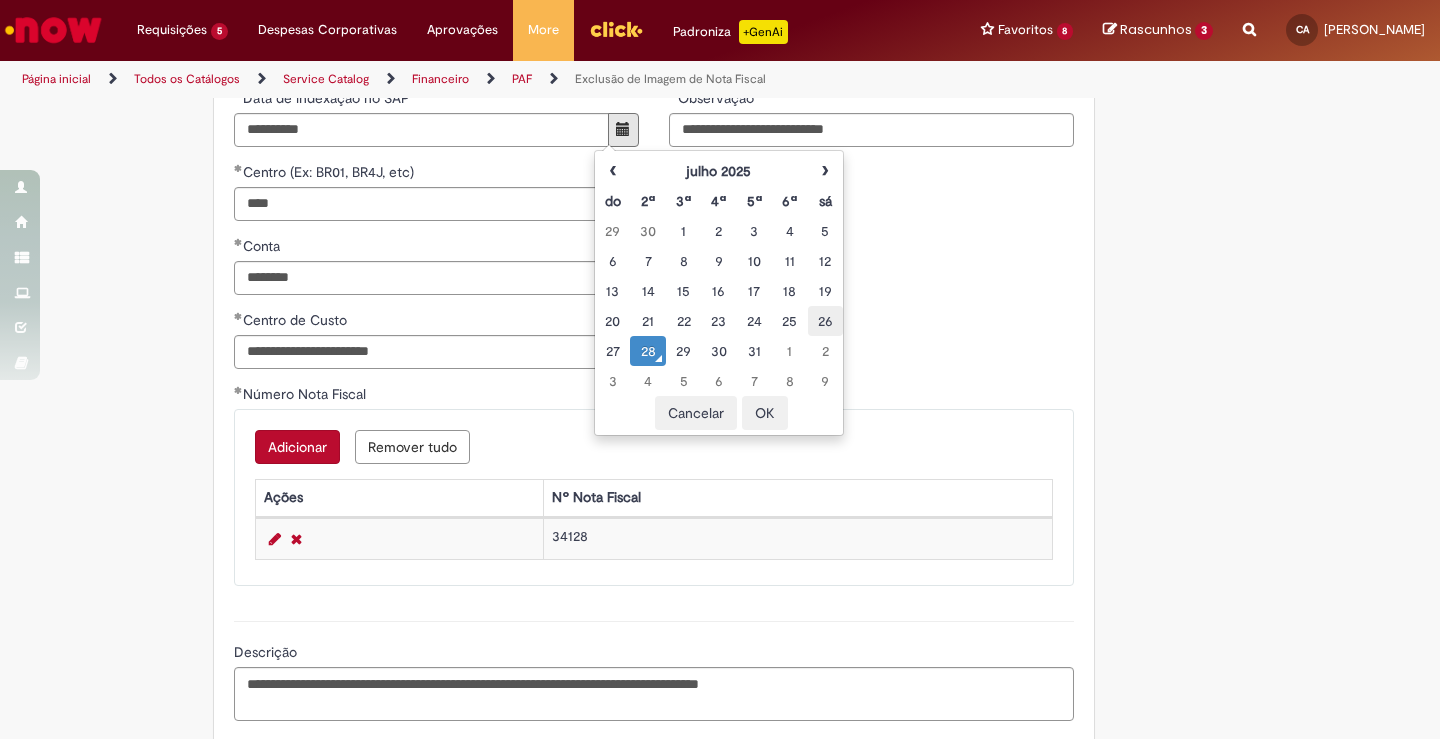 click on "26" at bounding box center [825, 321] 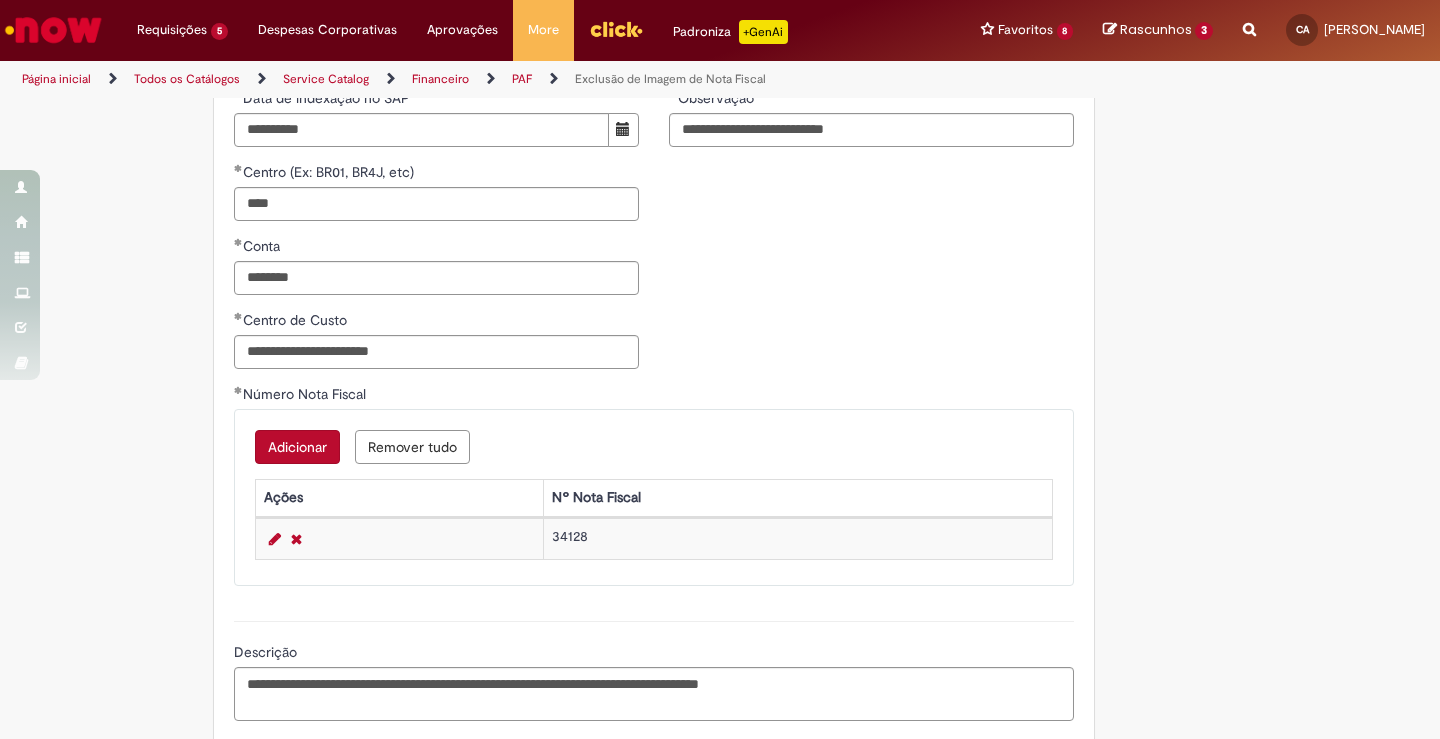 click on "Adicionar Remover tudo" at bounding box center (654, 447) 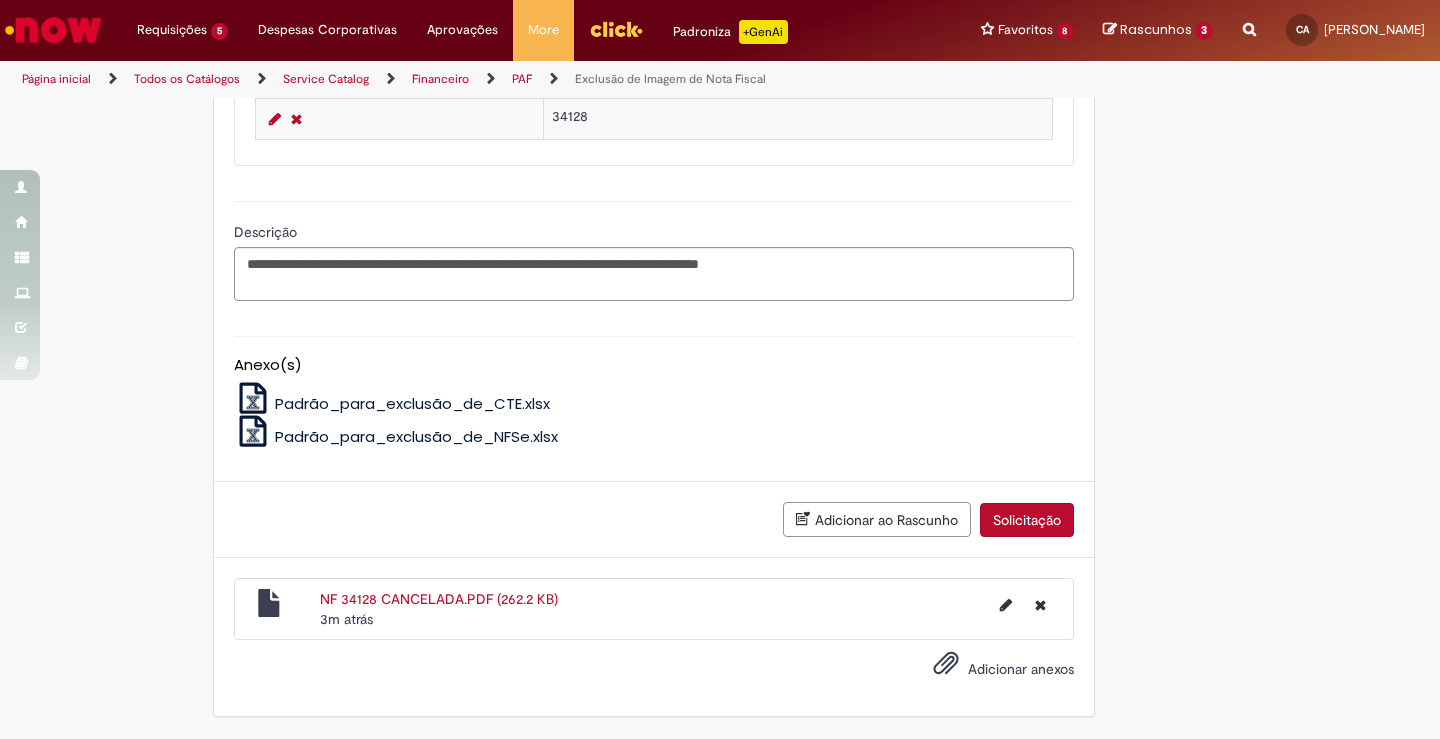 click on "Solicitação" at bounding box center [1027, 520] 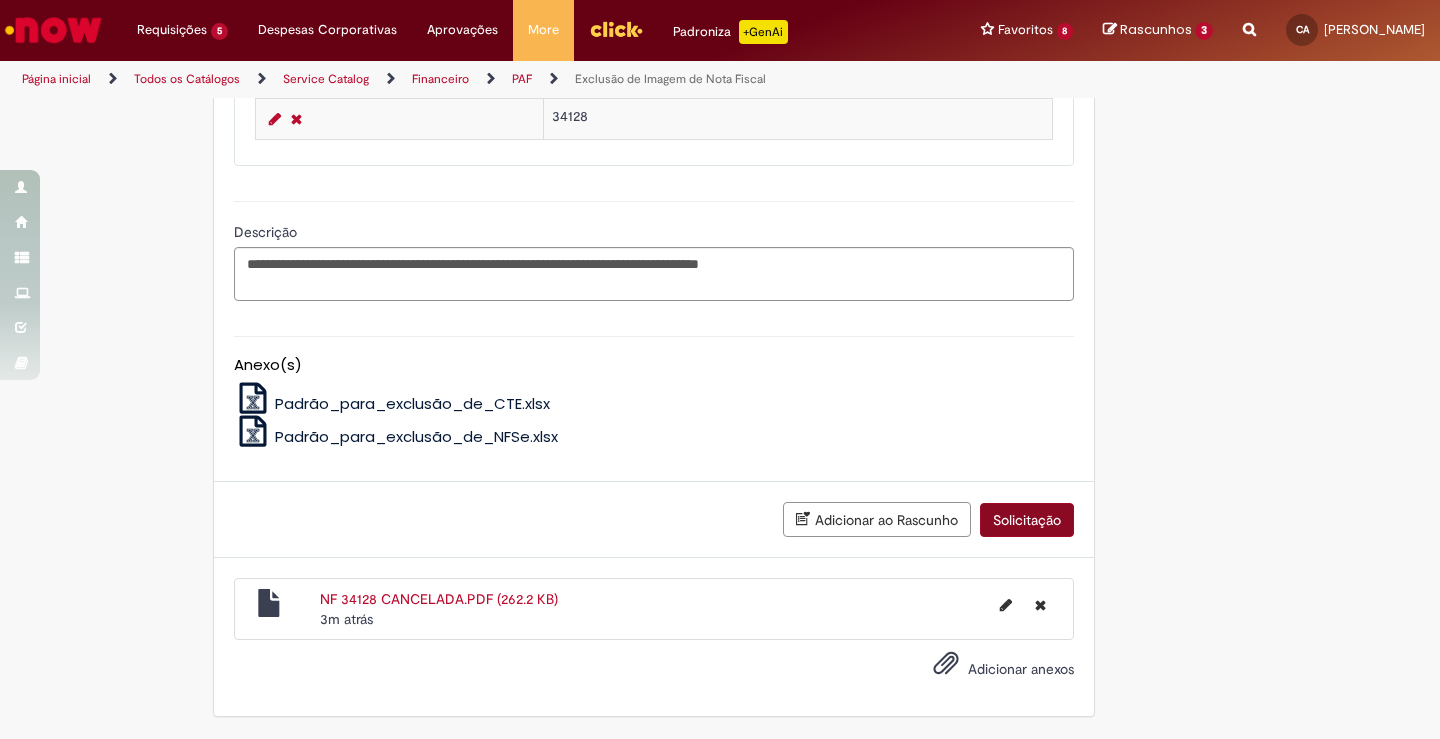 scroll, scrollTop: 1442, scrollLeft: 0, axis: vertical 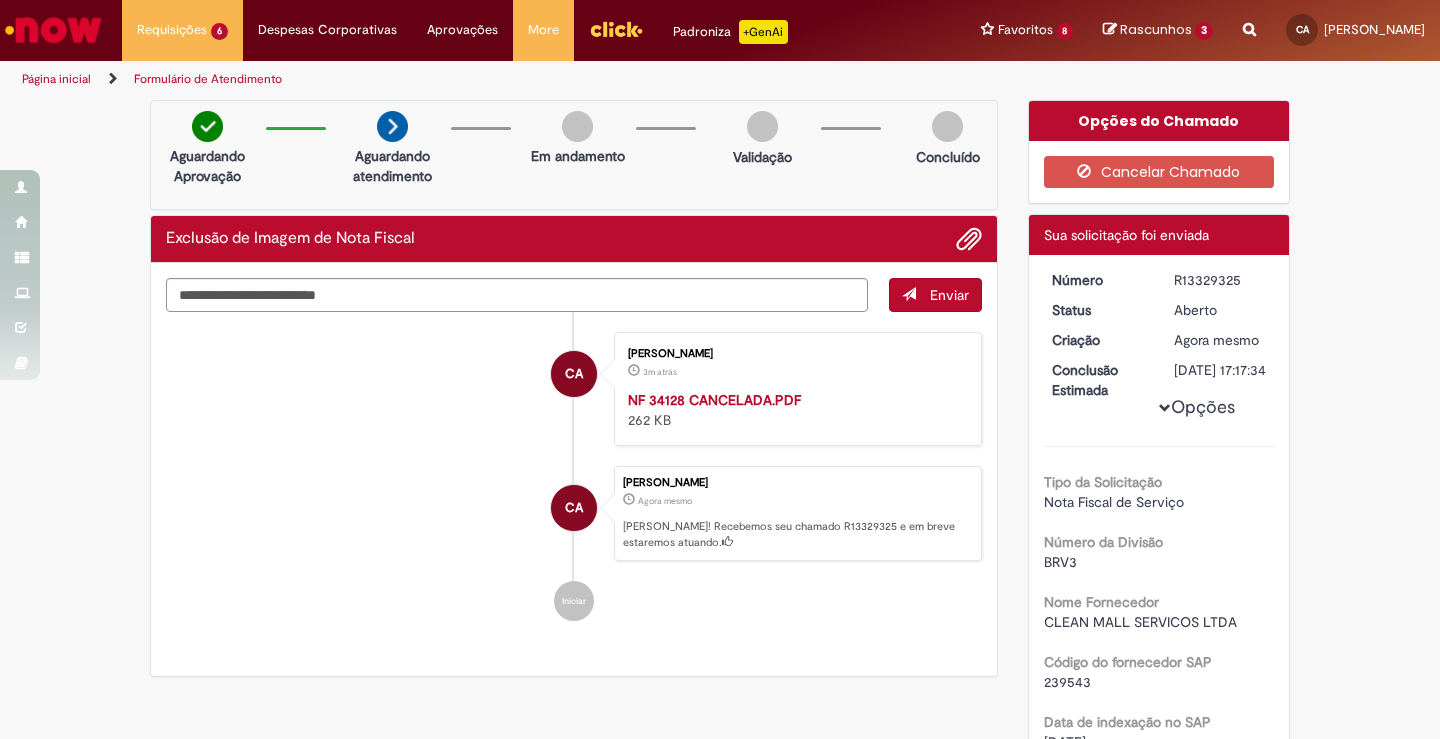 click on "Página inicial" at bounding box center [56, 79] 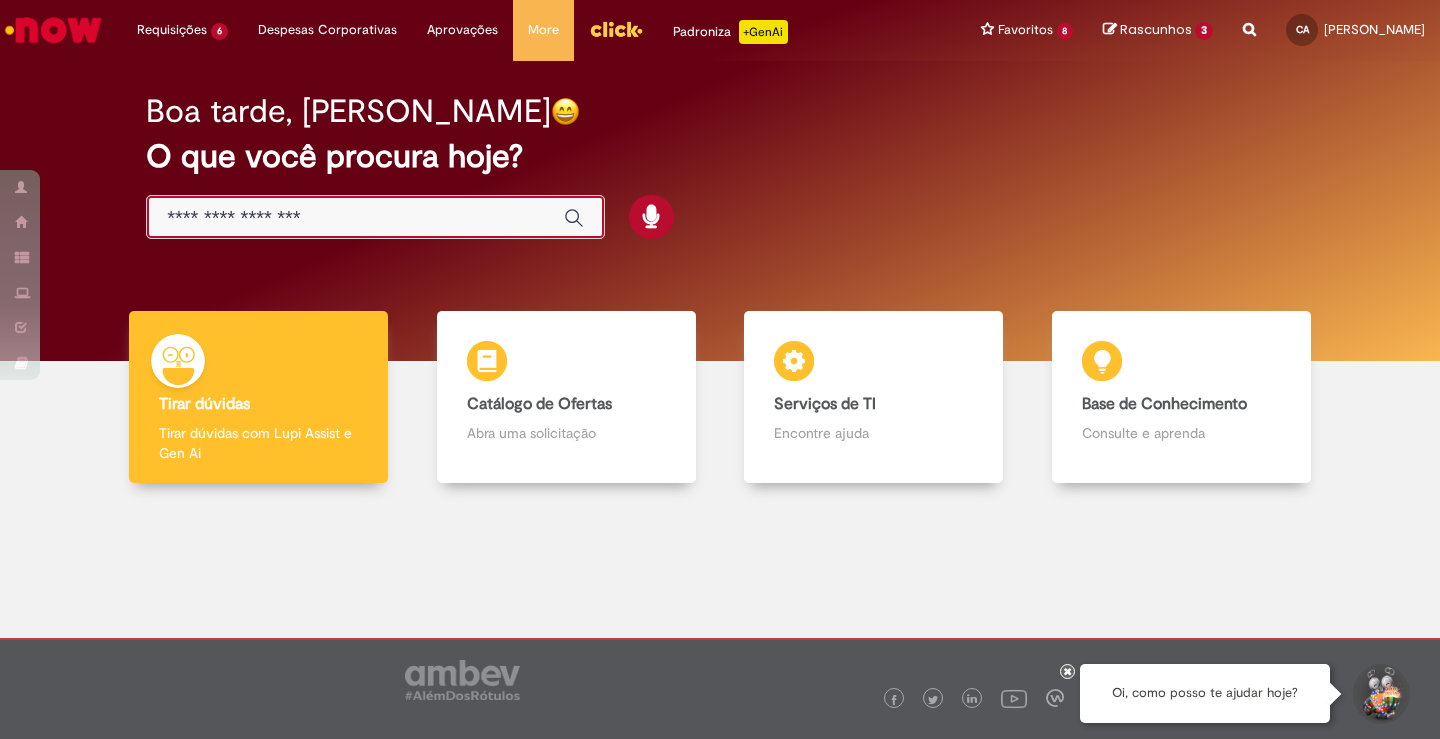 click at bounding box center [355, 218] 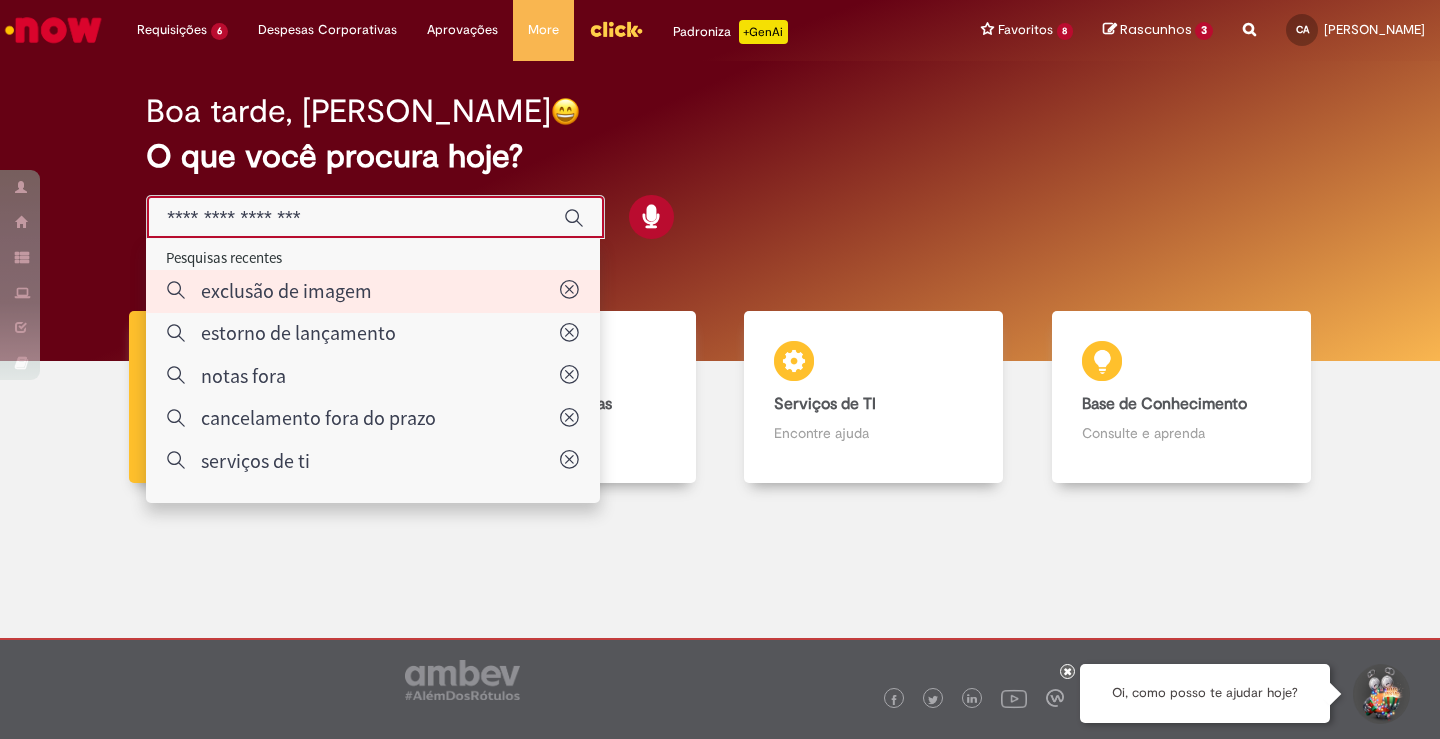 type on "**********" 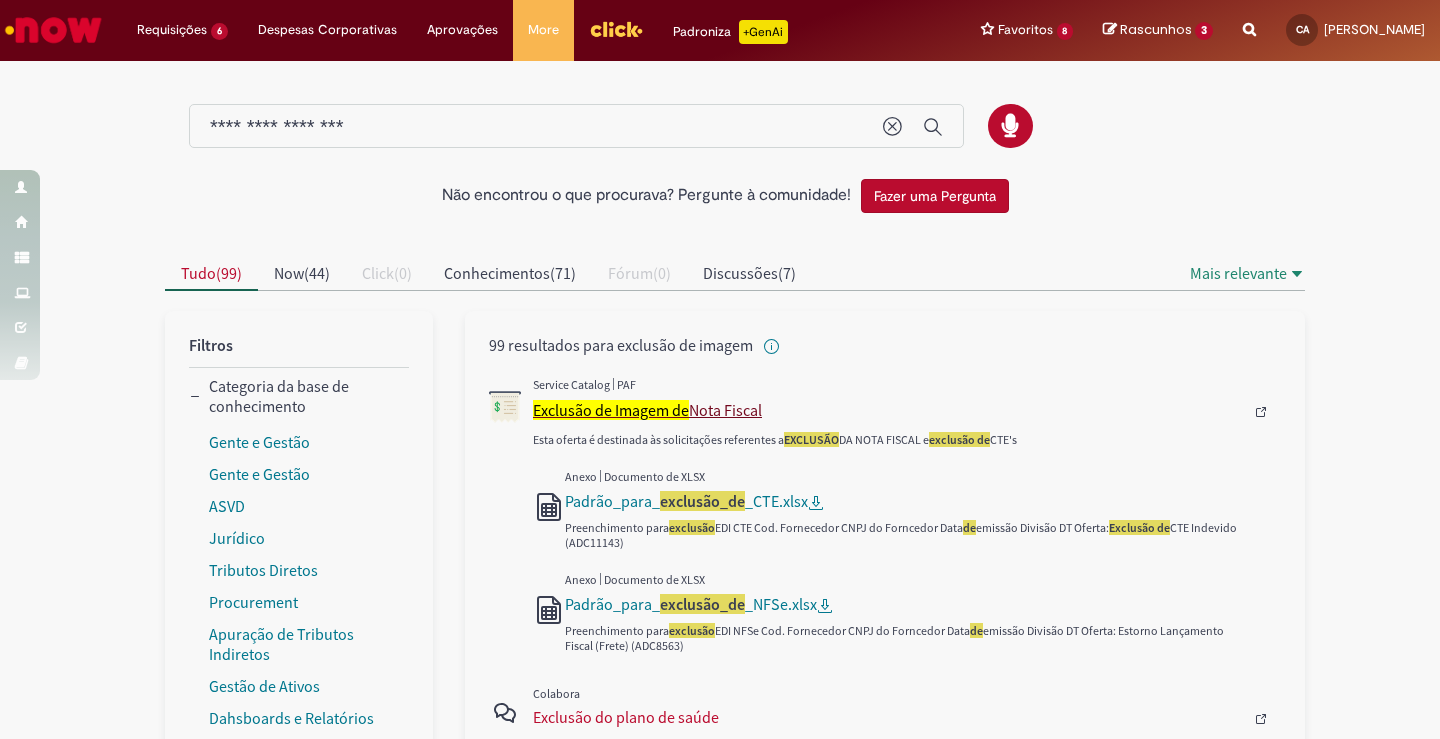 click on "Exclusão de Imagem de  Nota Fiscal" at bounding box center (888, 410) 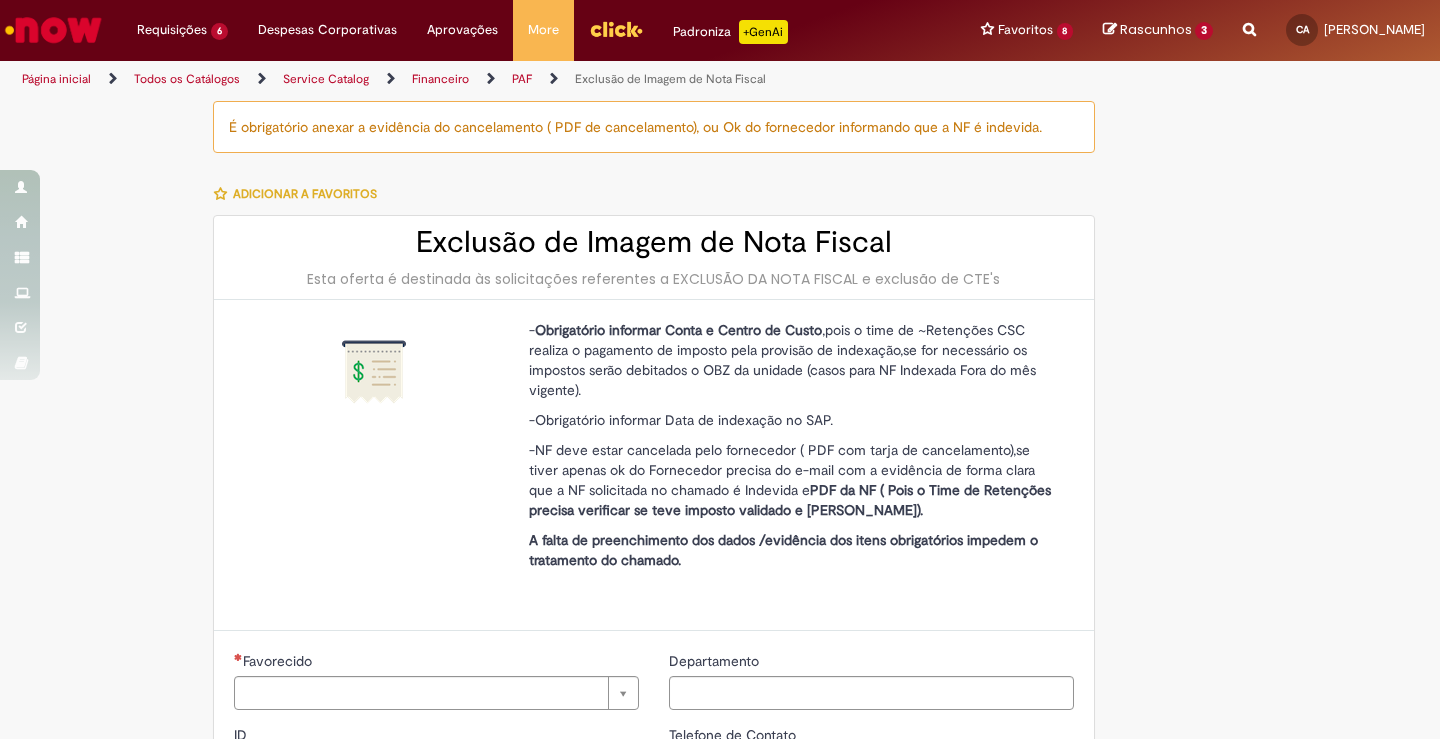 type on "********" 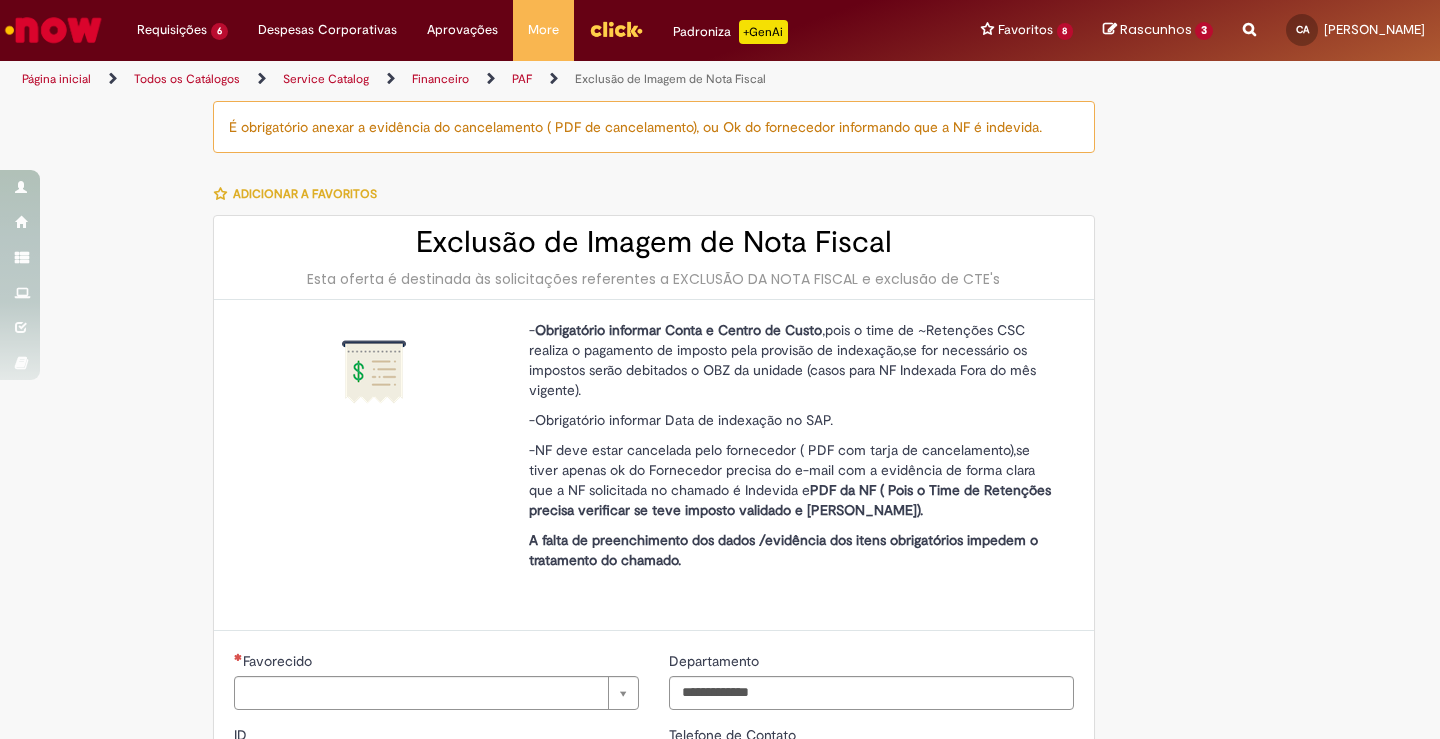type on "**********" 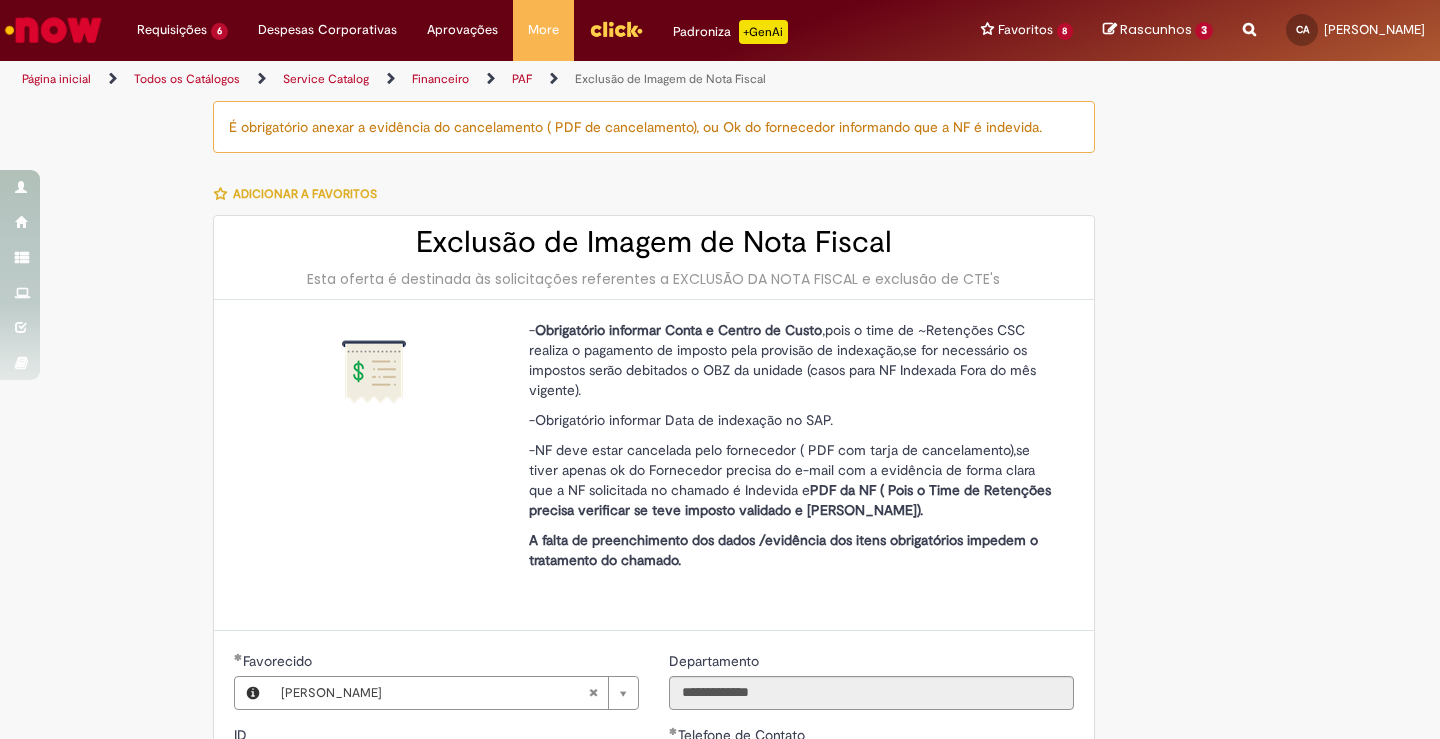 scroll, scrollTop: 560, scrollLeft: 0, axis: vertical 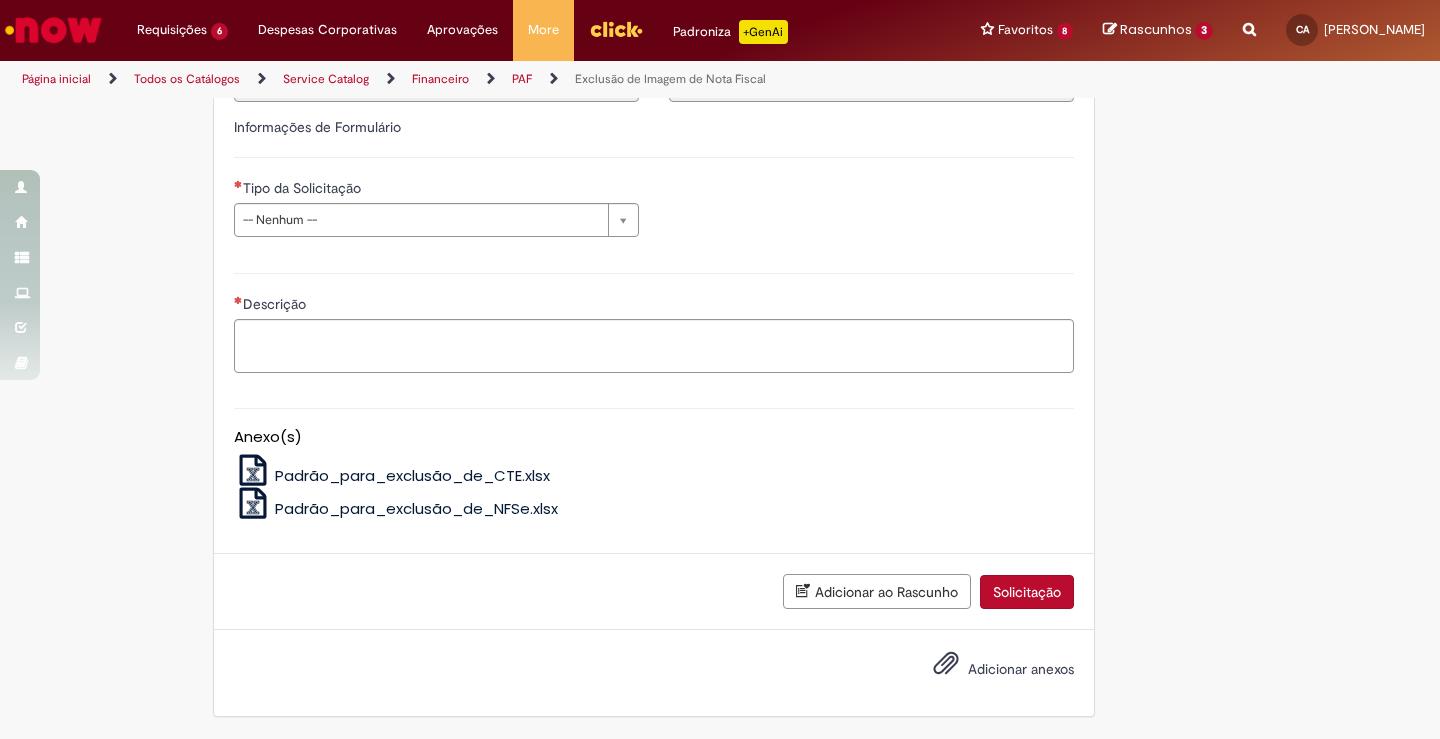 click on "**********" at bounding box center (436, 215) 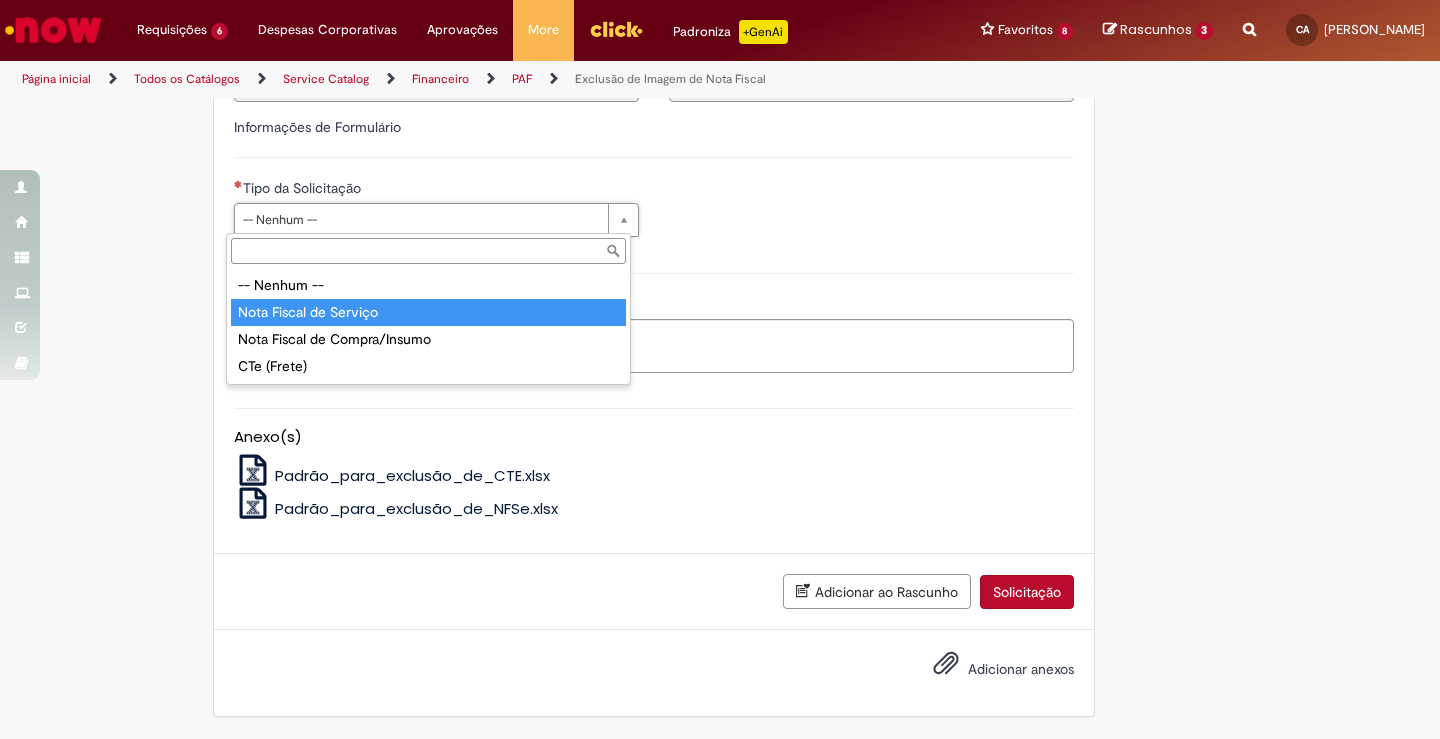 type on "**********" 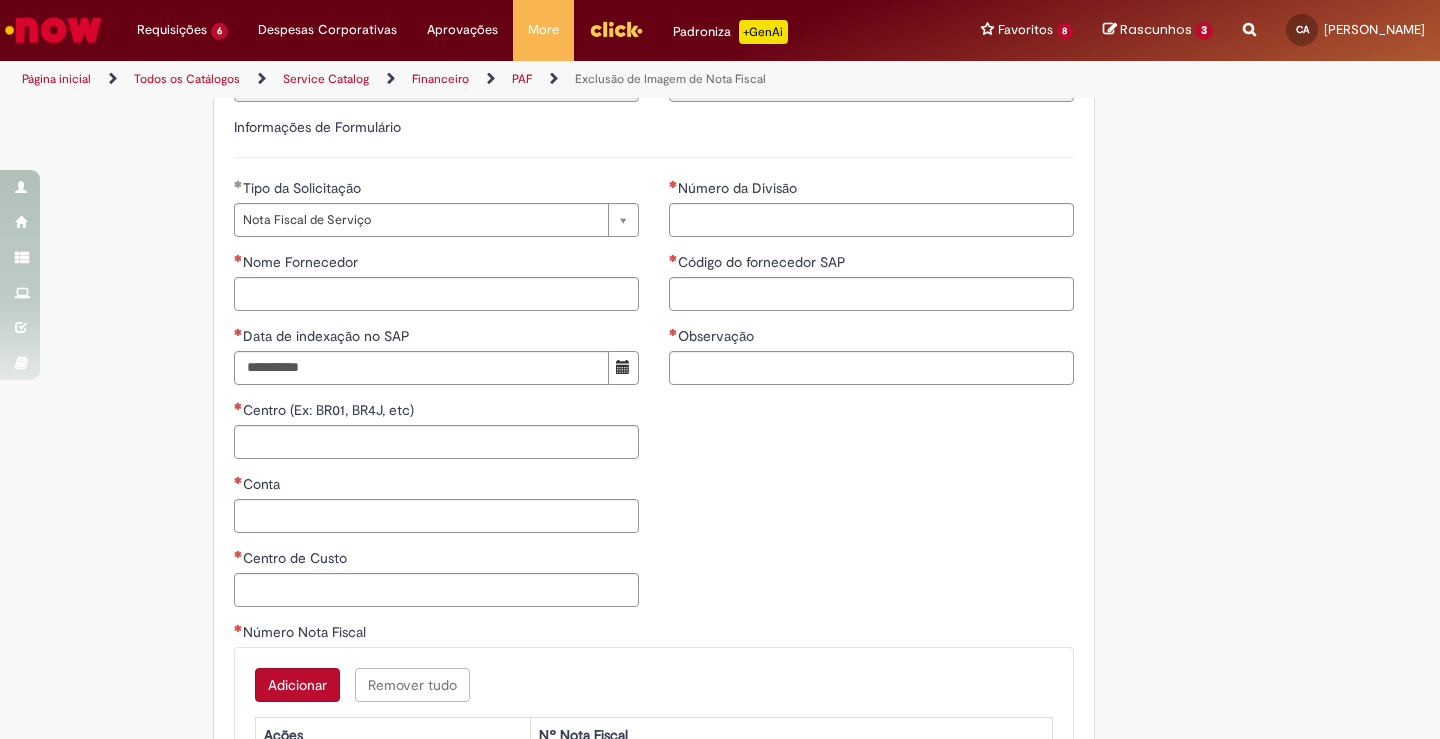 click on "Número da Divisão" at bounding box center (871, 190) 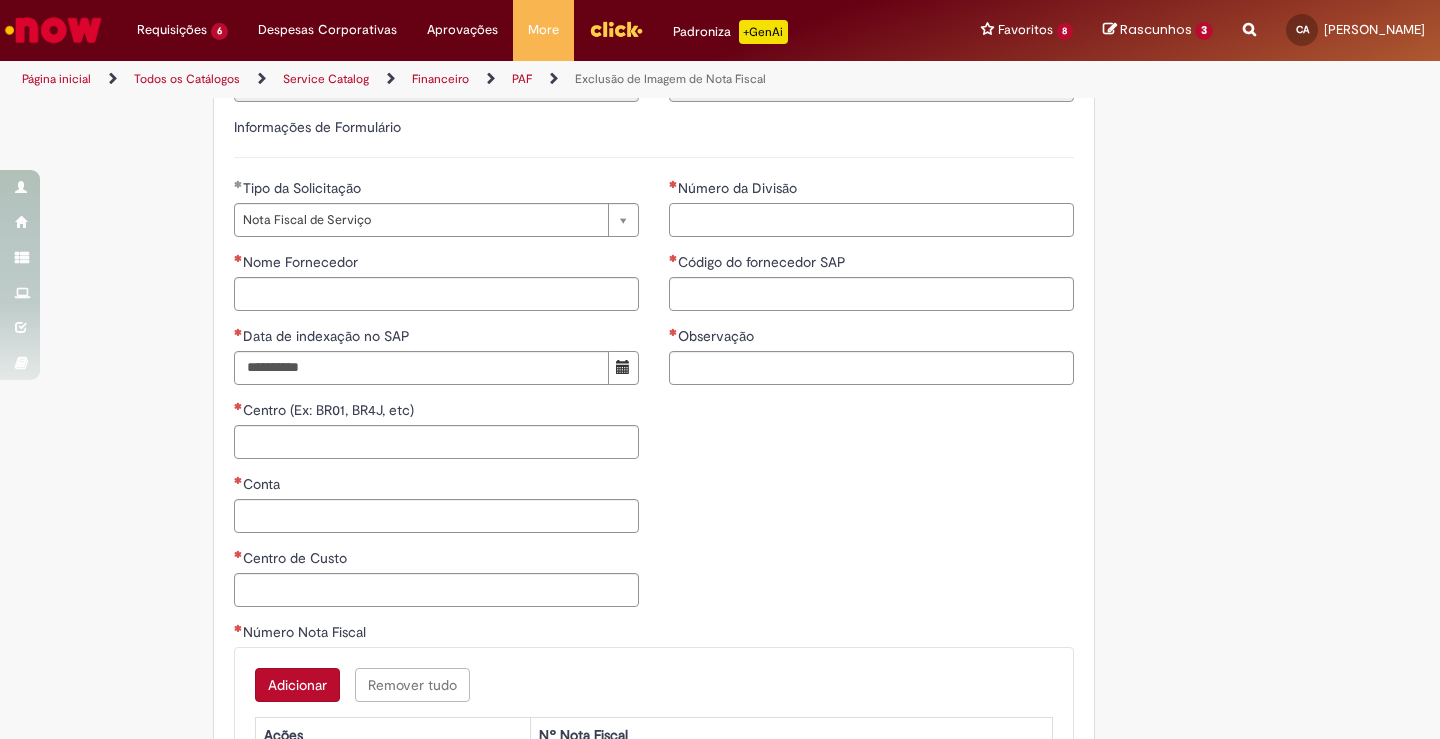 click on "Número da Divisão" at bounding box center [871, 220] 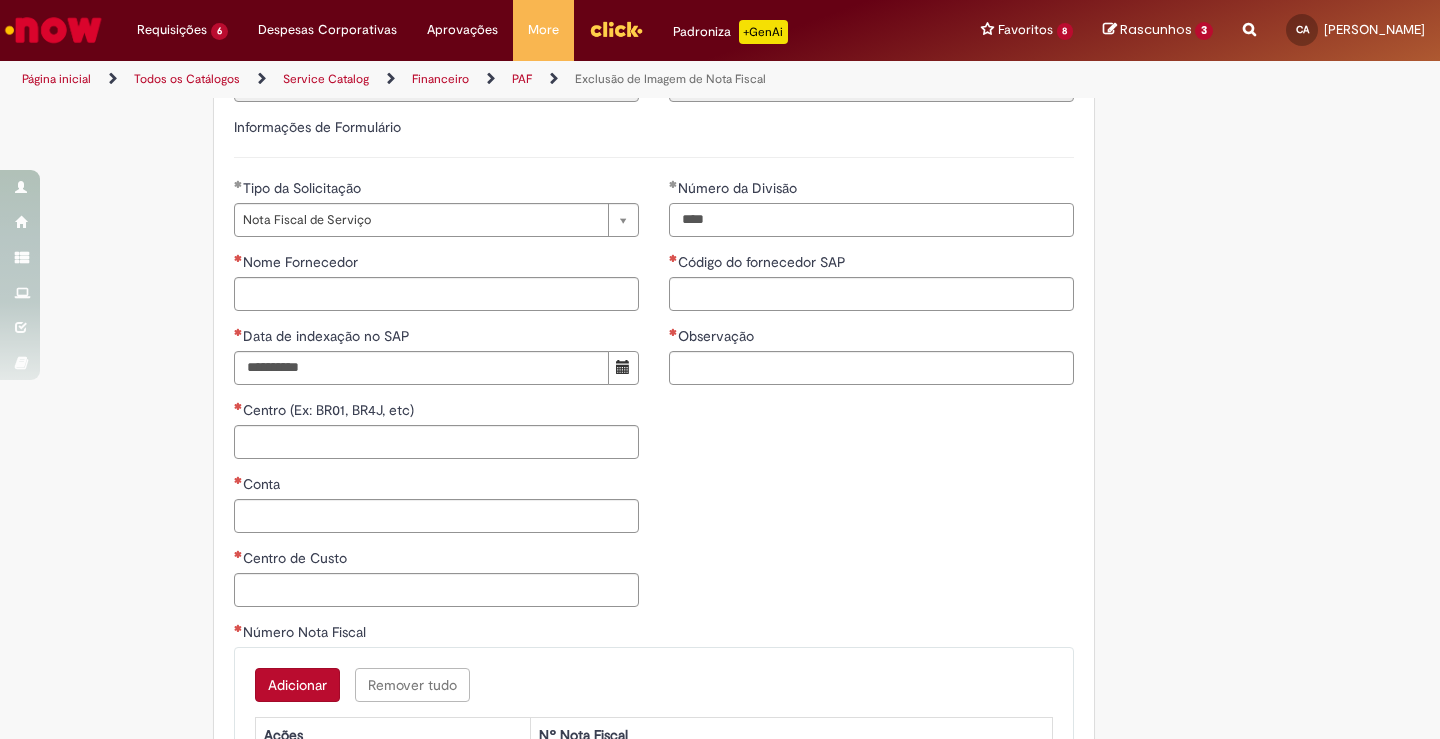 type on "****" 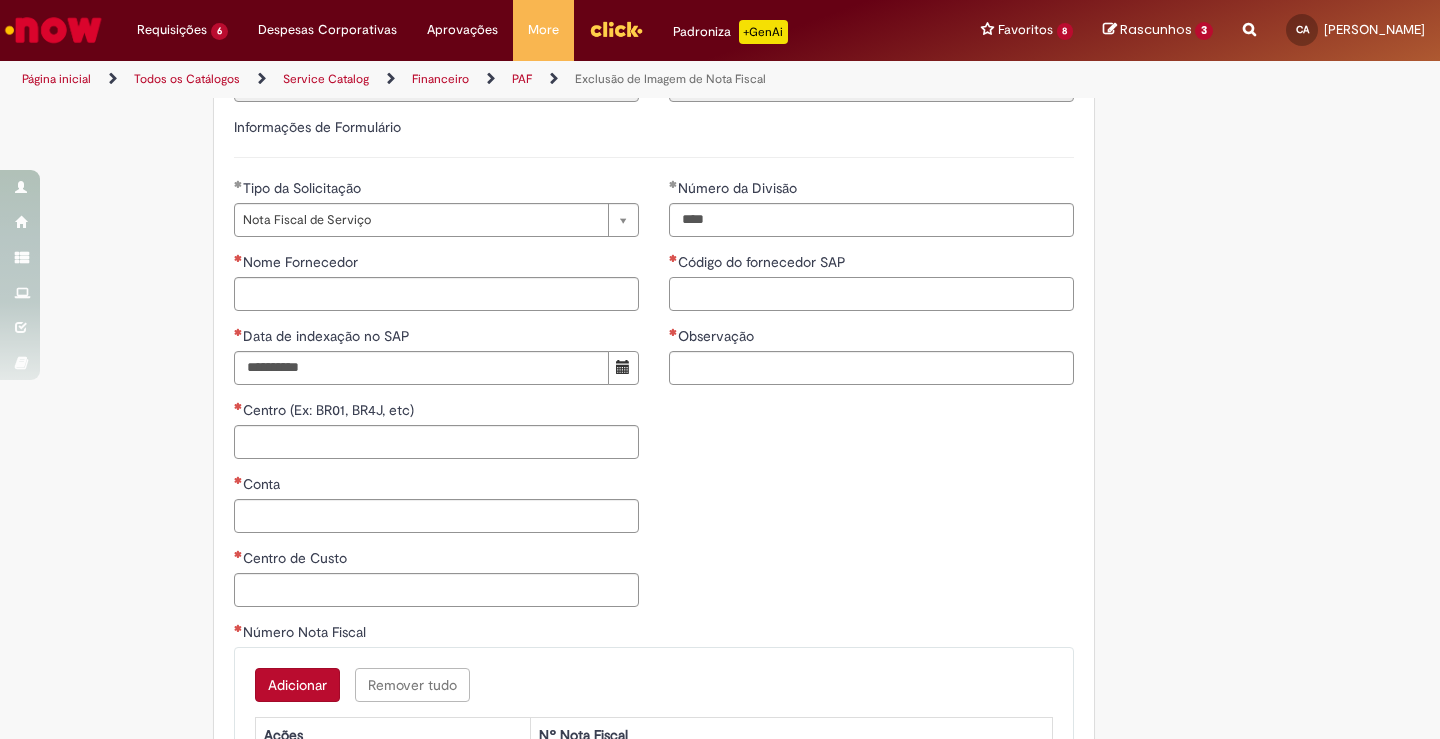 click on "Código do fornecedor SAP" at bounding box center [871, 294] 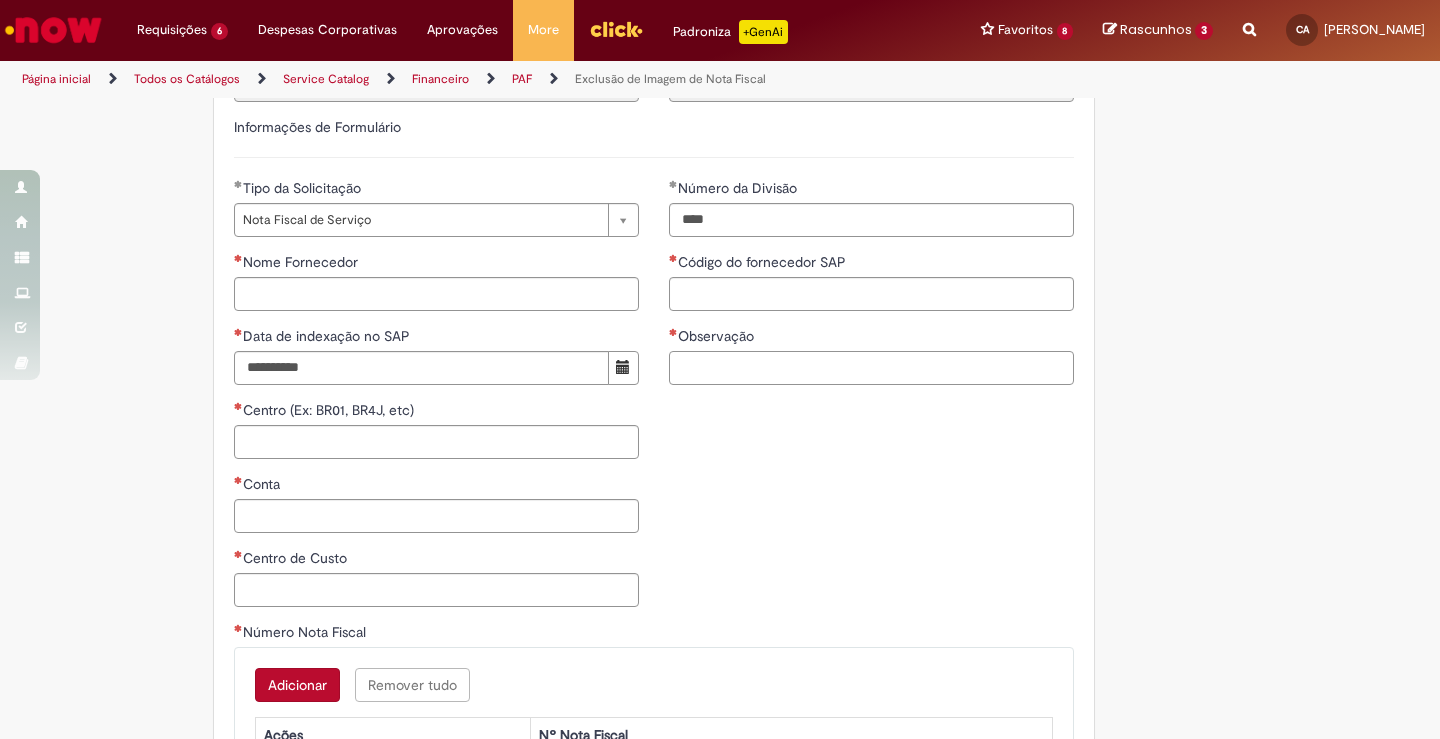 click on "Observação" at bounding box center [871, 368] 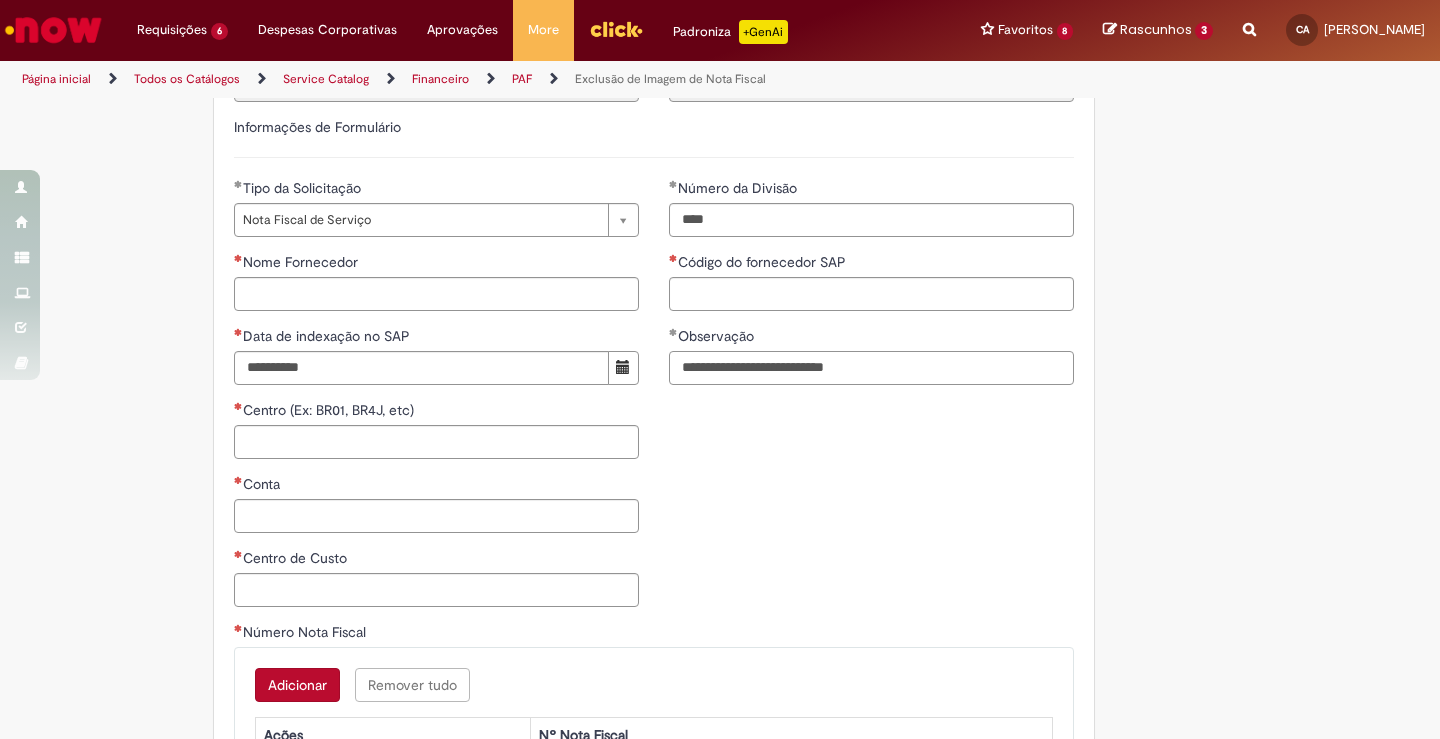 type on "**********" 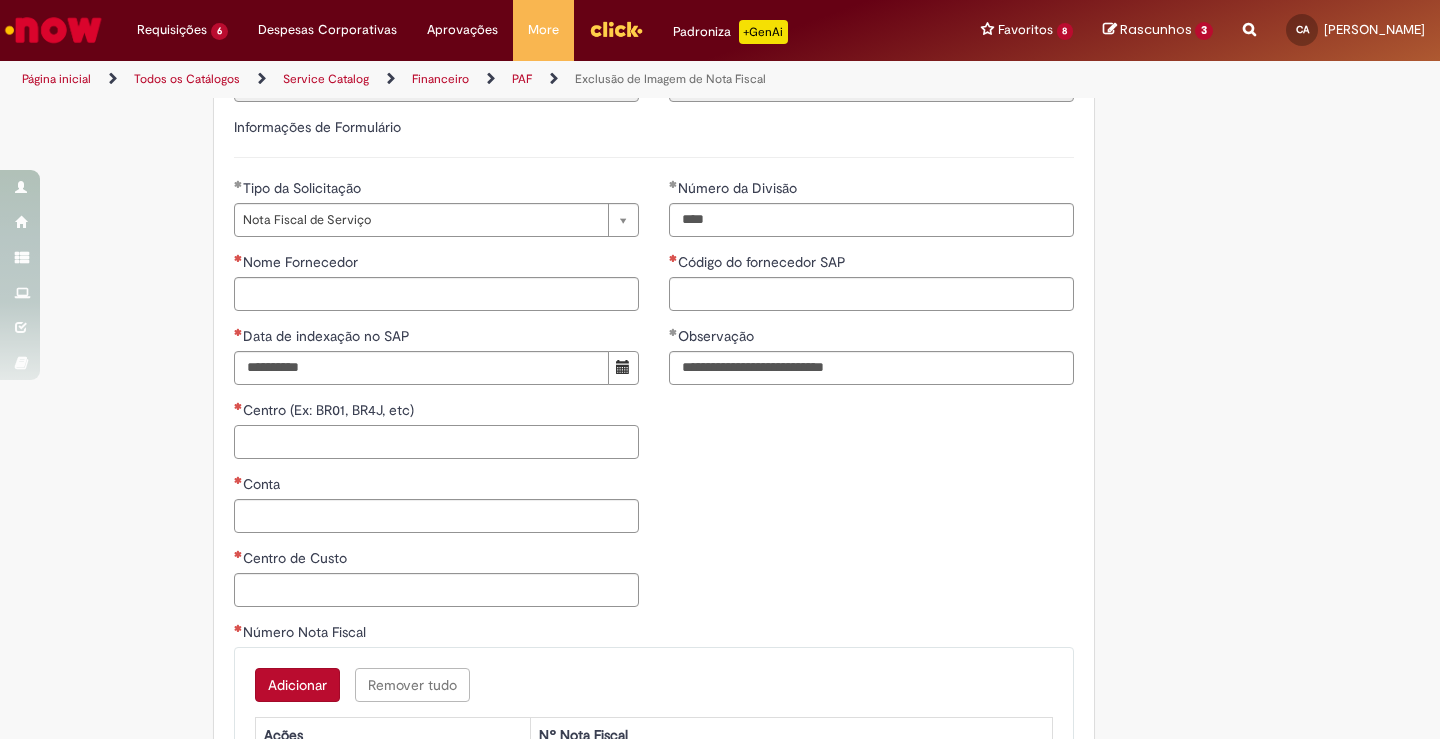 click on "Centro (Ex: BR01, BR4J, etc)" at bounding box center (436, 442) 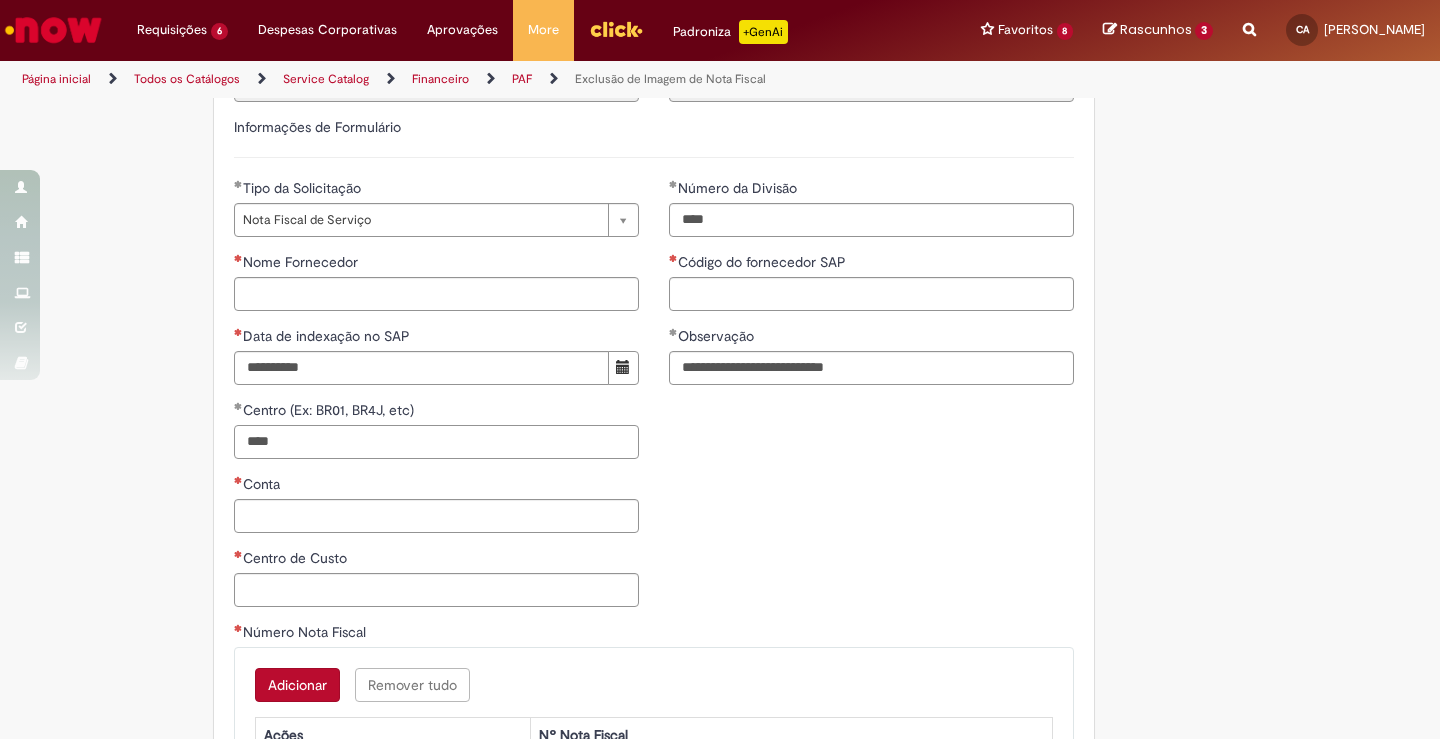 type on "****" 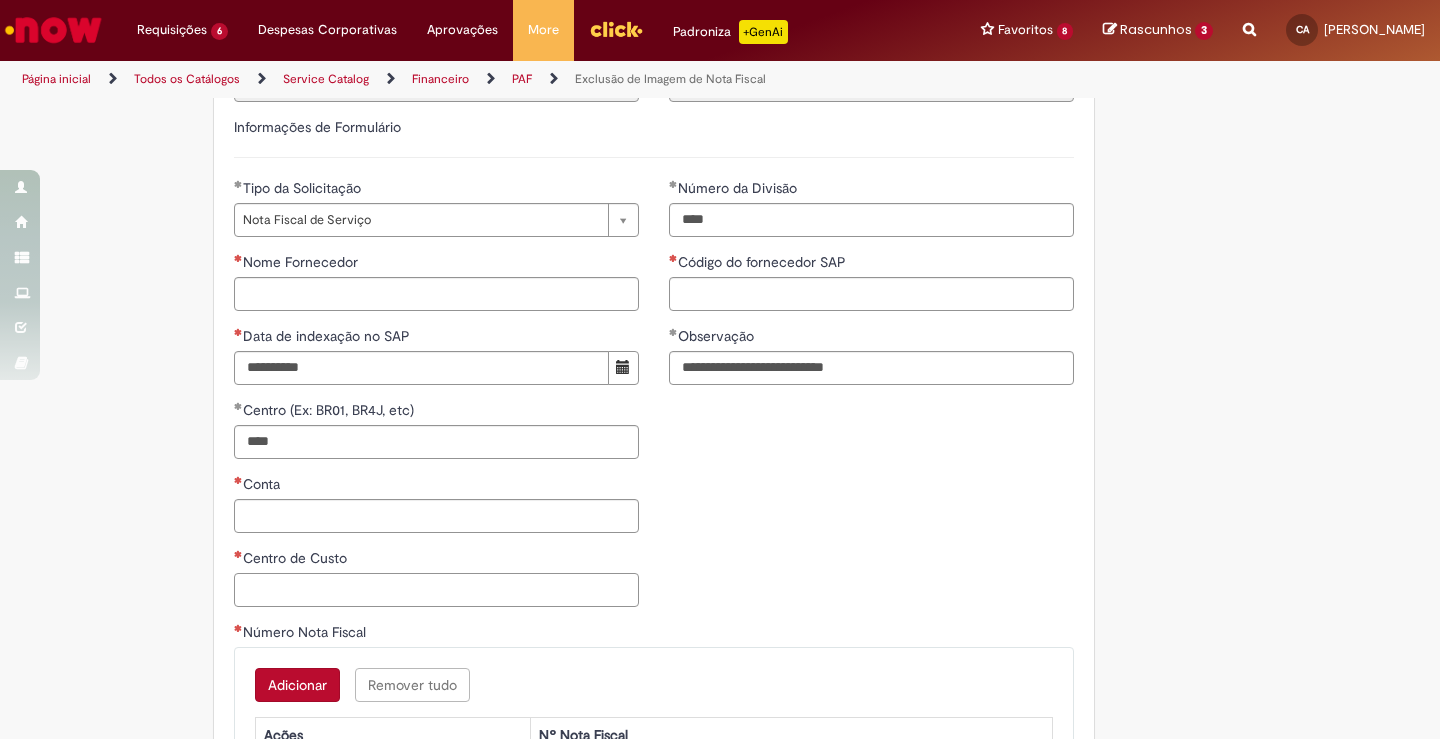 click on "Centro de Custo" at bounding box center [436, 590] 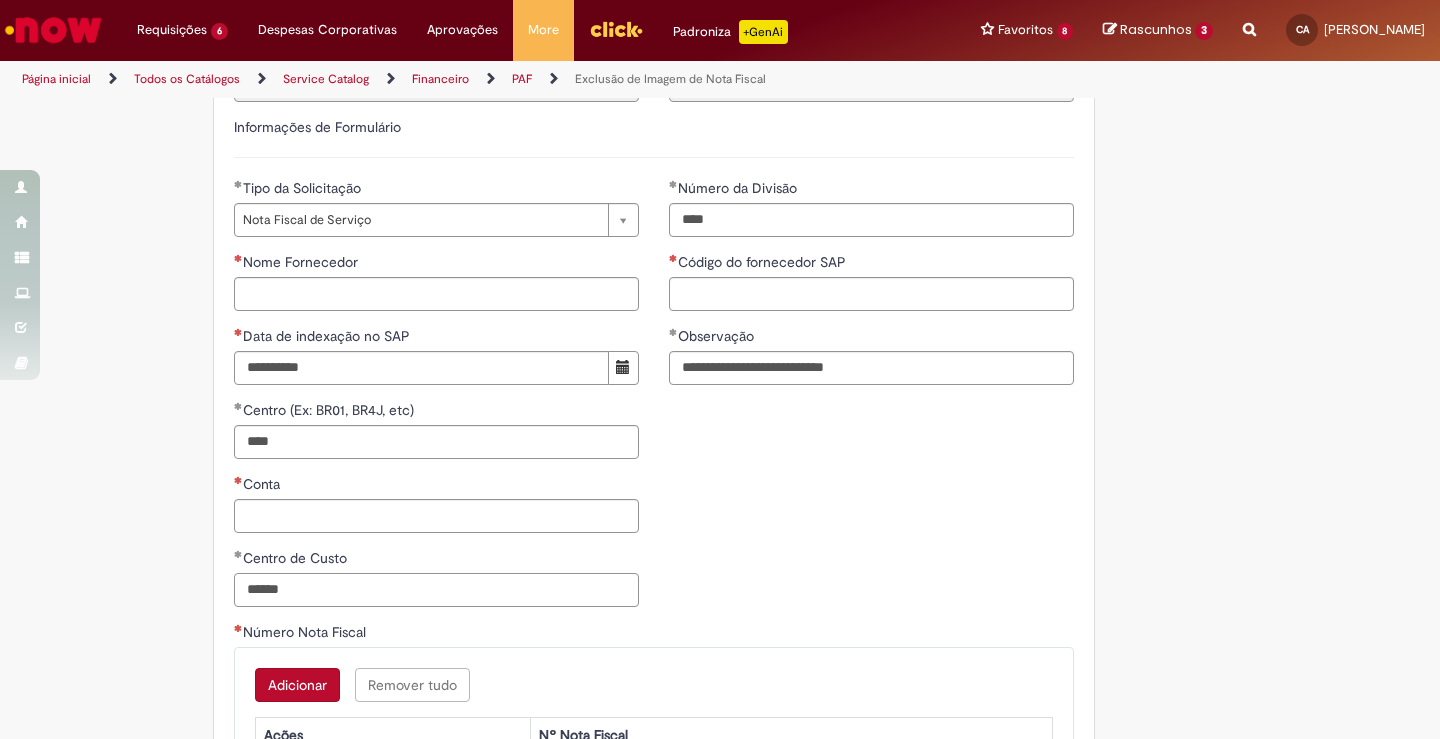 type on "******" 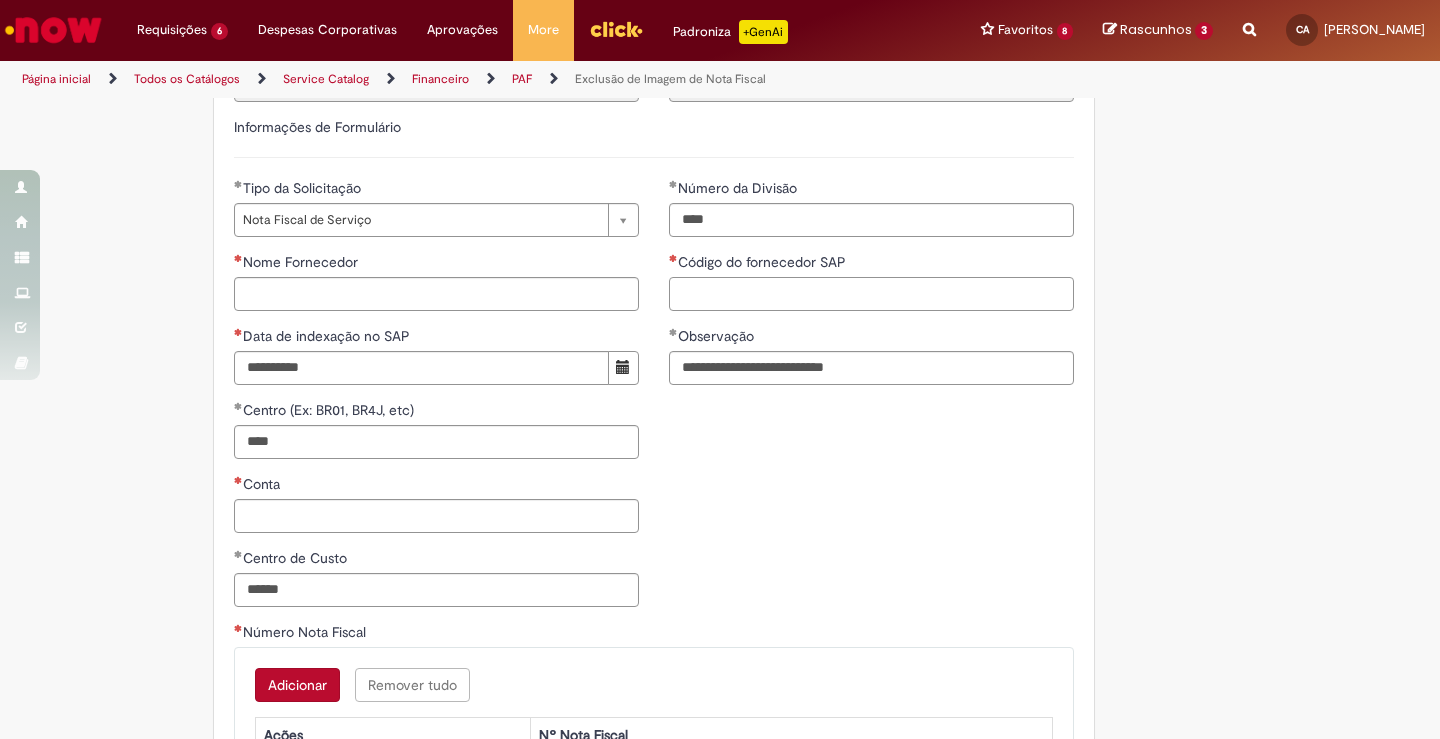 click on "Código do fornecedor SAP" at bounding box center (871, 294) 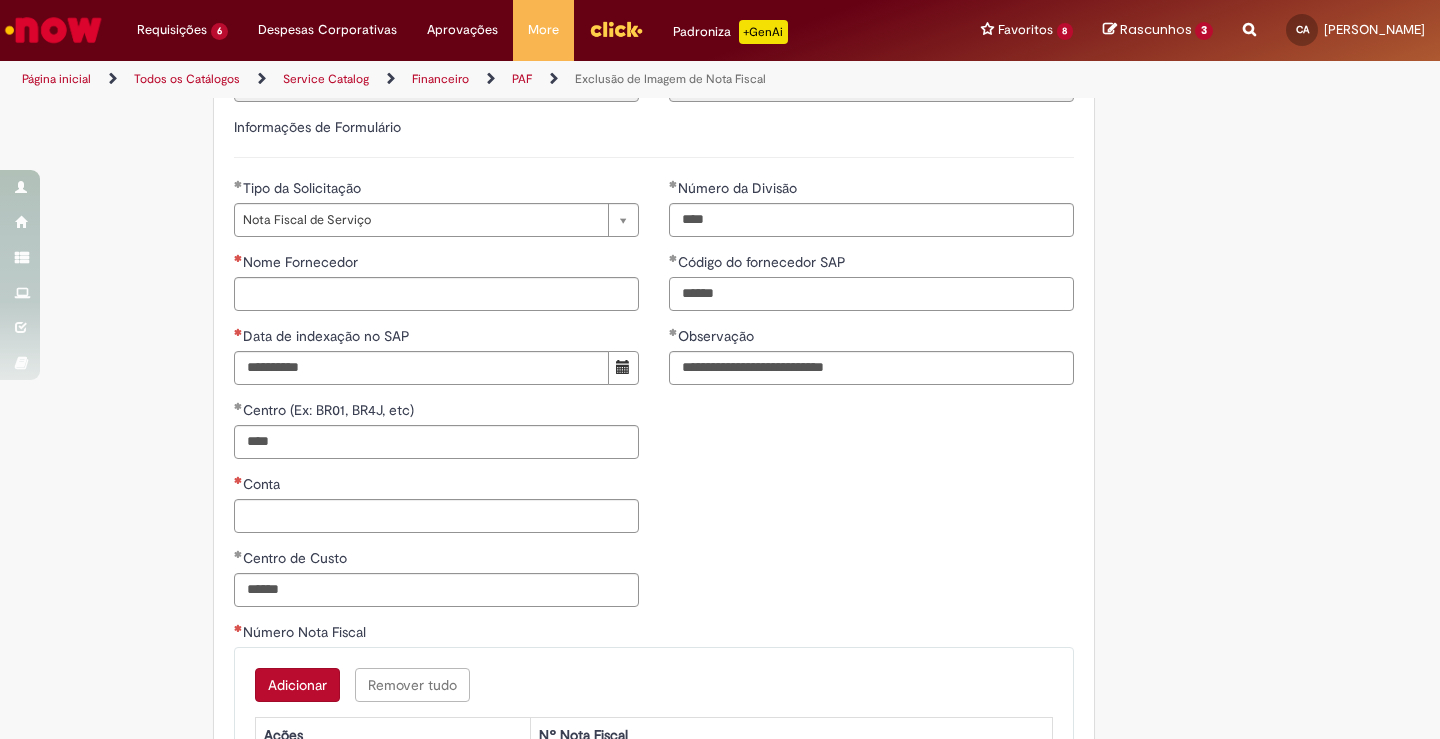 type on "******" 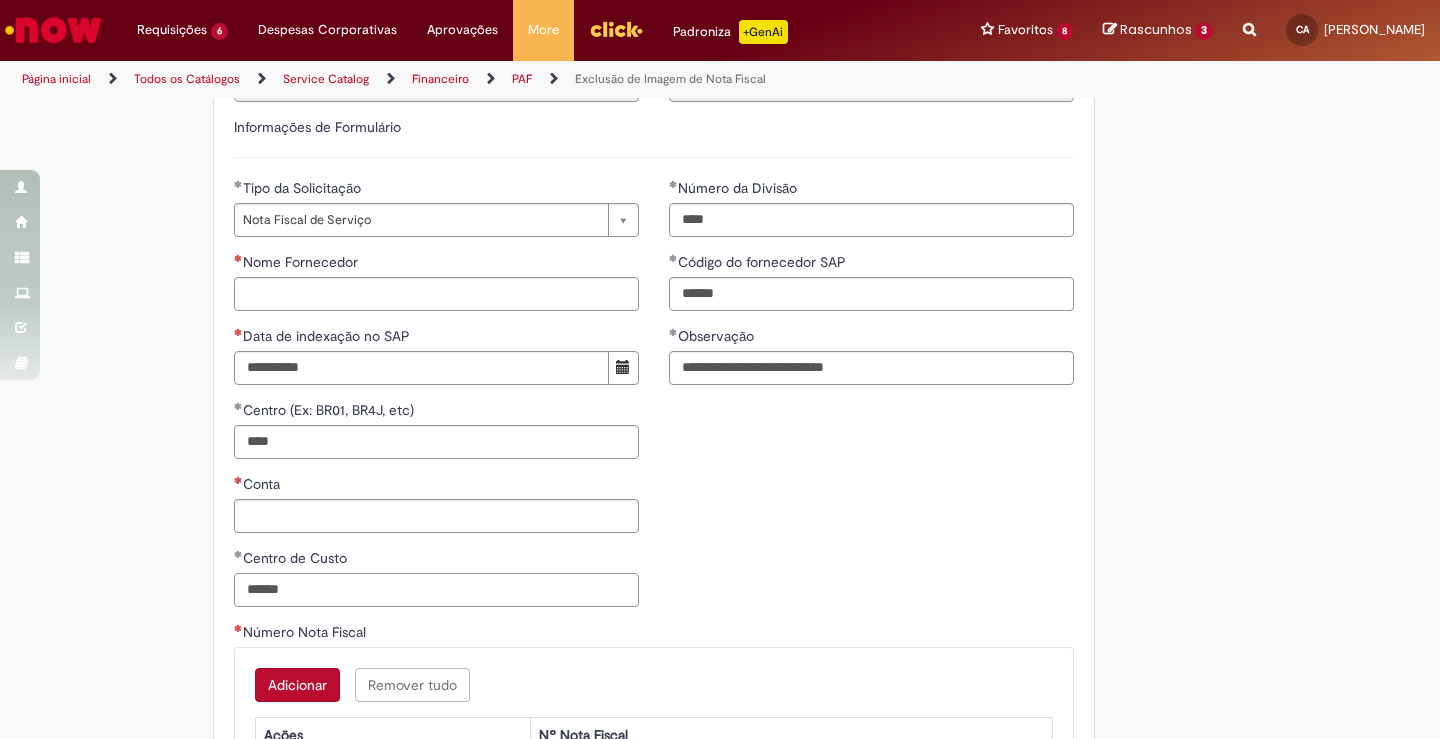 drag, startPoint x: 291, startPoint y: 588, endPoint x: 91, endPoint y: 607, distance: 200.90047 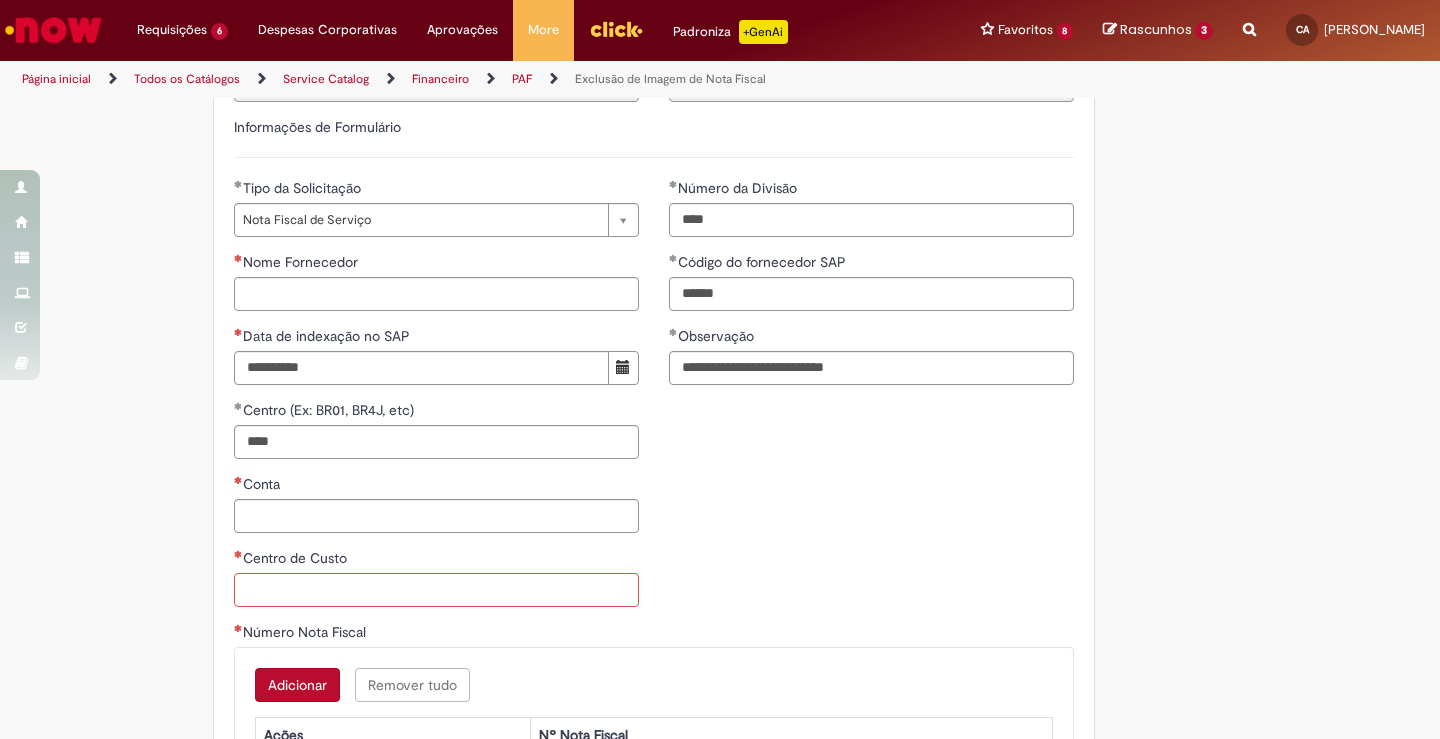 click on "Centro de Custo" at bounding box center (436, 590) 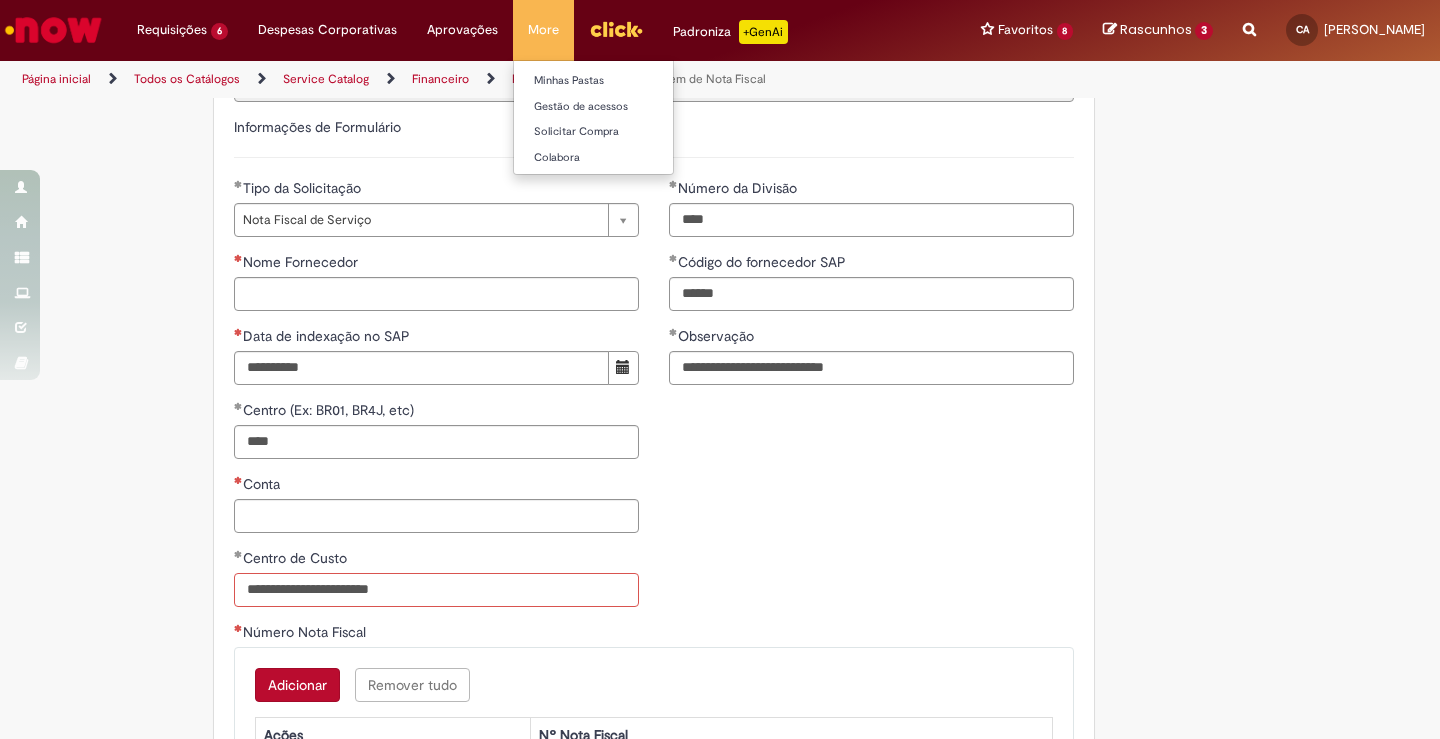 type on "**********" 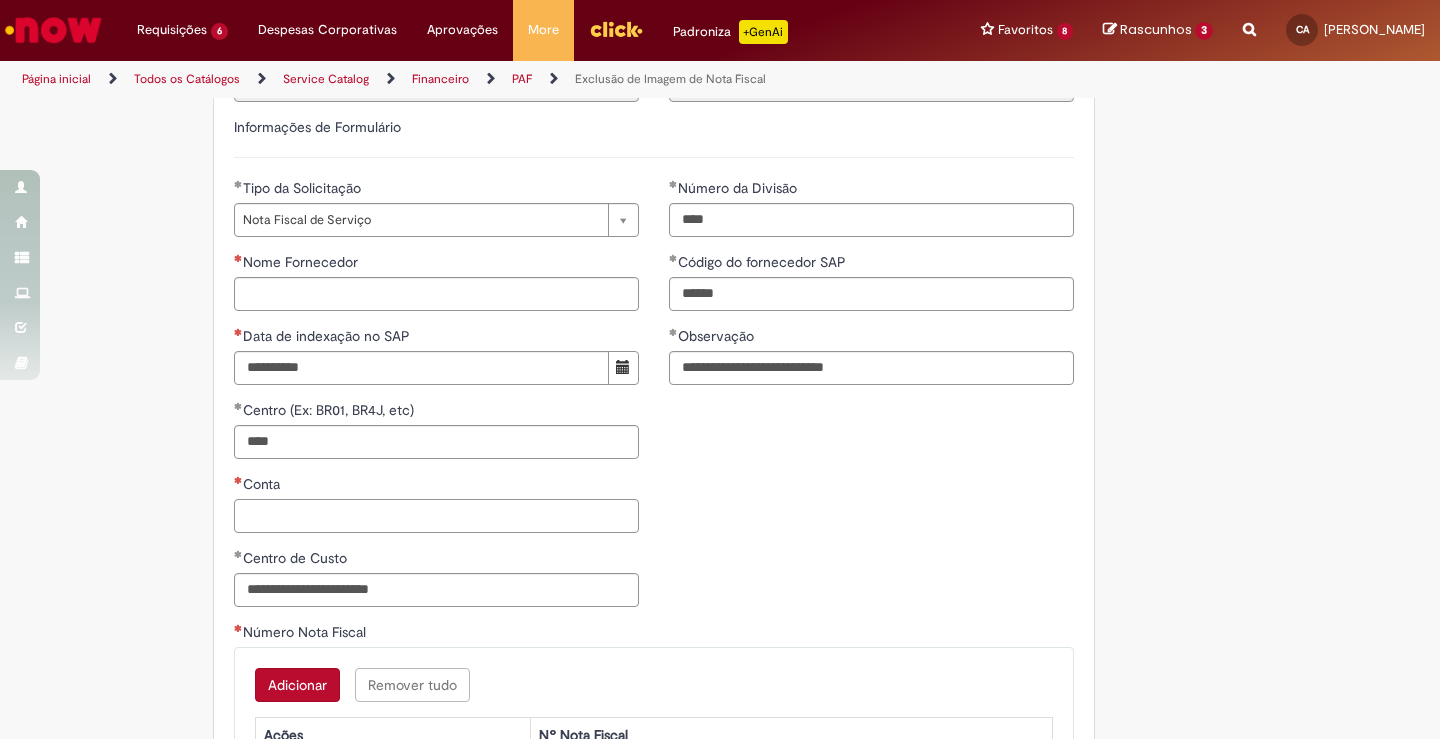 click on "Conta" at bounding box center [436, 516] 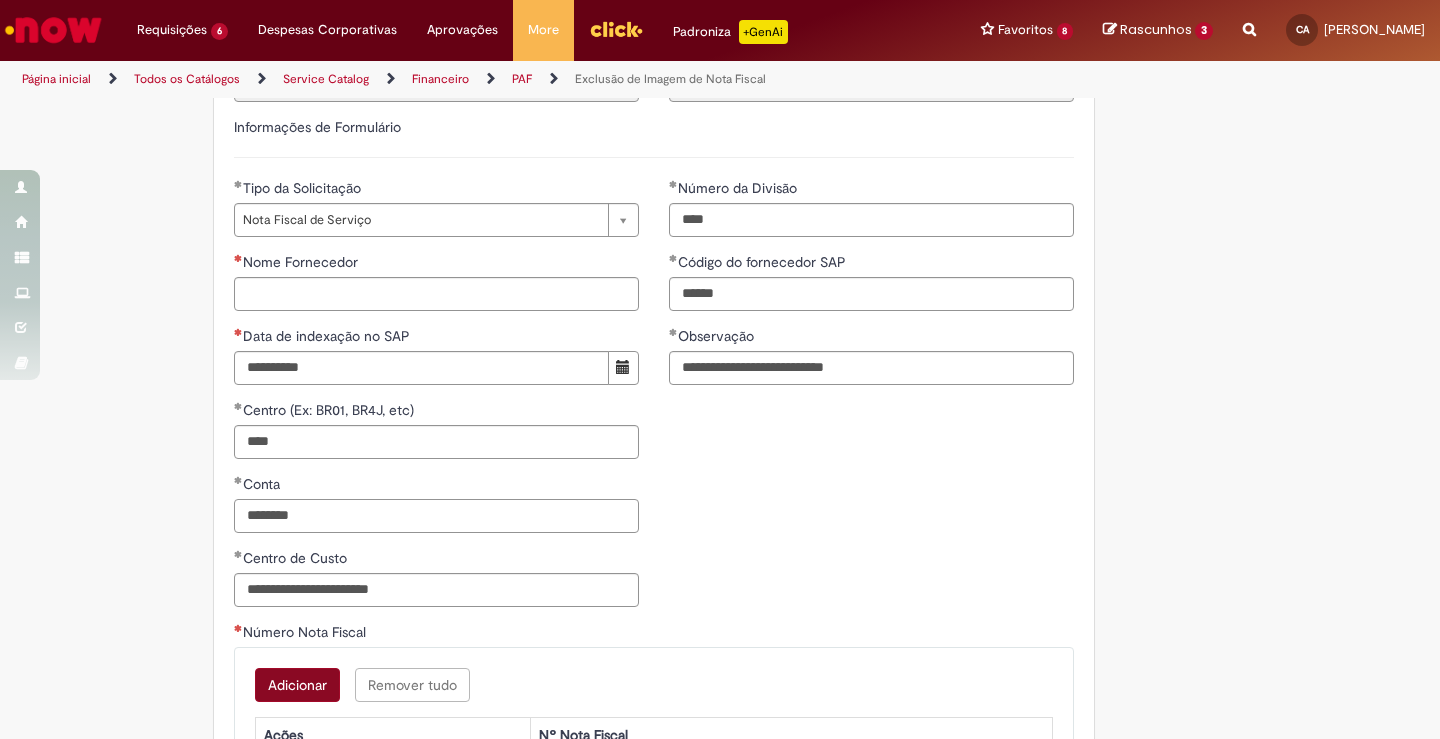 type on "********" 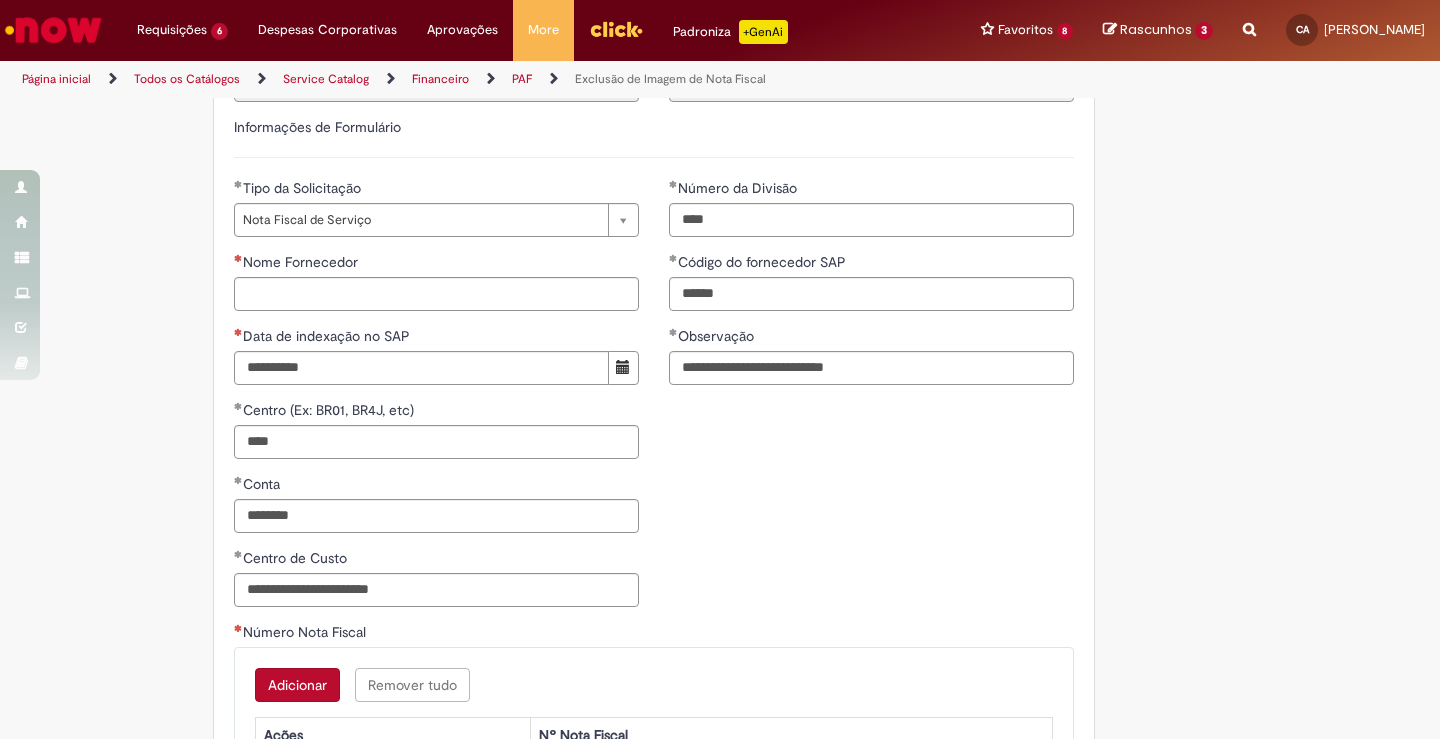 click on "Adicionar" at bounding box center [297, 685] 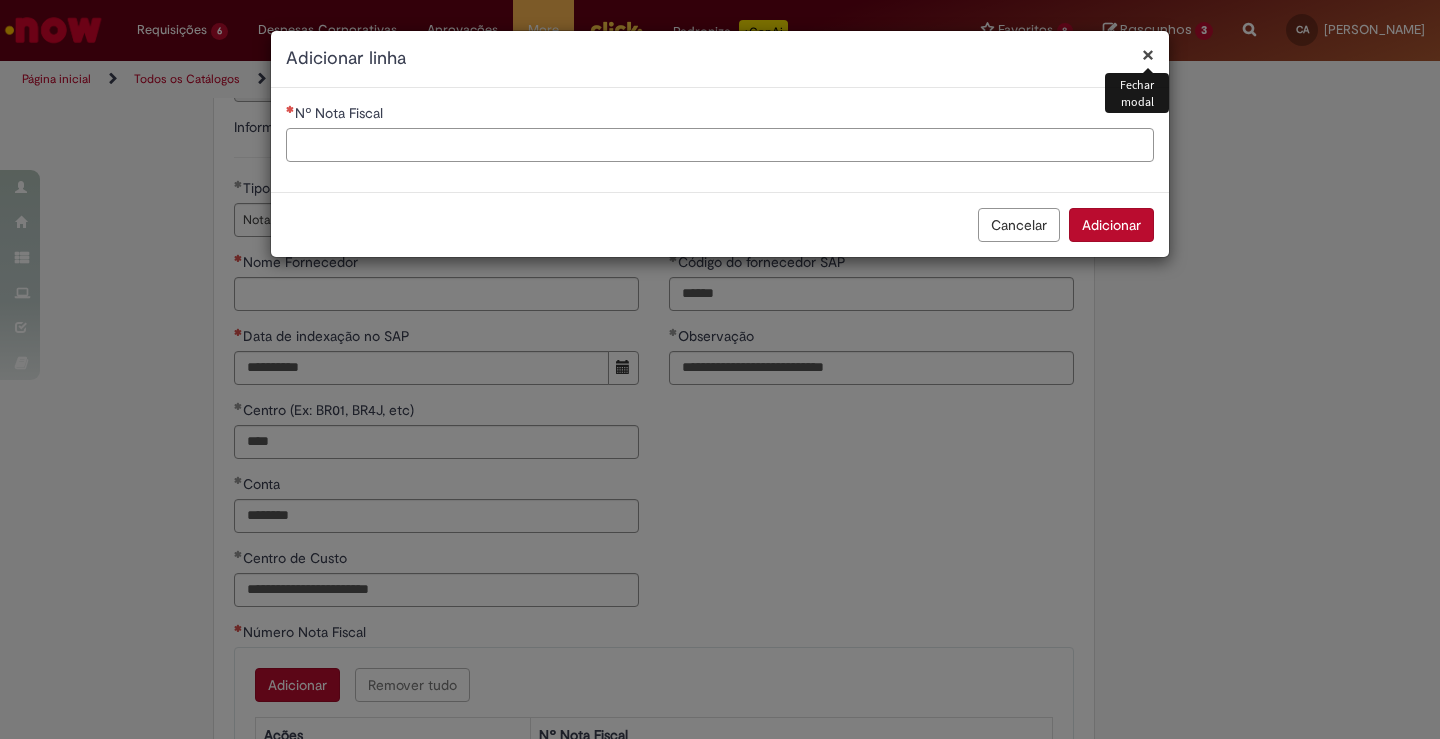 click on "Nº Nota Fiscal" at bounding box center [720, 145] 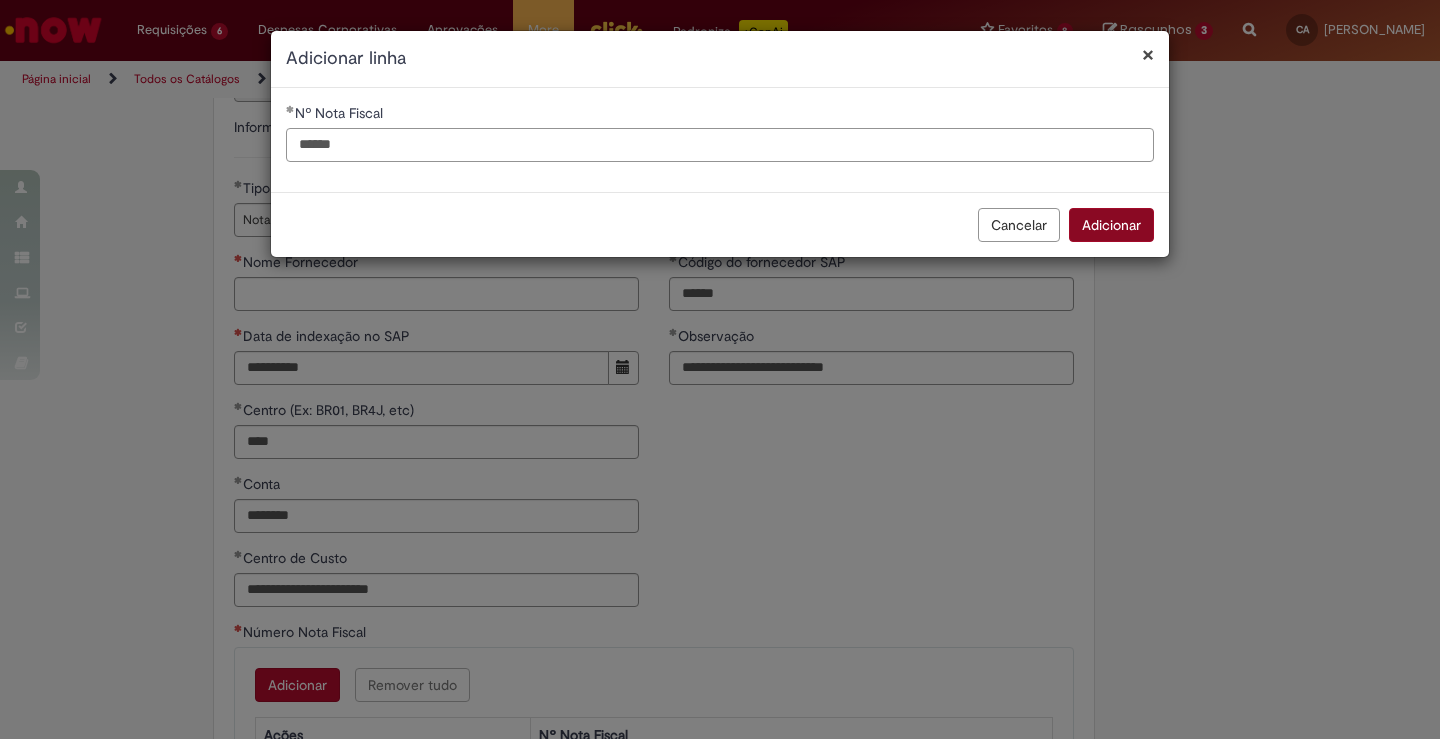 type on "******" 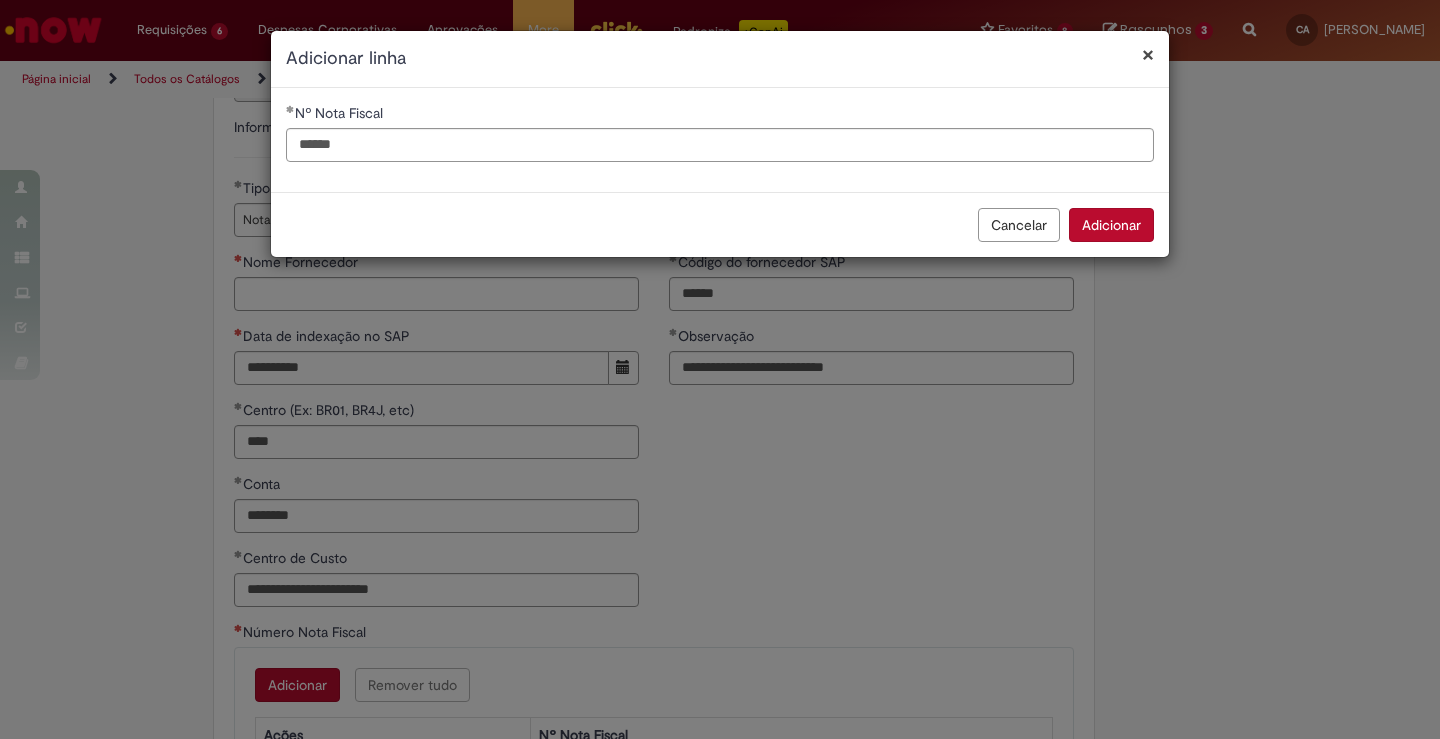 click on "Adicionar" at bounding box center (1111, 225) 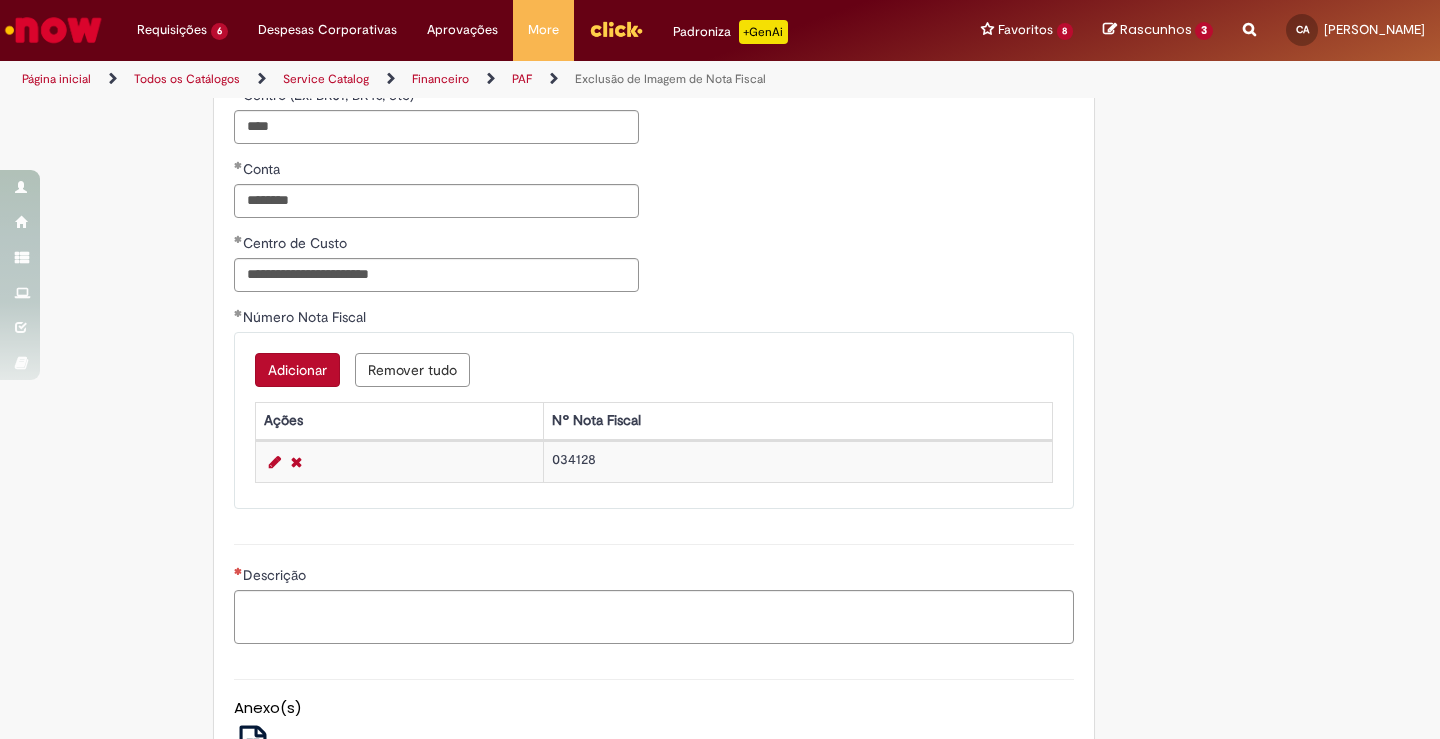 scroll, scrollTop: 1195, scrollLeft: 0, axis: vertical 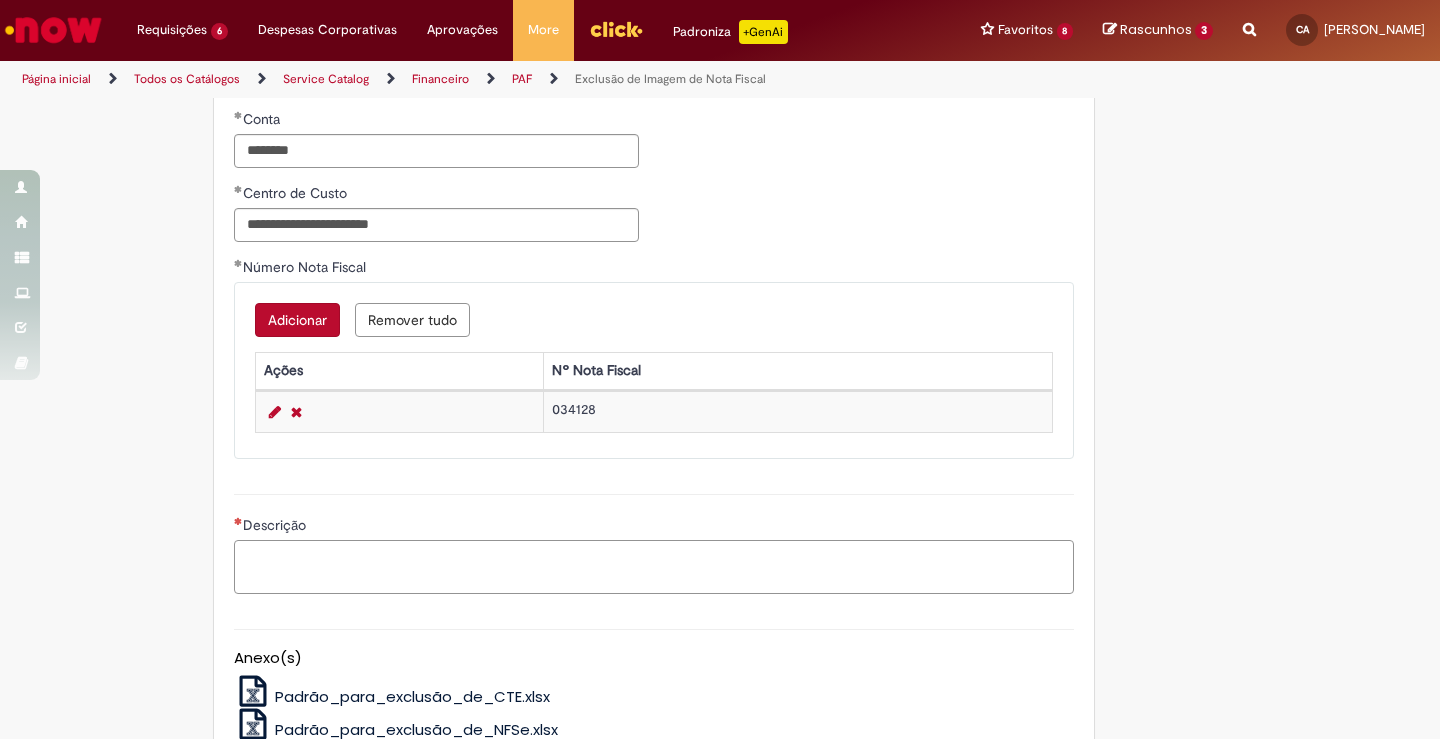 click on "Descrição" at bounding box center [654, 567] 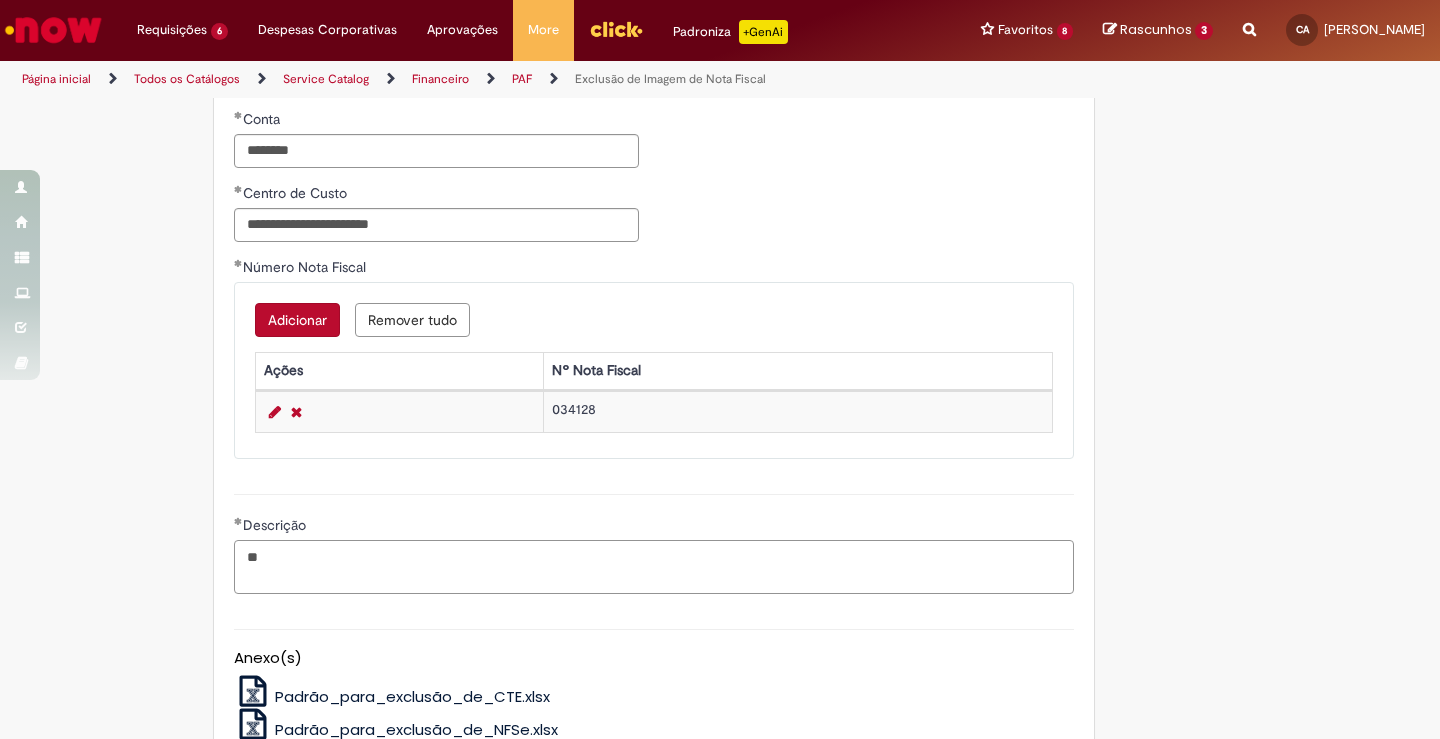 type on "*" 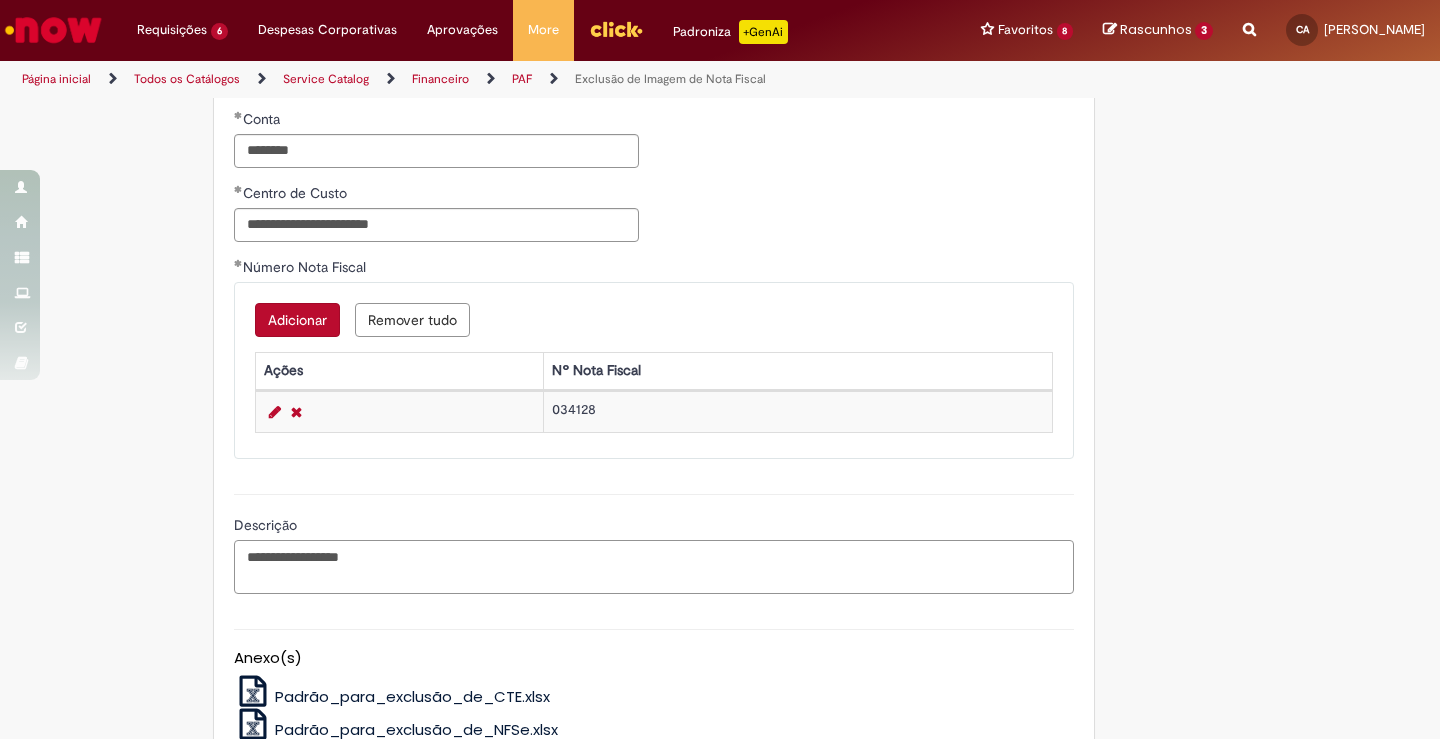 paste on "********" 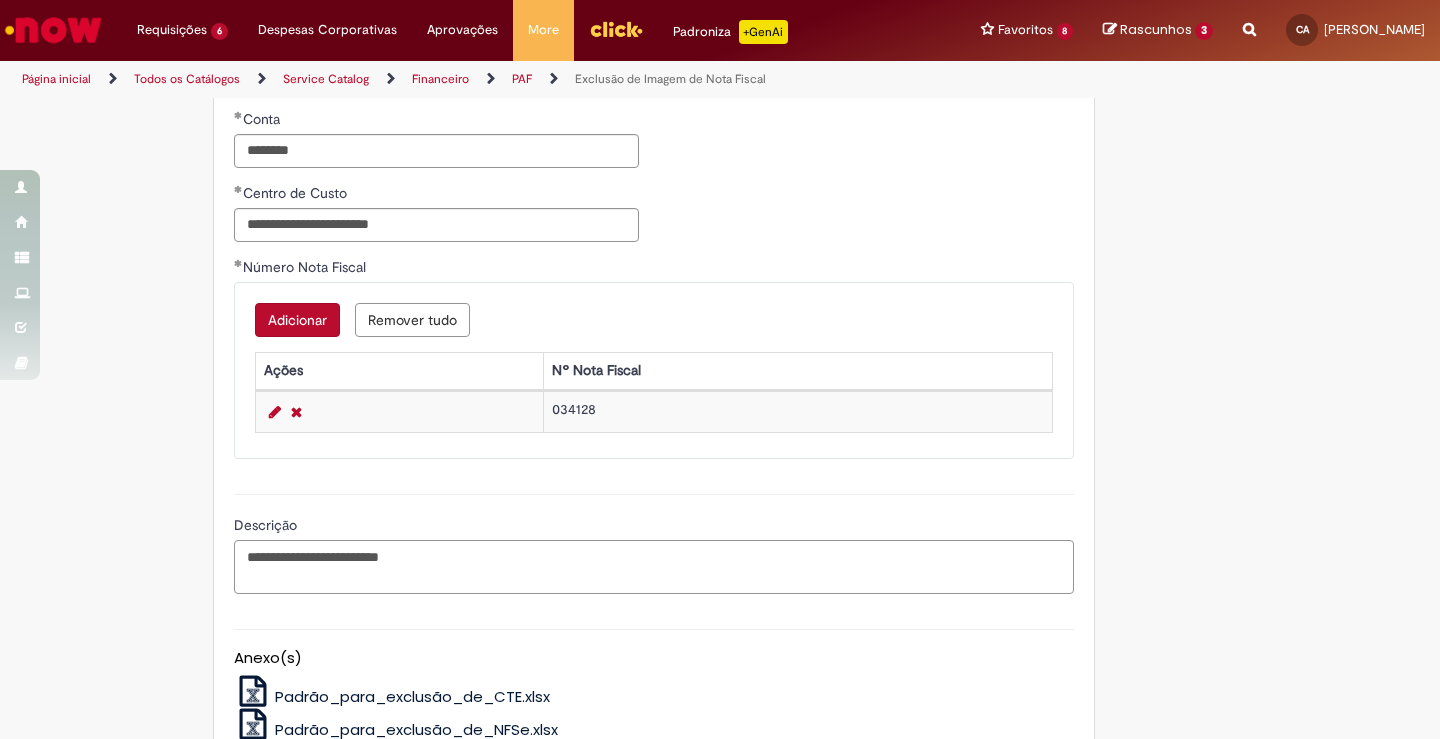 click on "**********" at bounding box center (654, 567) 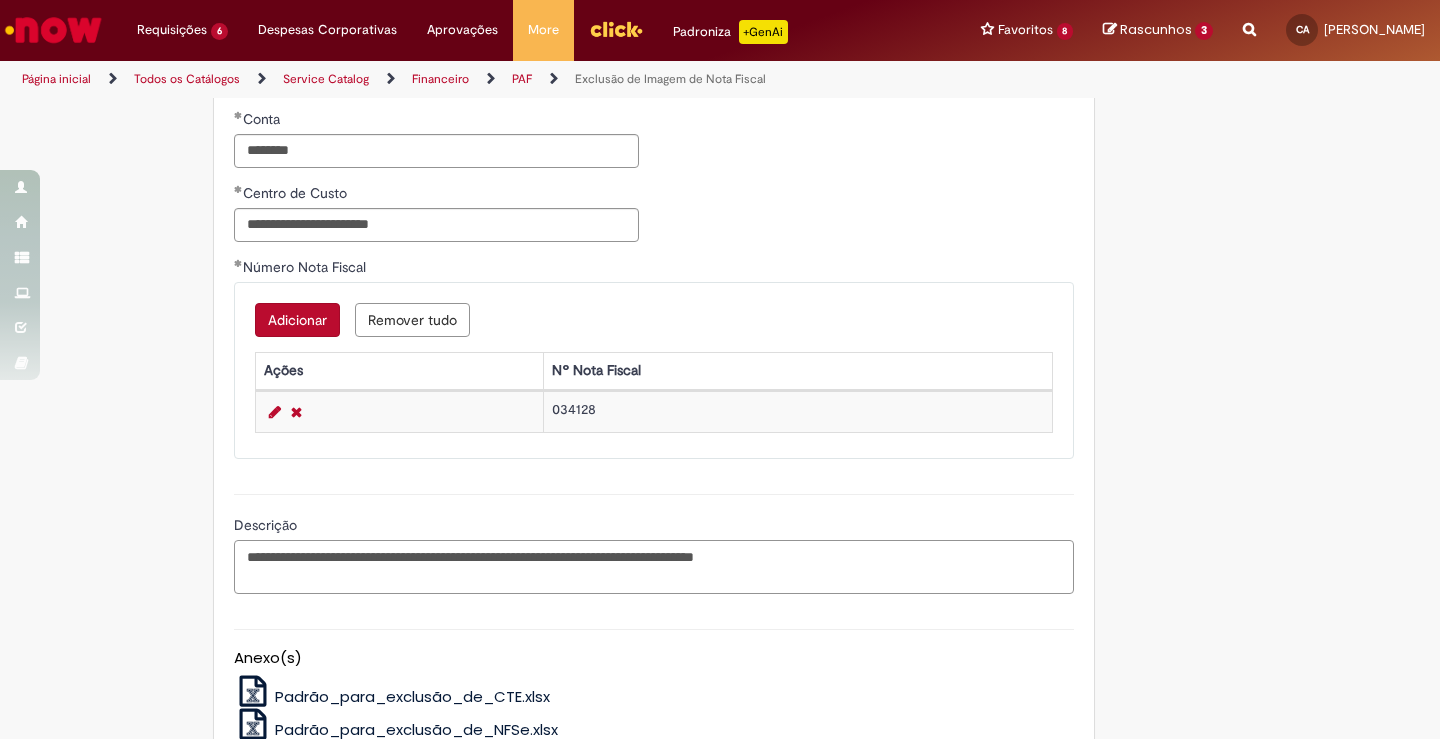 type on "**********" 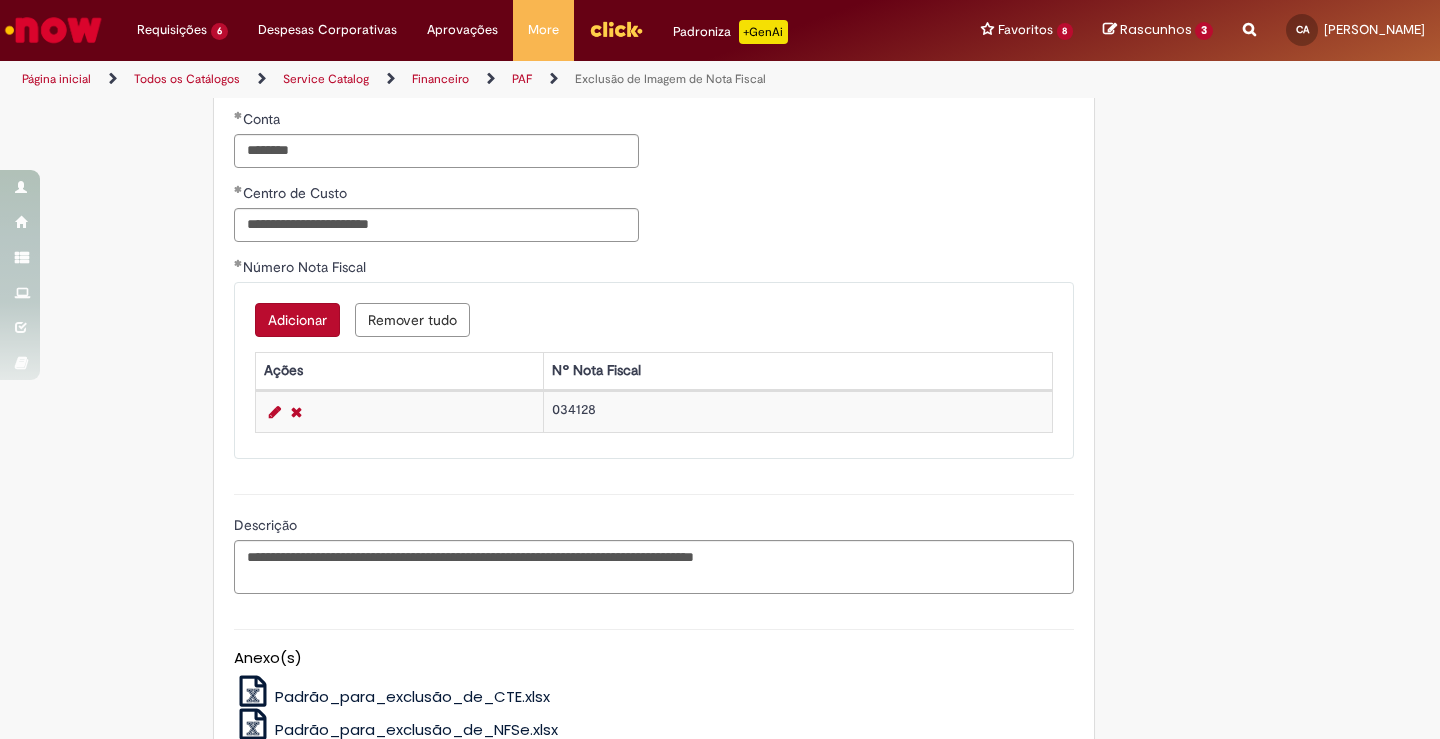 scroll, scrollTop: 1416, scrollLeft: 0, axis: vertical 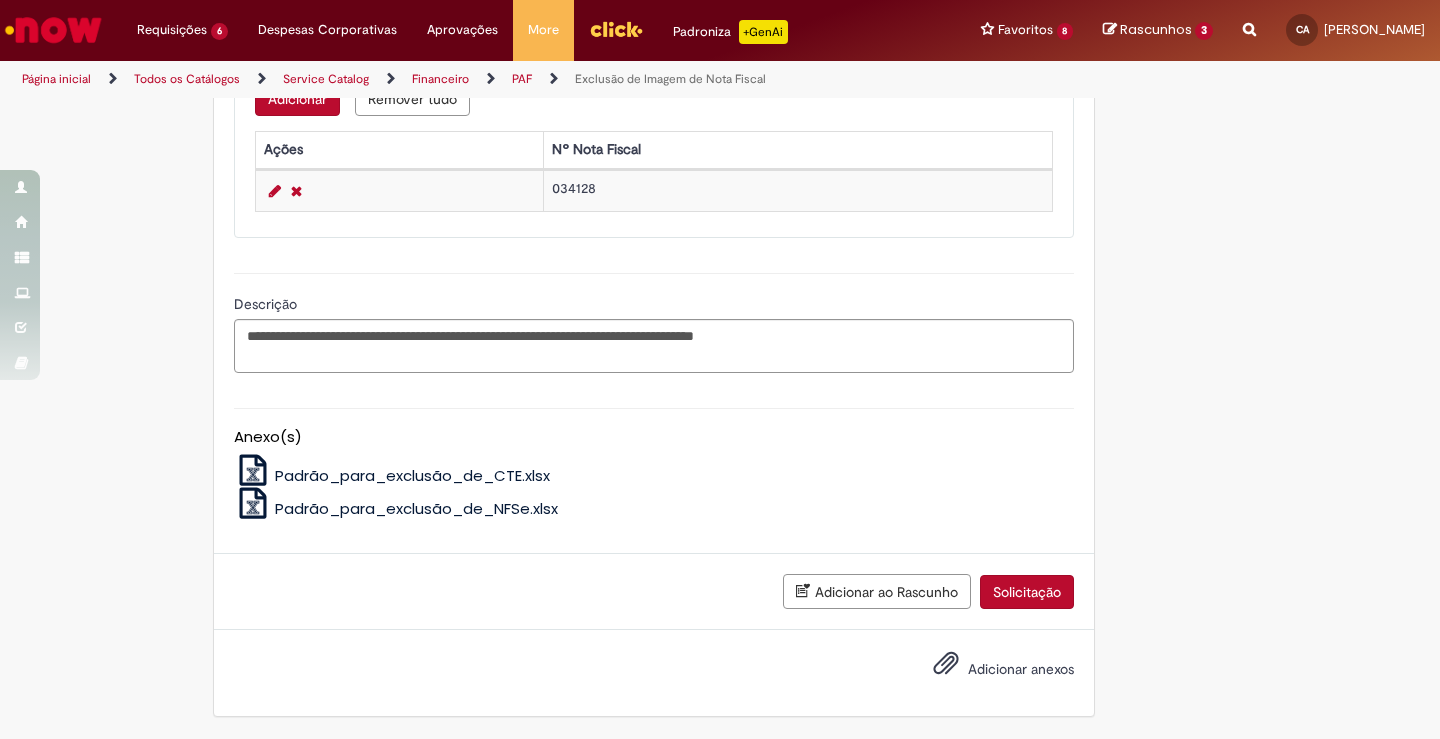 click on "Adicionar anexos" at bounding box center [1021, 669] 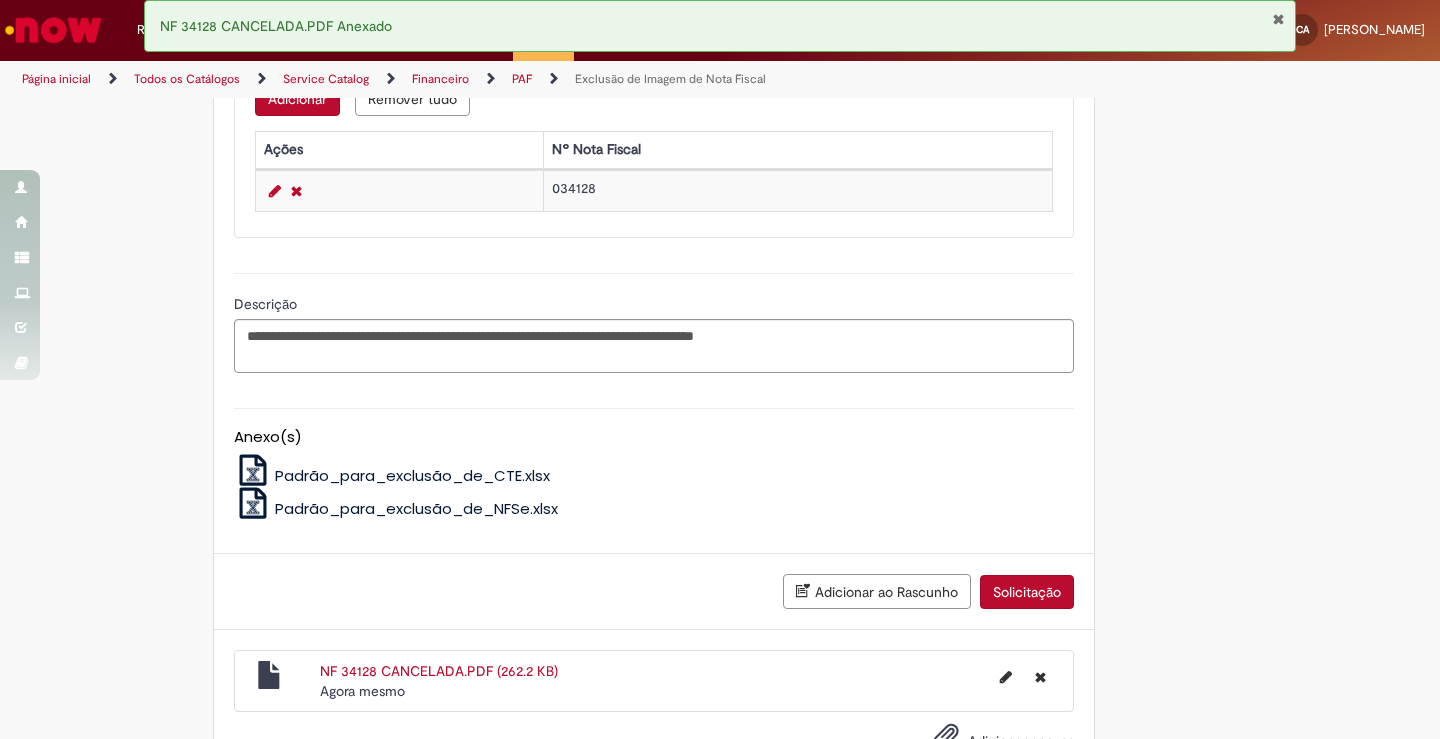 click on "Solicitação" at bounding box center (1027, 592) 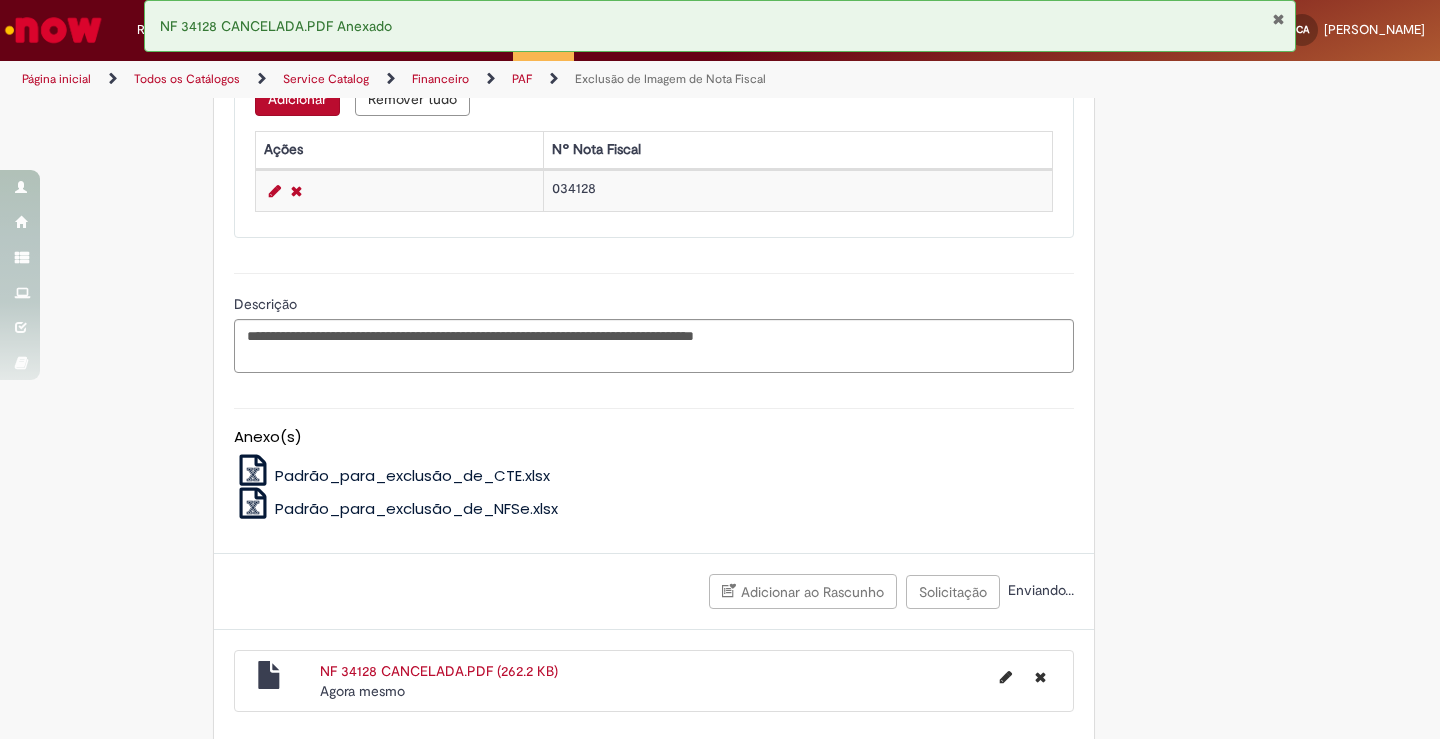 scroll, scrollTop: 705, scrollLeft: 0, axis: vertical 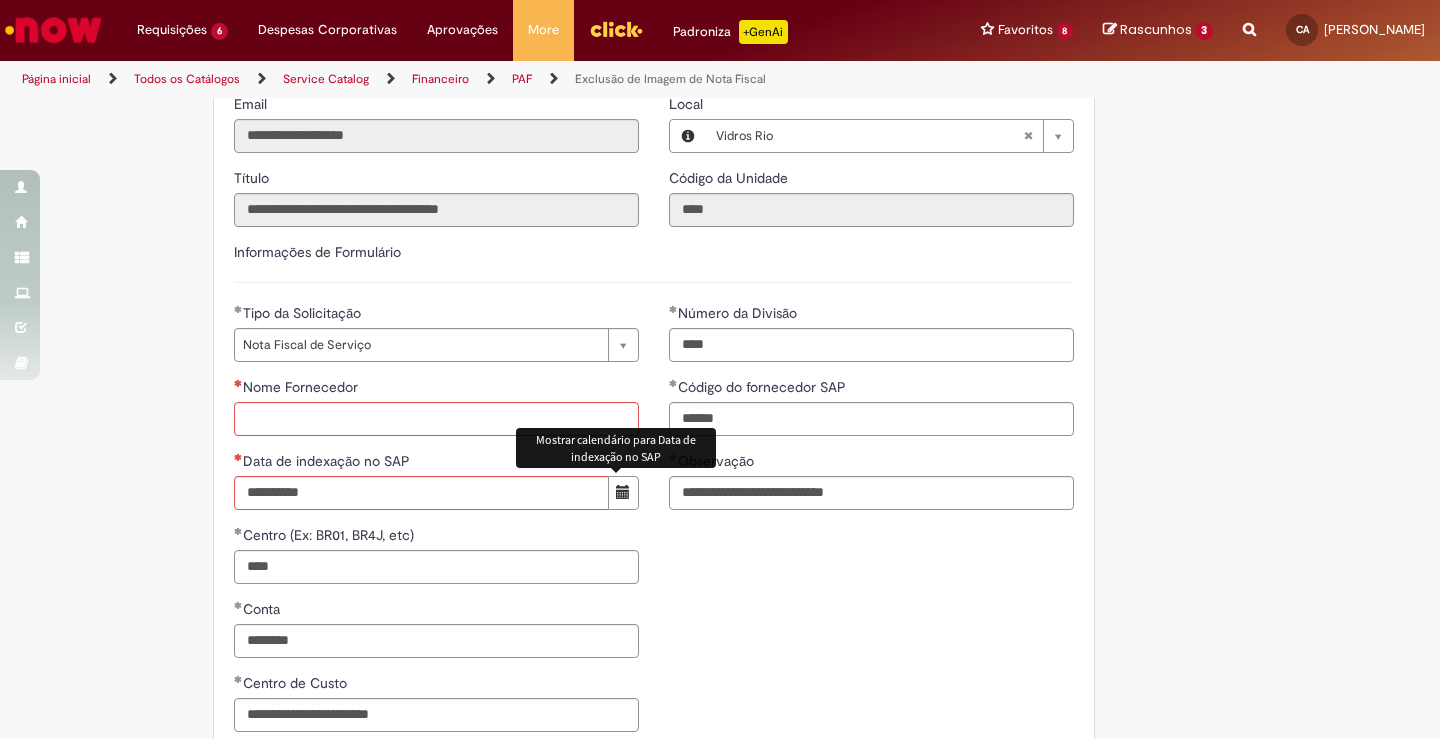 click at bounding box center (623, 493) 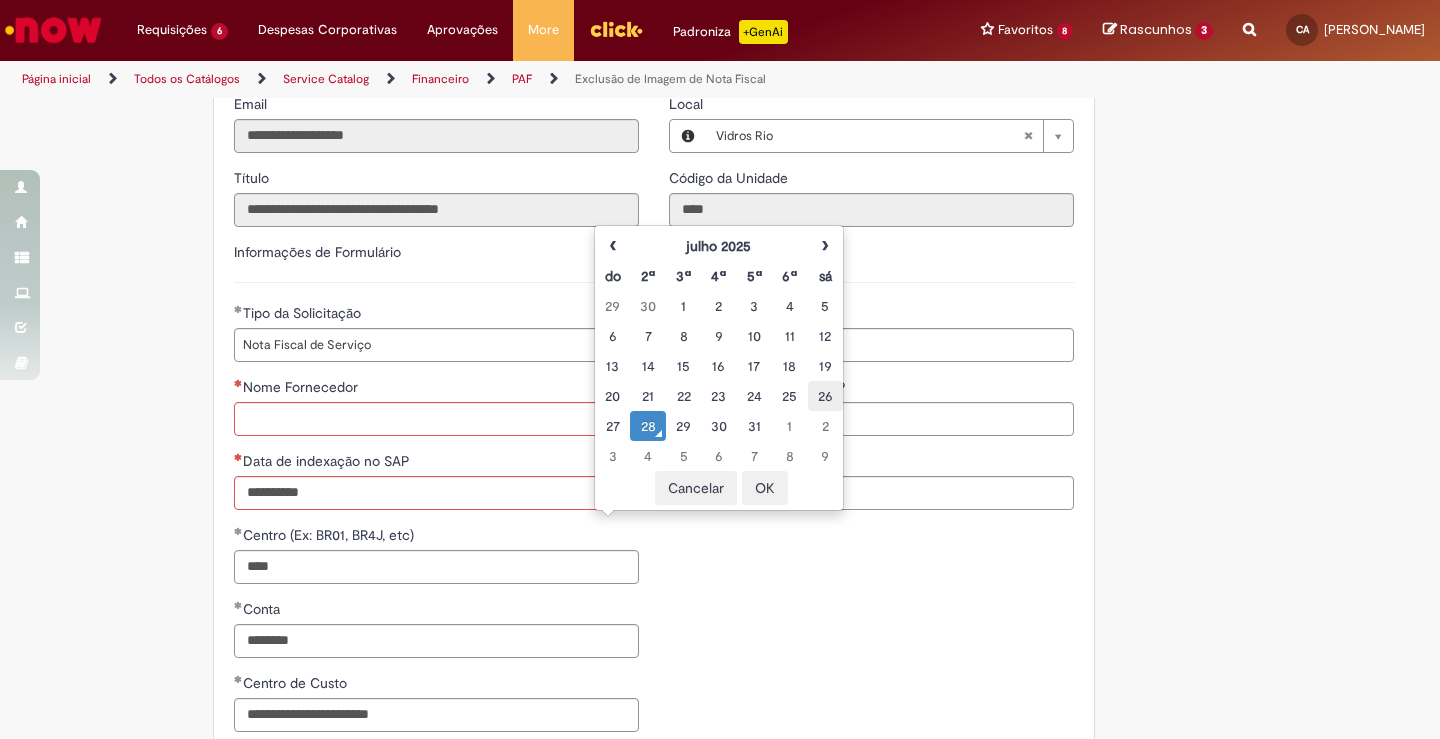 click on "26" at bounding box center (825, 396) 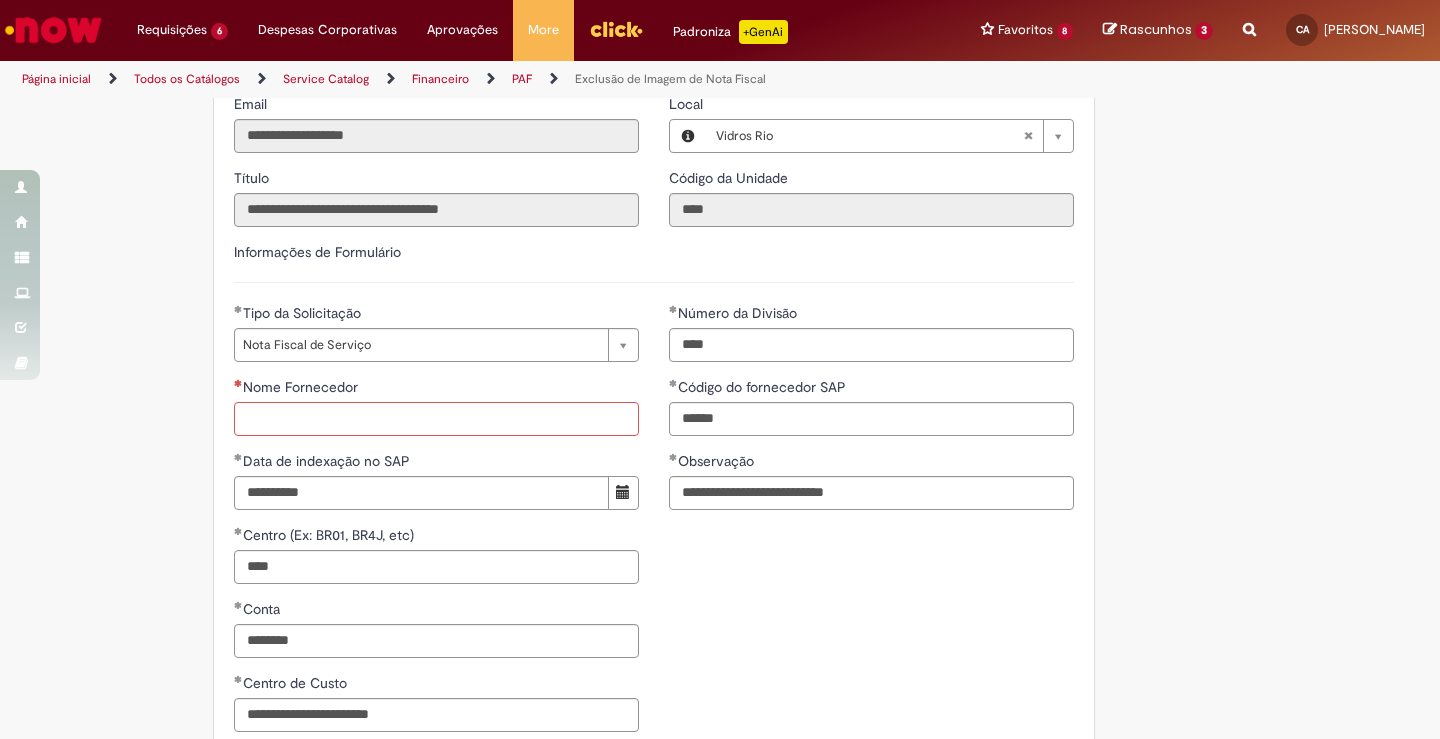 click on "Nome Fornecedor" at bounding box center [436, 419] 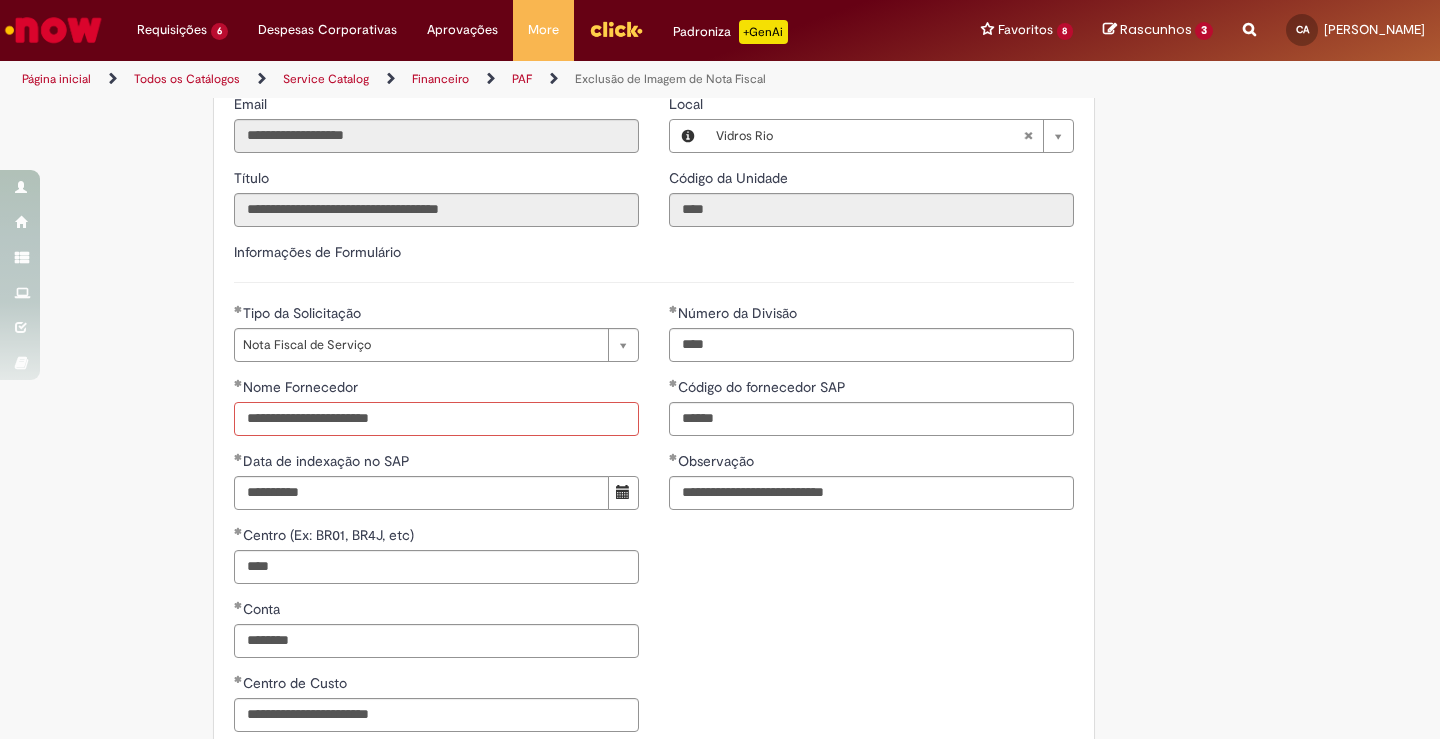 type on "**********" 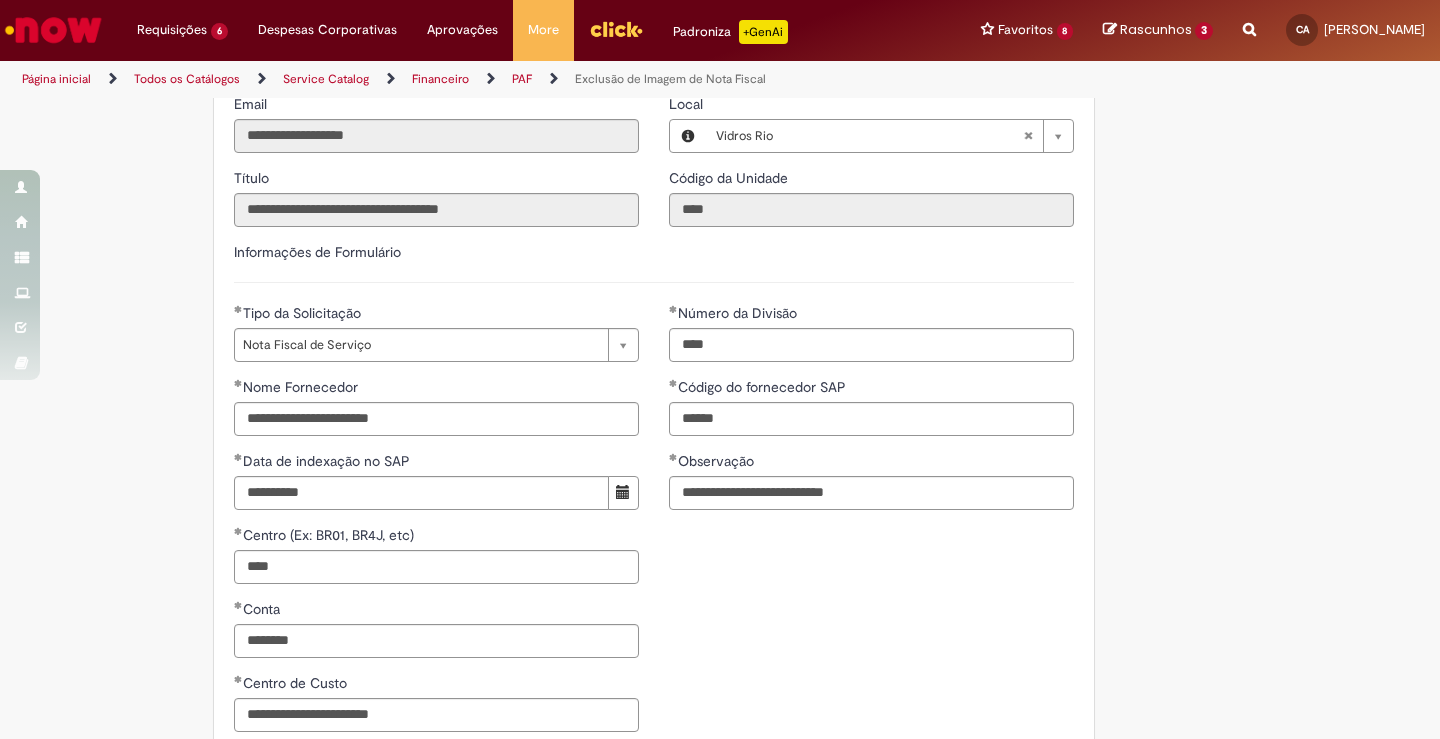 click on "Tire dúvidas com LupiAssist    +GenAI
Oi! Eu sou LupiAssist, uma Inteligência Artificial Generativa em constante aprendizado   Meu conteúdo é monitorado para trazer uma melhor experiência
Dúvidas comuns:
Só mais um instante, estou consultando nossas bases de conhecimento  e escrevendo a melhor resposta pra você!
Title
Lorem ipsum dolor sit amet    Fazer uma nova pergunta
Gerei esta resposta utilizando IA Generativa em conjunto com os nossos padrões. Em caso de divergência, os documentos oficiais prevalecerão.
Saiba mais em:
Ou ligue para:
E aí, te ajudei?
Sim, obrigado!" at bounding box center [720, 459] 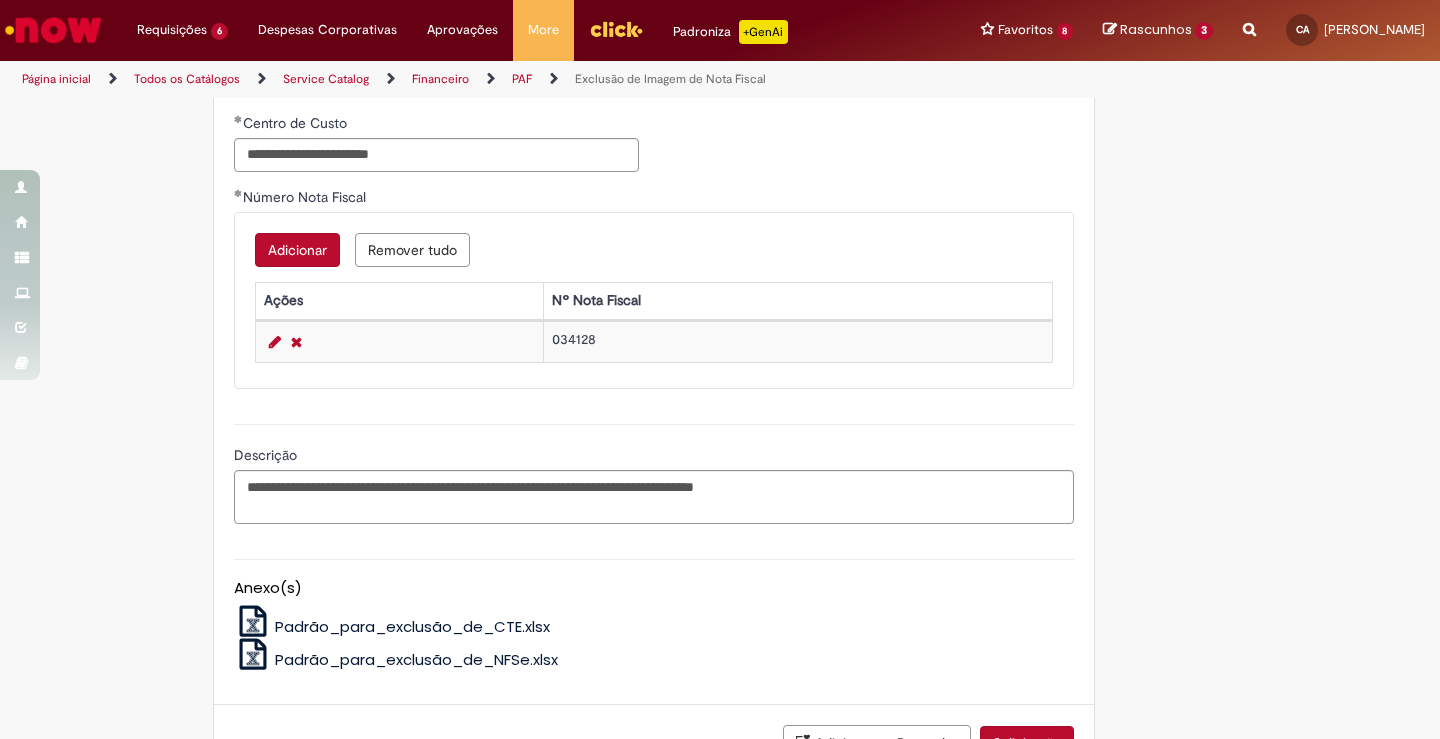 scroll, scrollTop: 1488, scrollLeft: 0, axis: vertical 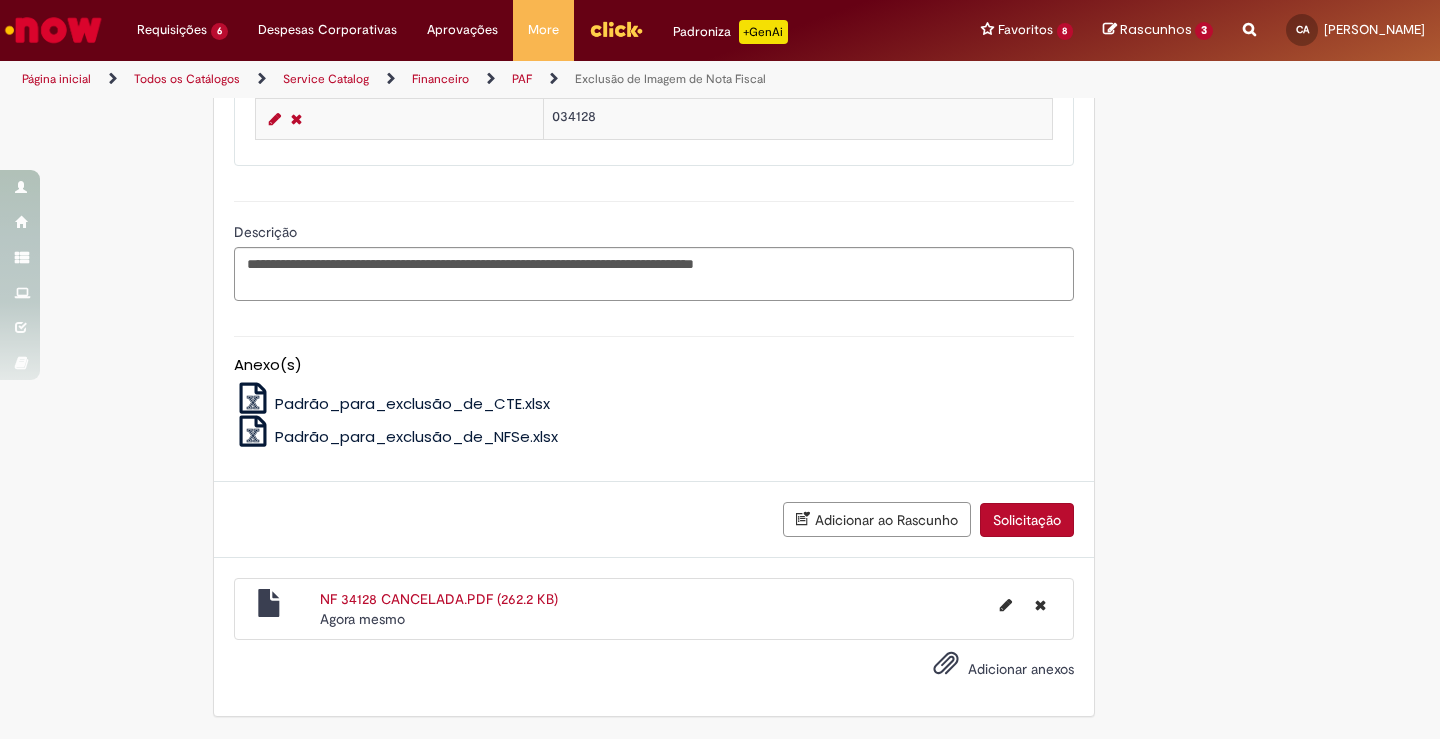 click on "Solicitação" at bounding box center (1027, 520) 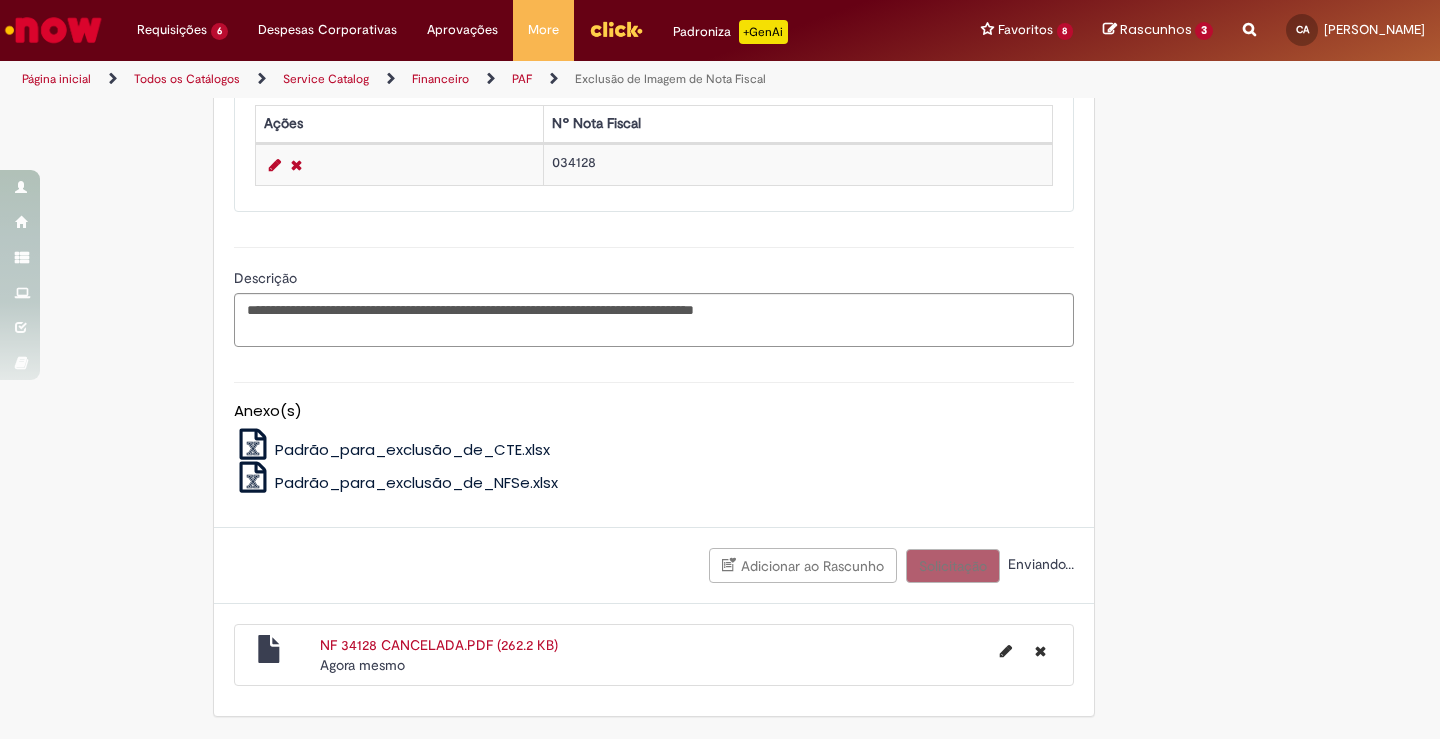 scroll, scrollTop: 1442, scrollLeft: 0, axis: vertical 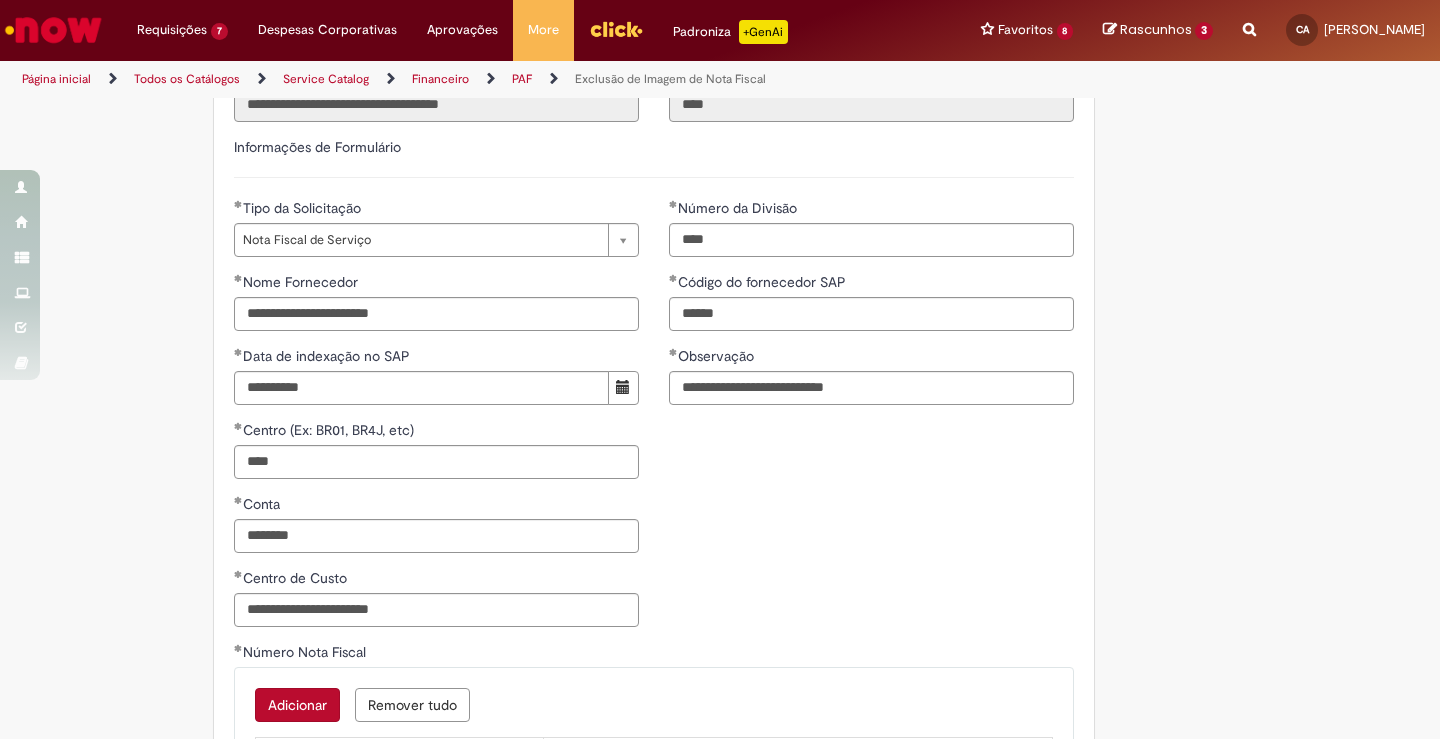 click on "Tire dúvidas com LupiAssist    +GenAI
Oi! Eu sou LupiAssist, uma Inteligência Artificial Generativa em constante aprendizado   Meu conteúdo é monitorado para trazer uma melhor experiência
Dúvidas comuns:
Só mais um instante, estou consultando nossas bases de conhecimento  e escrevendo a melhor resposta pra você!
Title
Lorem ipsum dolor sit amet    Fazer uma nova pergunta
Gerei esta resposta utilizando IA Generativa em conjunto com os nossos padrões. Em caso de divergência, os documentos oficiais prevalecerão.
Saiba mais em:
Ou ligue para:
E aí, te ajudei?
Sim, obrigado!" at bounding box center [720, 294] 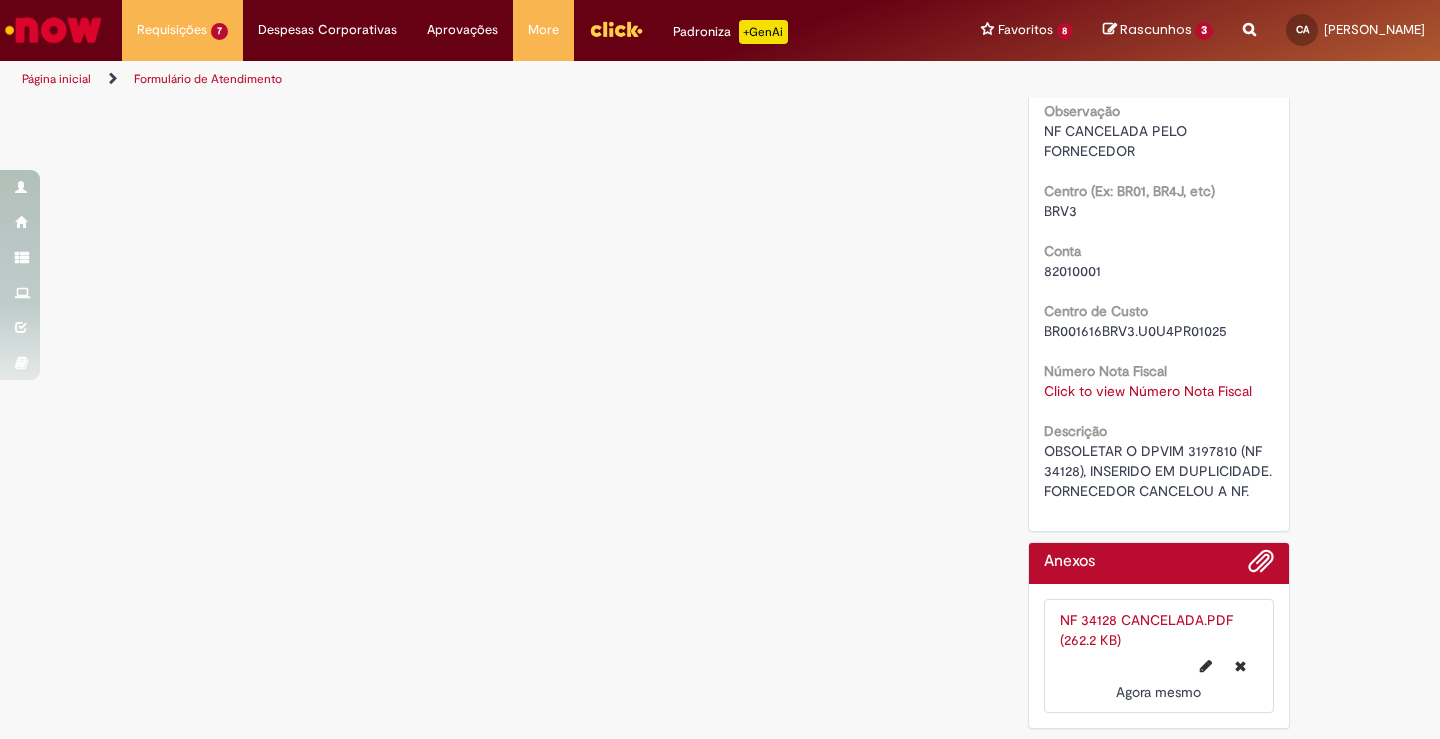 scroll, scrollTop: 0, scrollLeft: 0, axis: both 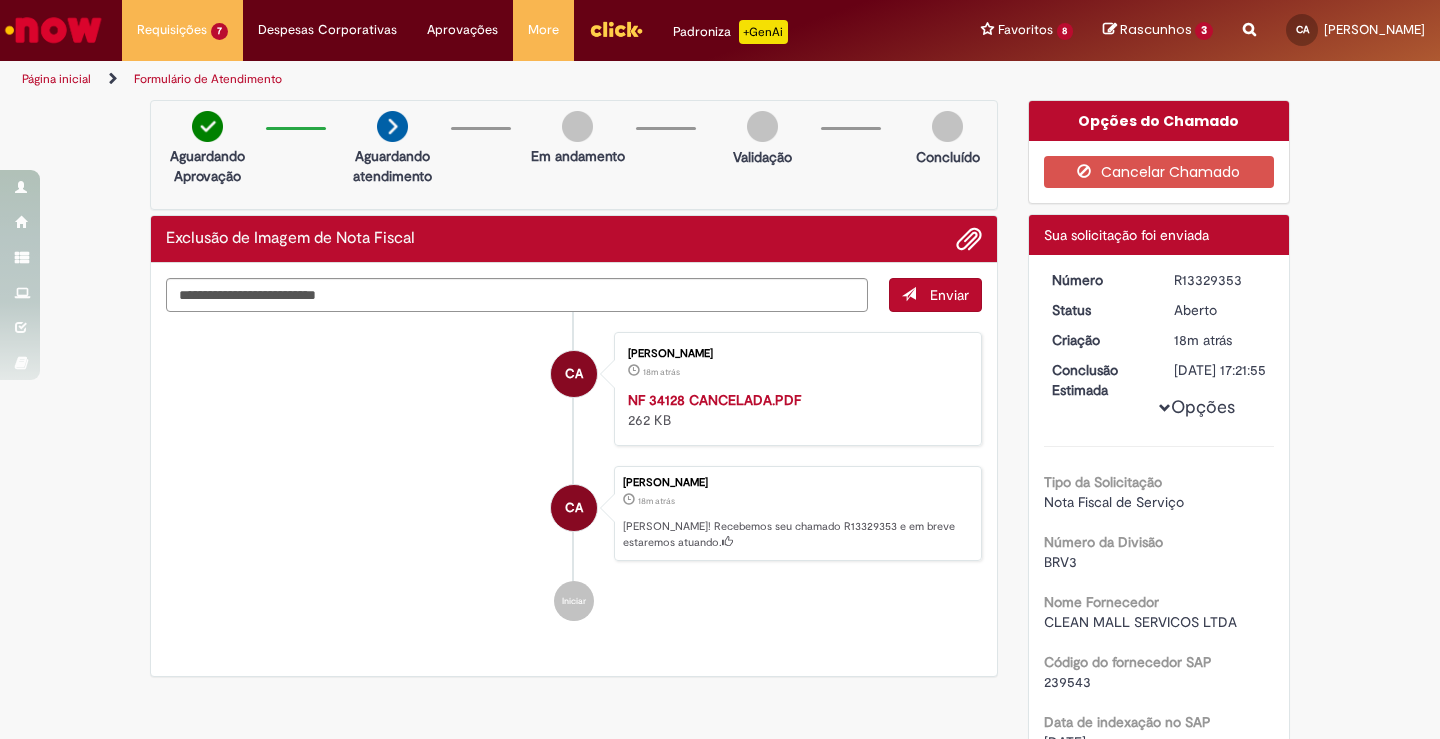 click on "Página inicial" at bounding box center (56, 79) 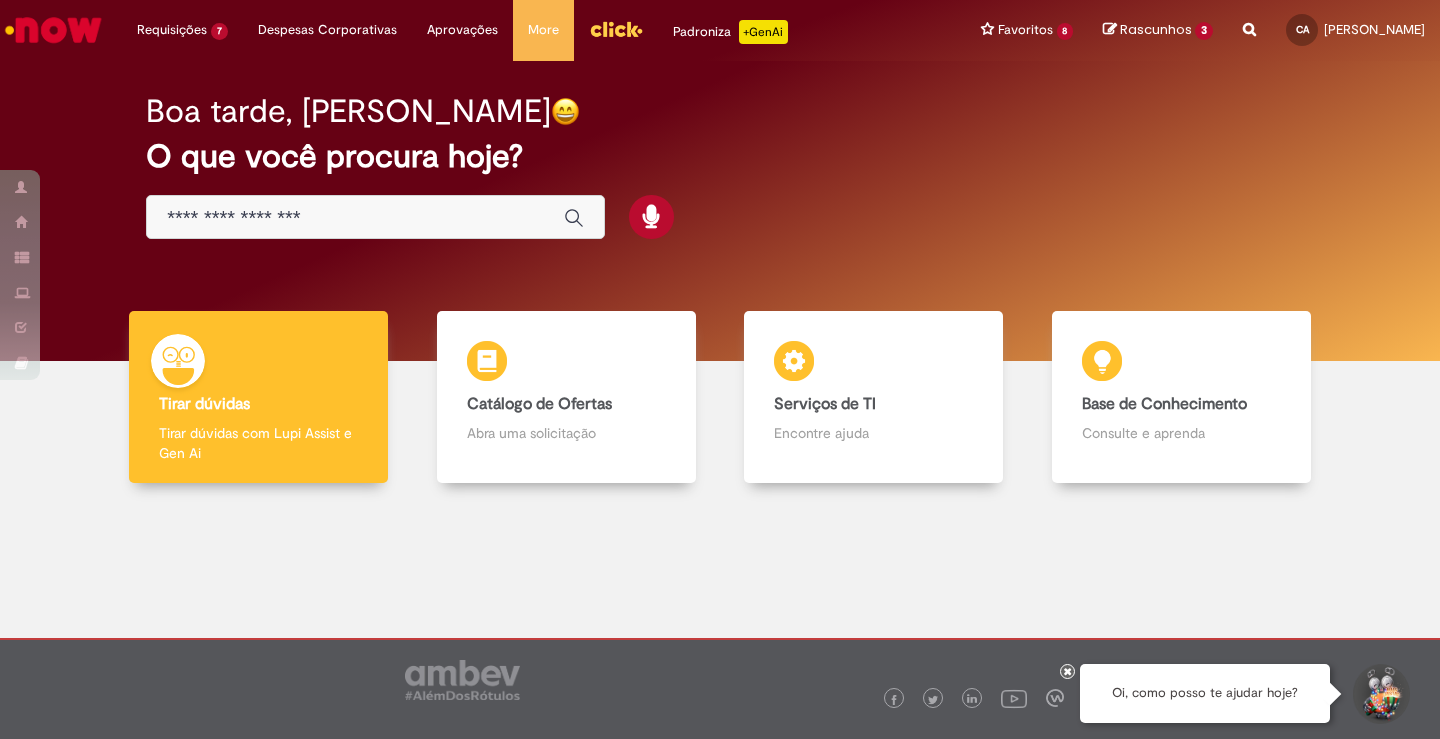 scroll, scrollTop: 0, scrollLeft: 0, axis: both 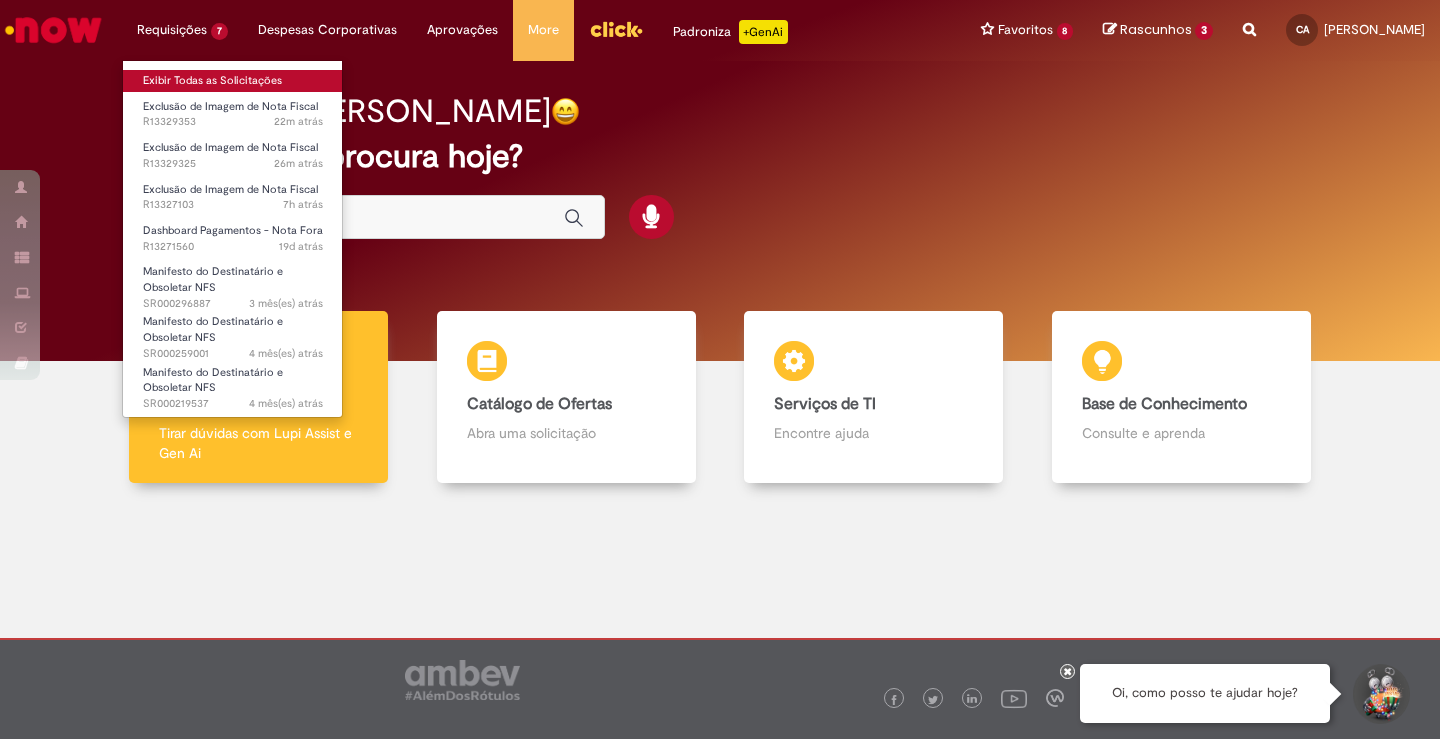 click on "Exibir Todas as Solicitações" at bounding box center [233, 81] 